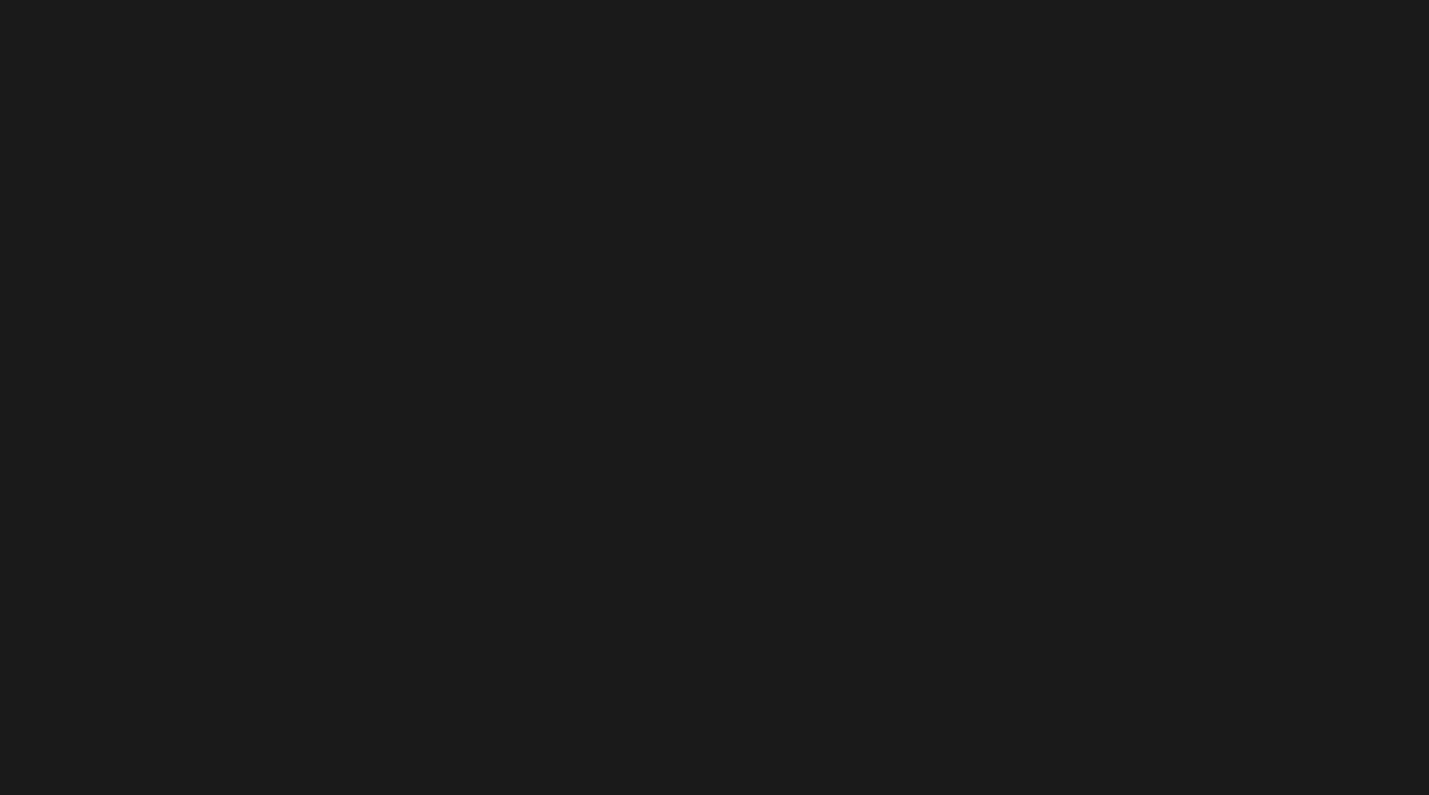 scroll, scrollTop: 0, scrollLeft: 0, axis: both 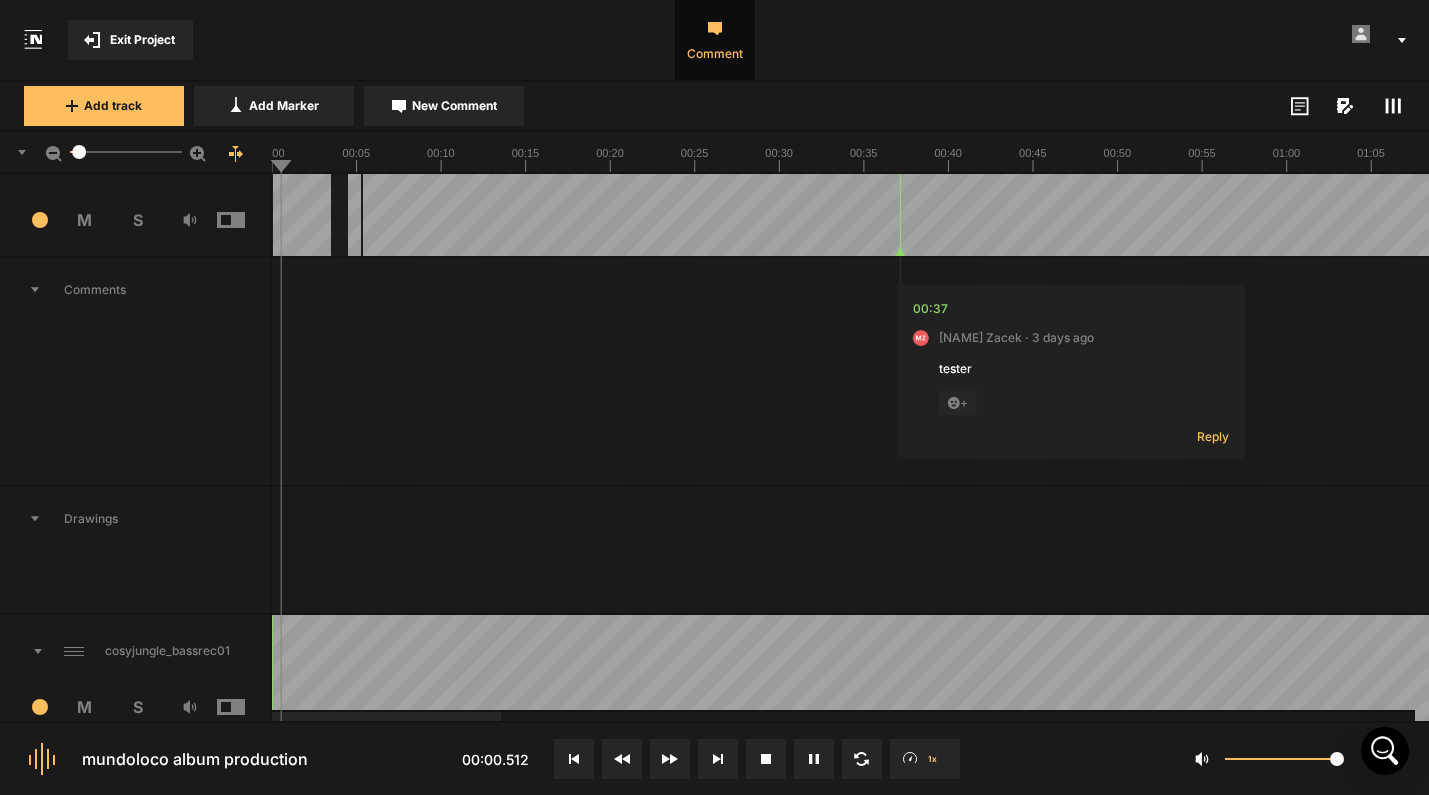 click at bounding box center (3164, 192) 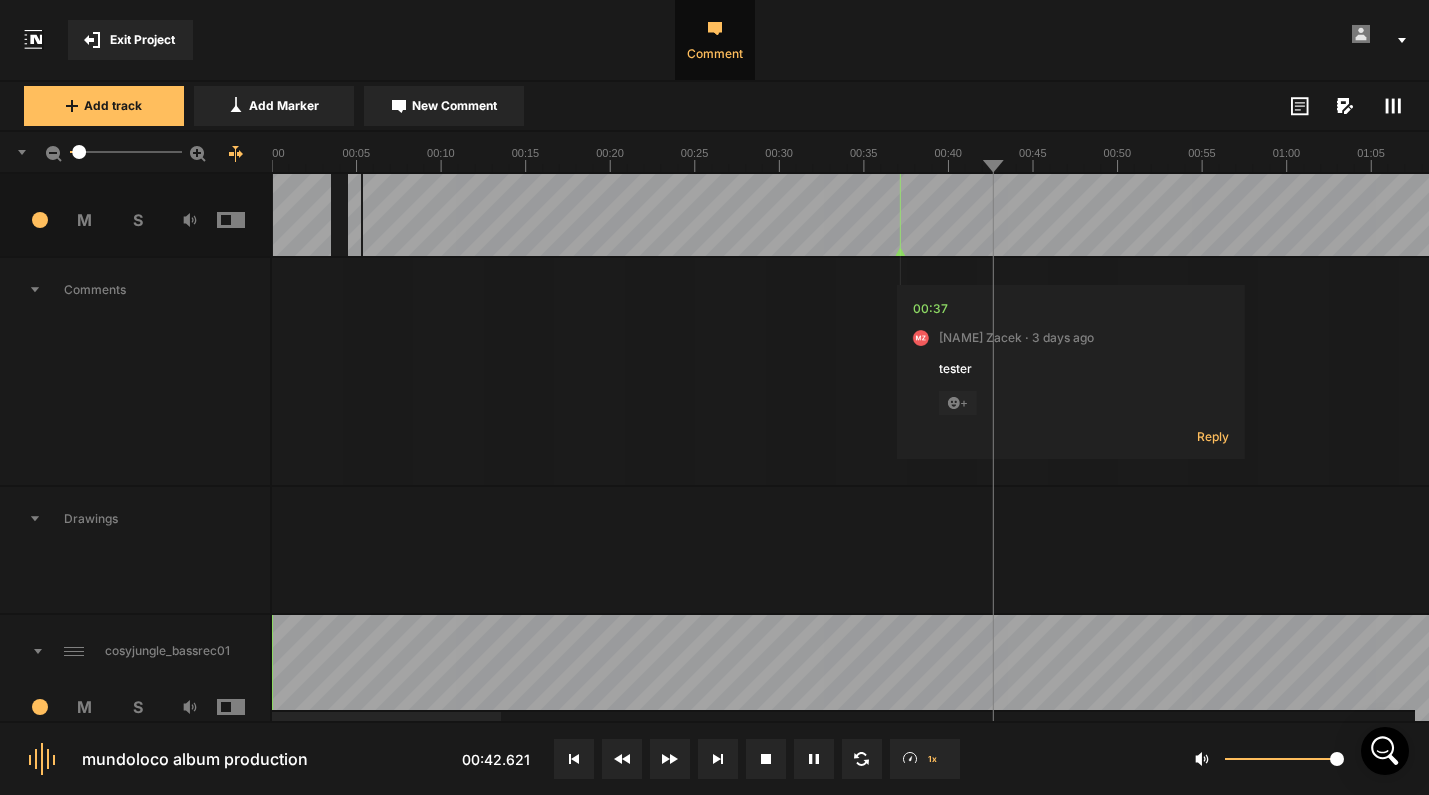 click on "S" at bounding box center (137, 220) 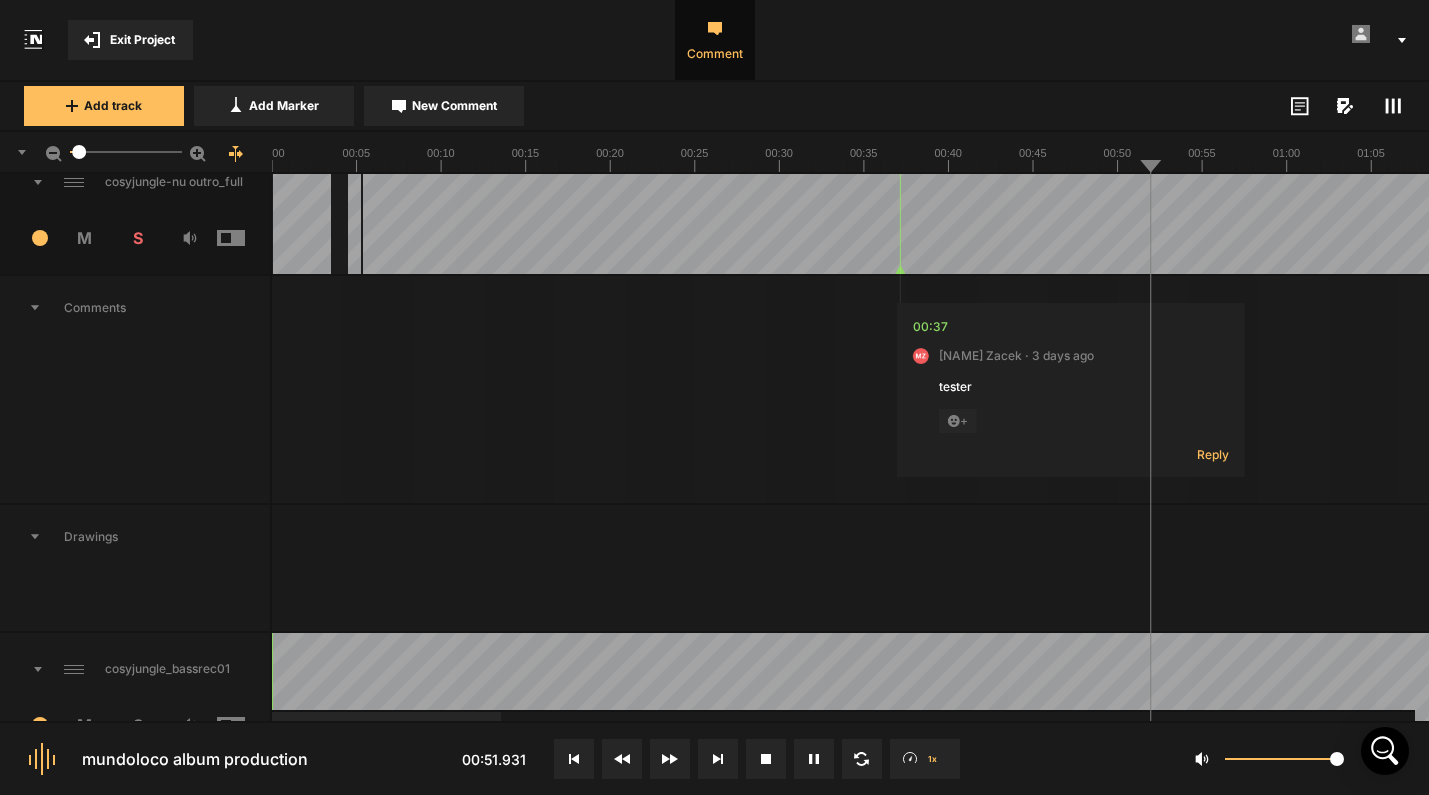 scroll, scrollTop: 886, scrollLeft: 0, axis: vertical 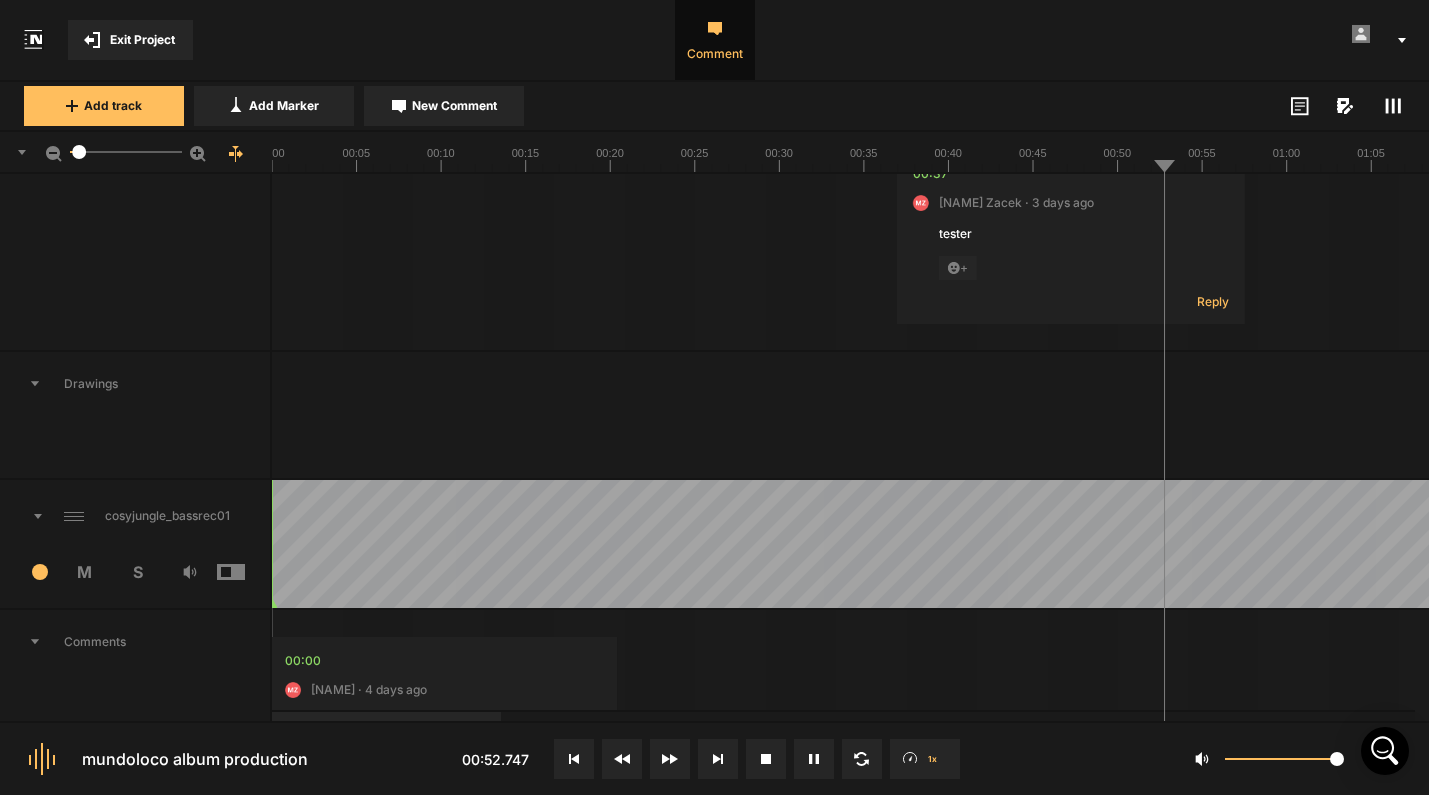 click on "S" at bounding box center [137, 572] 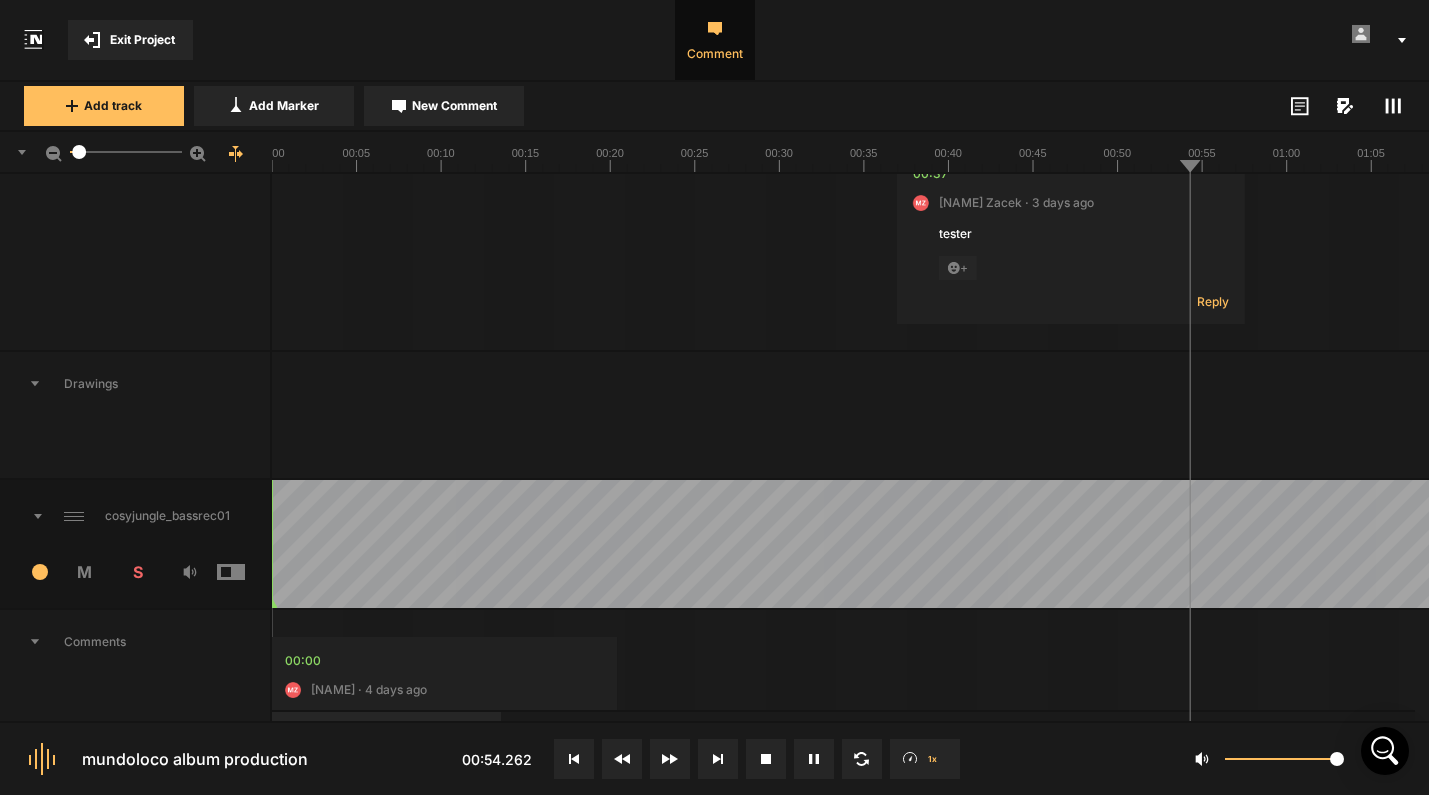 scroll, scrollTop: 637, scrollLeft: 0, axis: vertical 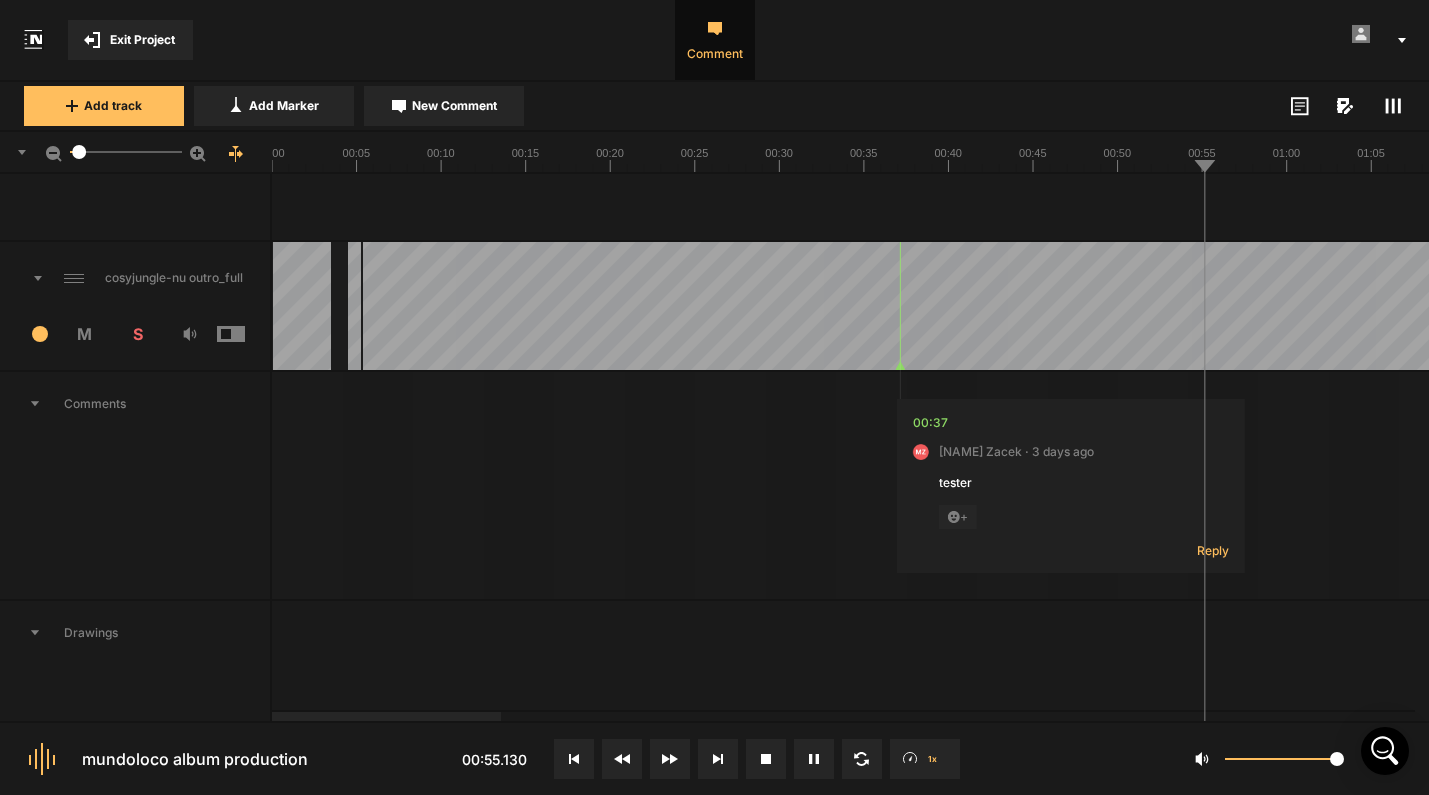 click on "S" at bounding box center (137, 334) 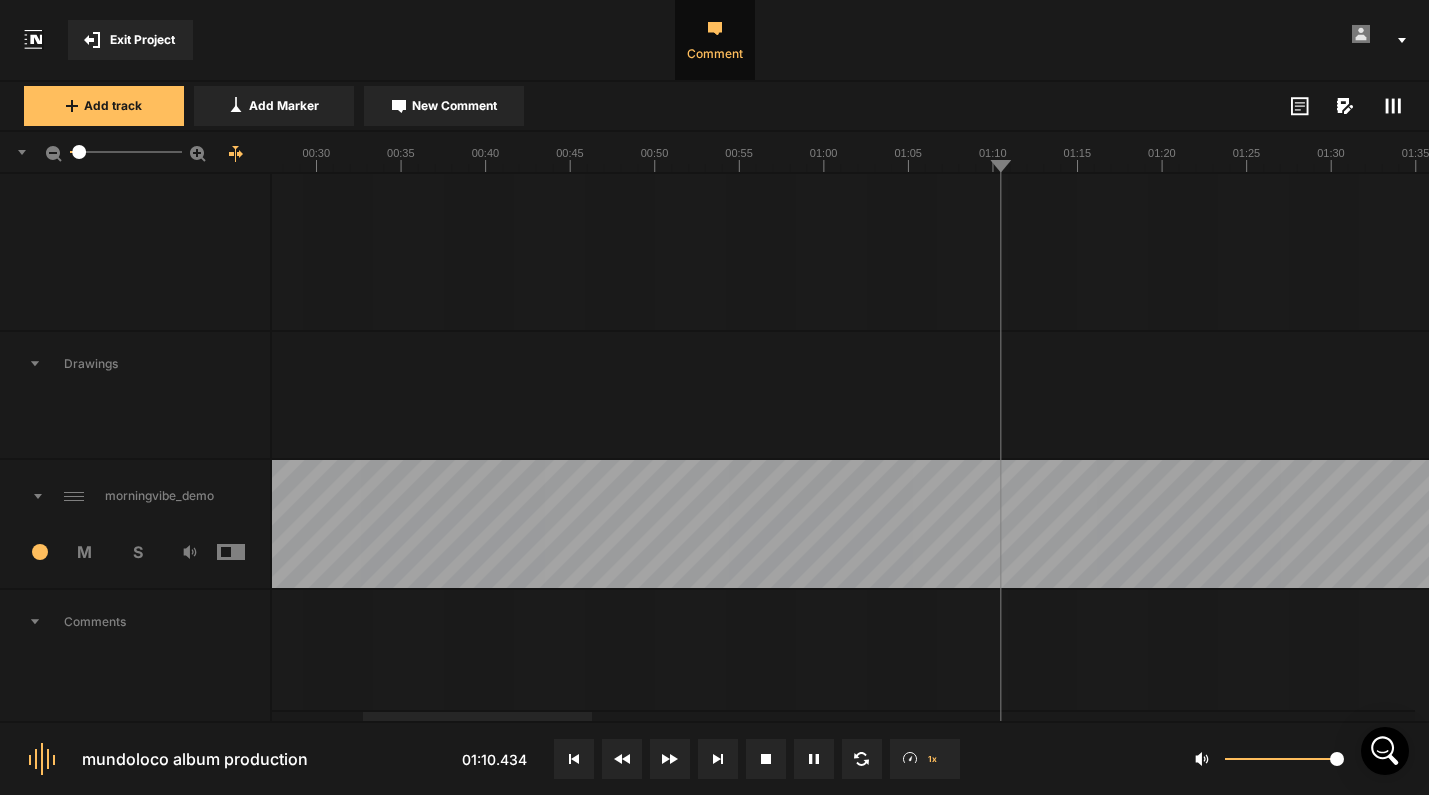 scroll, scrollTop: 1151, scrollLeft: 0, axis: vertical 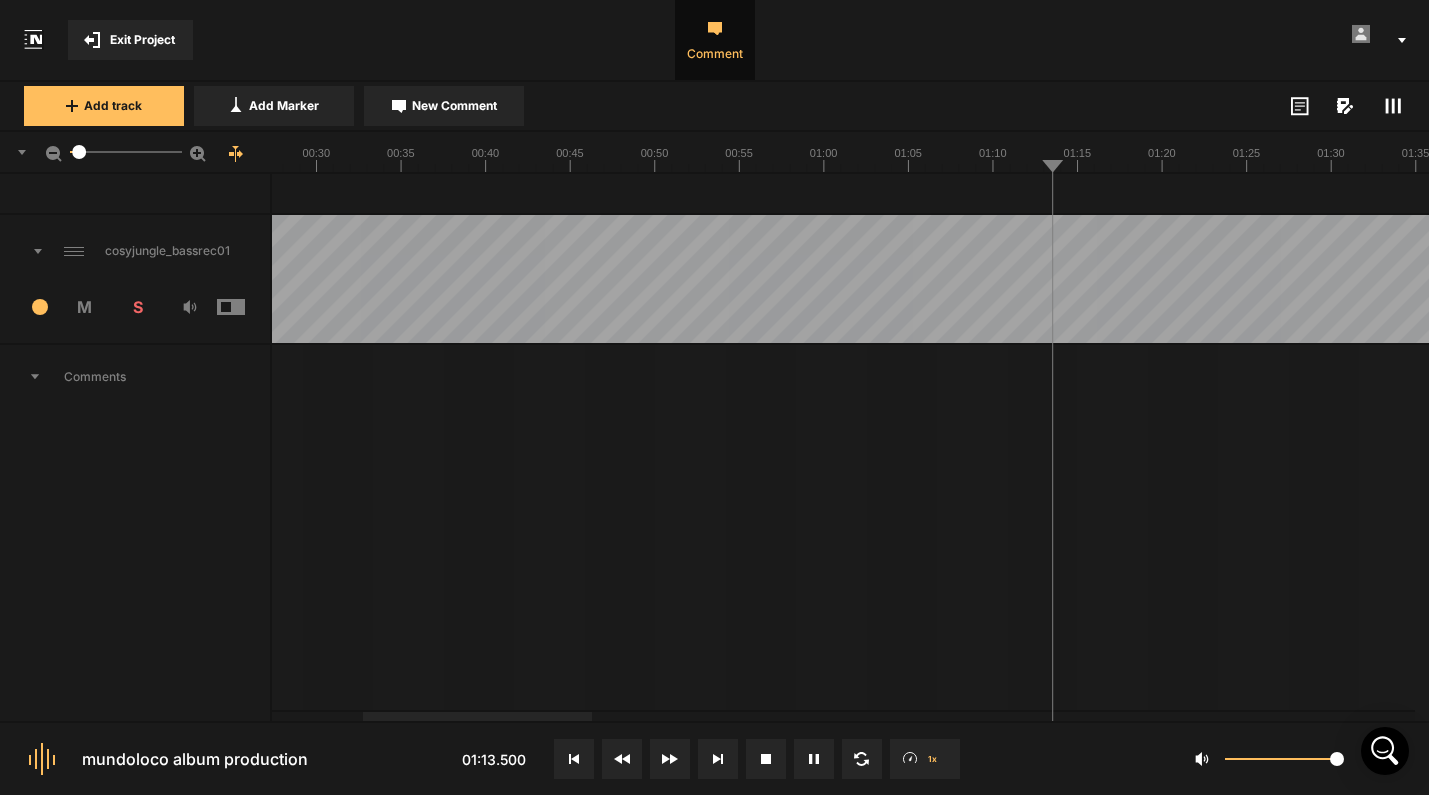 click on "S" at bounding box center [137, 307] 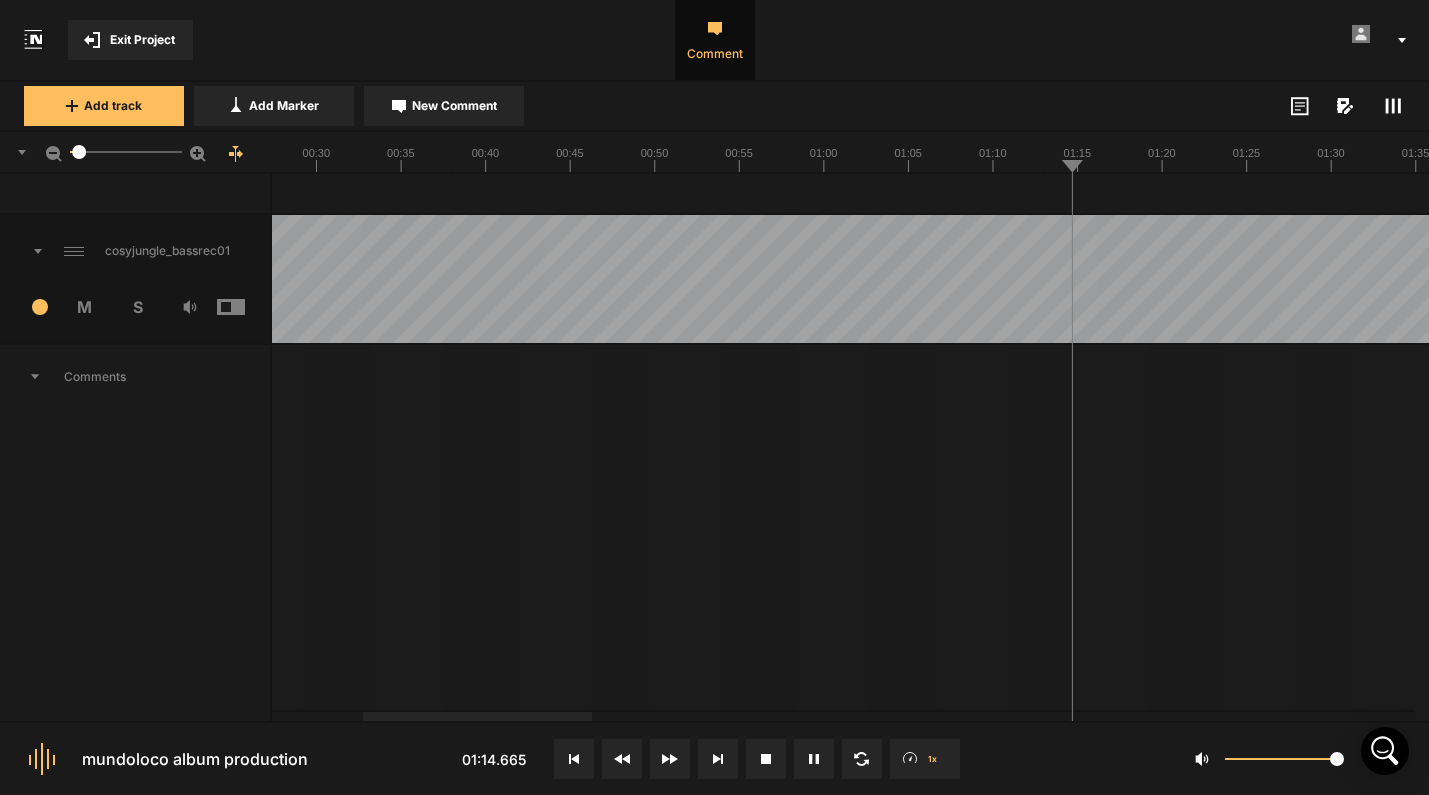 scroll, scrollTop: 1547, scrollLeft: 0, axis: vertical 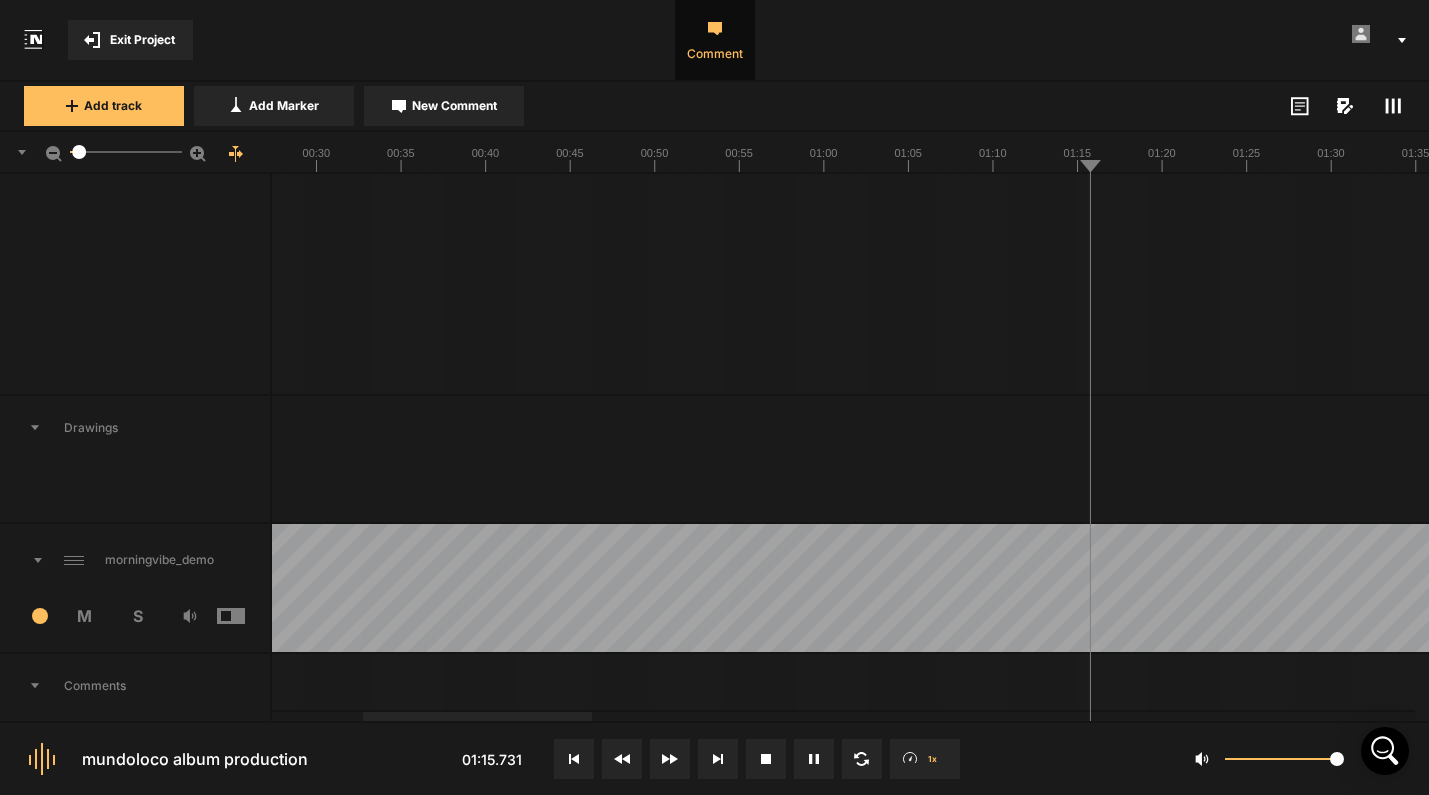 click on "S" at bounding box center [137, 616] 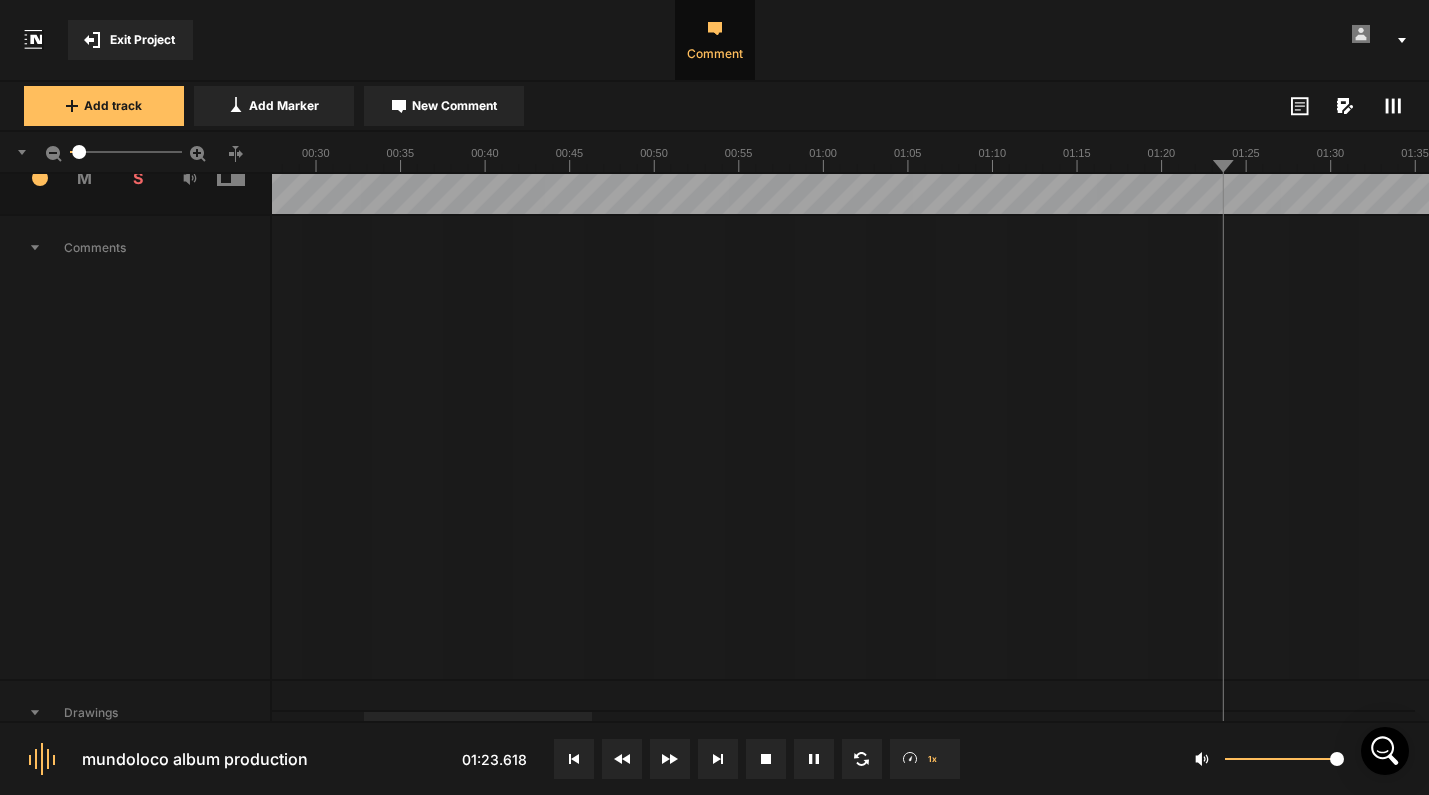 scroll, scrollTop: 1911, scrollLeft: 0, axis: vertical 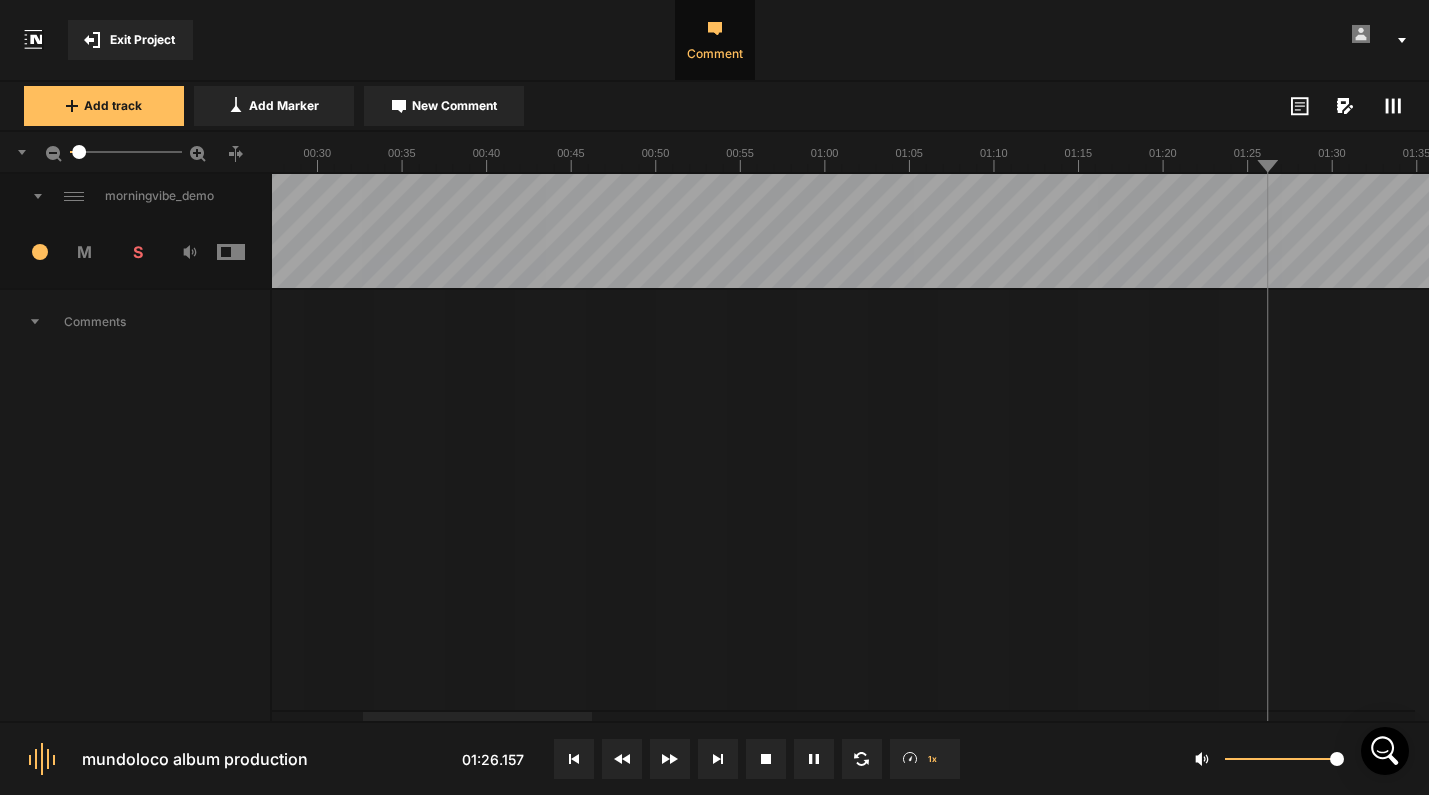 click on "S" at bounding box center (137, 252) 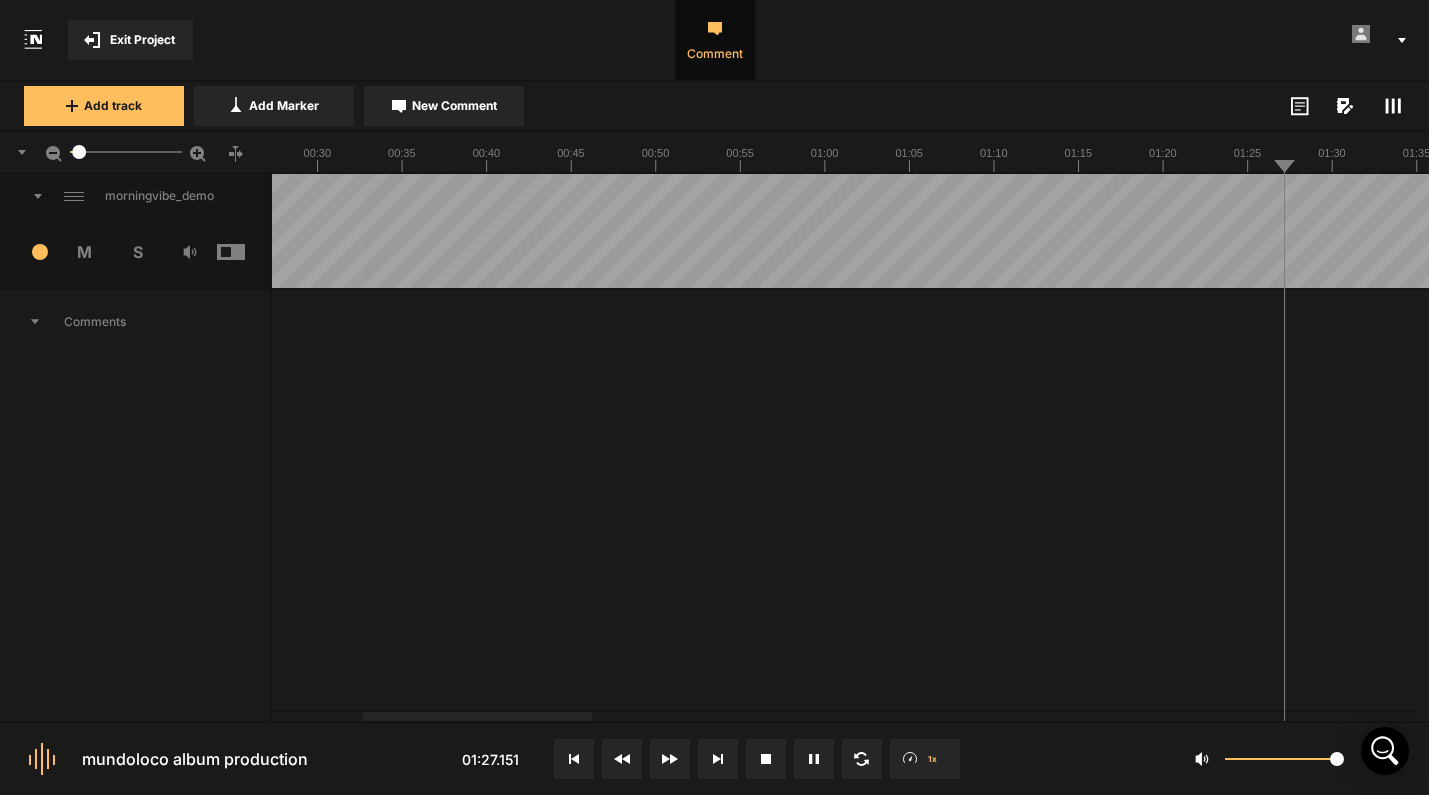 scroll, scrollTop: 2407, scrollLeft: 0, axis: vertical 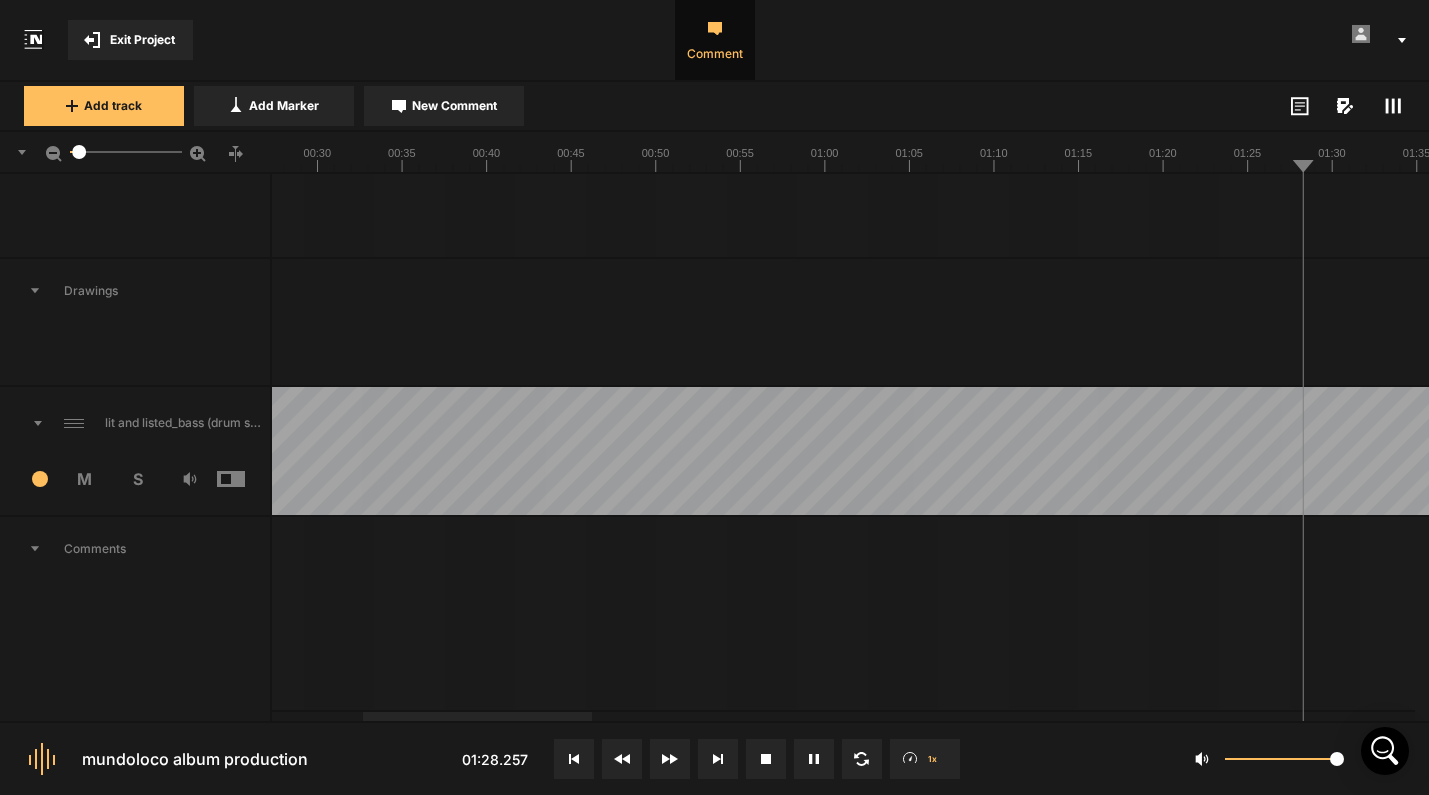 click on "S" at bounding box center (137, 479) 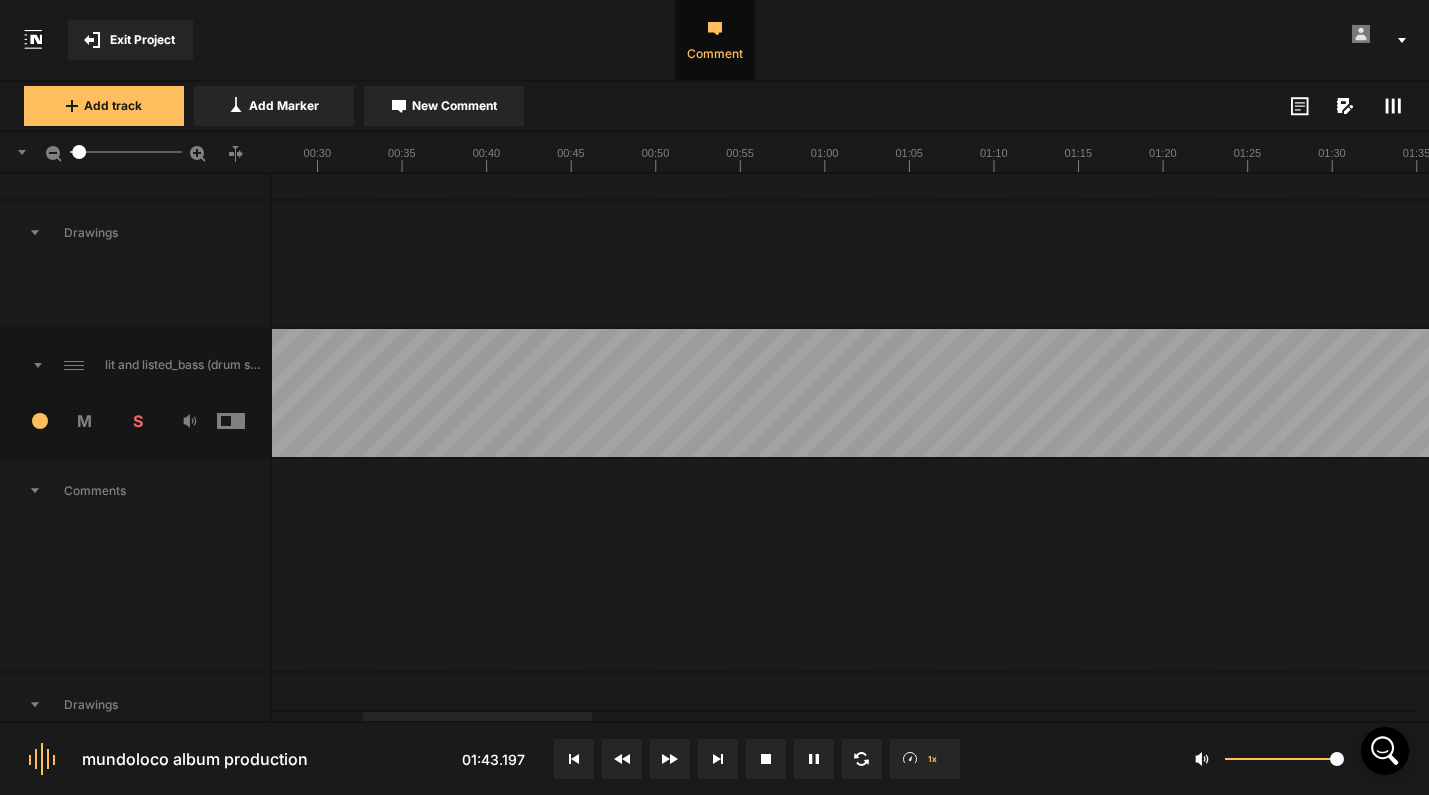 scroll, scrollTop: 2600, scrollLeft: 0, axis: vertical 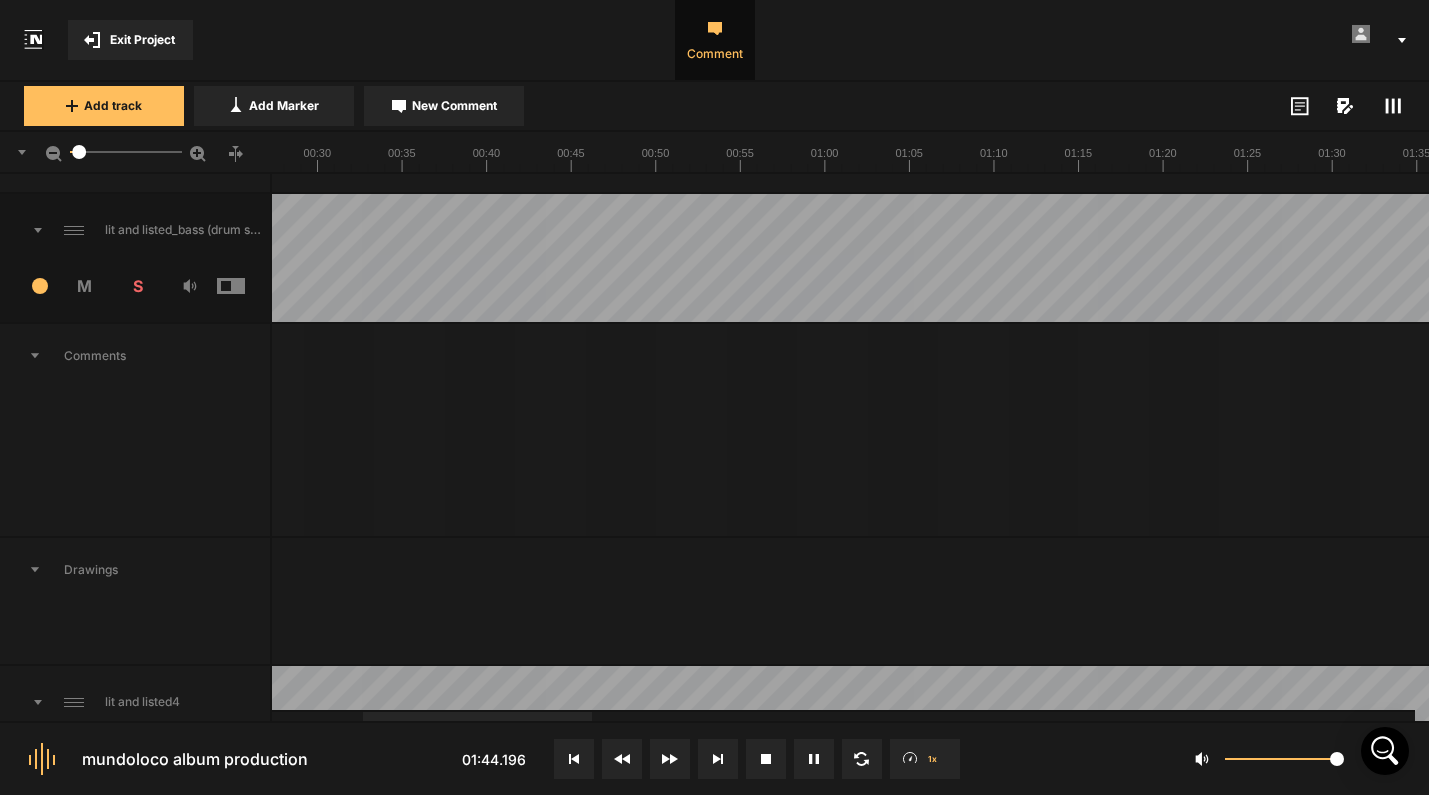 click on "Comments" at bounding box center (136, 430) 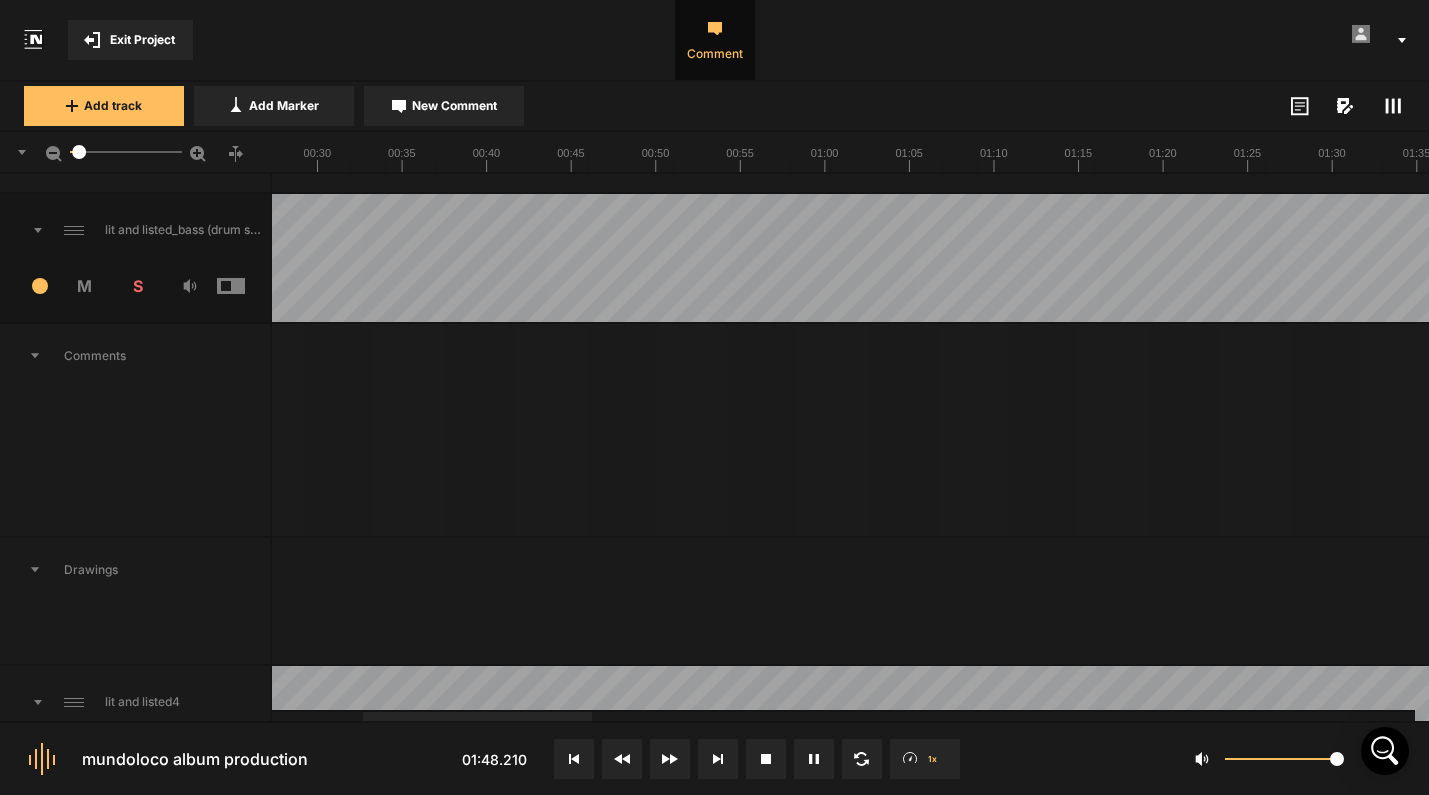 click on "S" at bounding box center (137, 286) 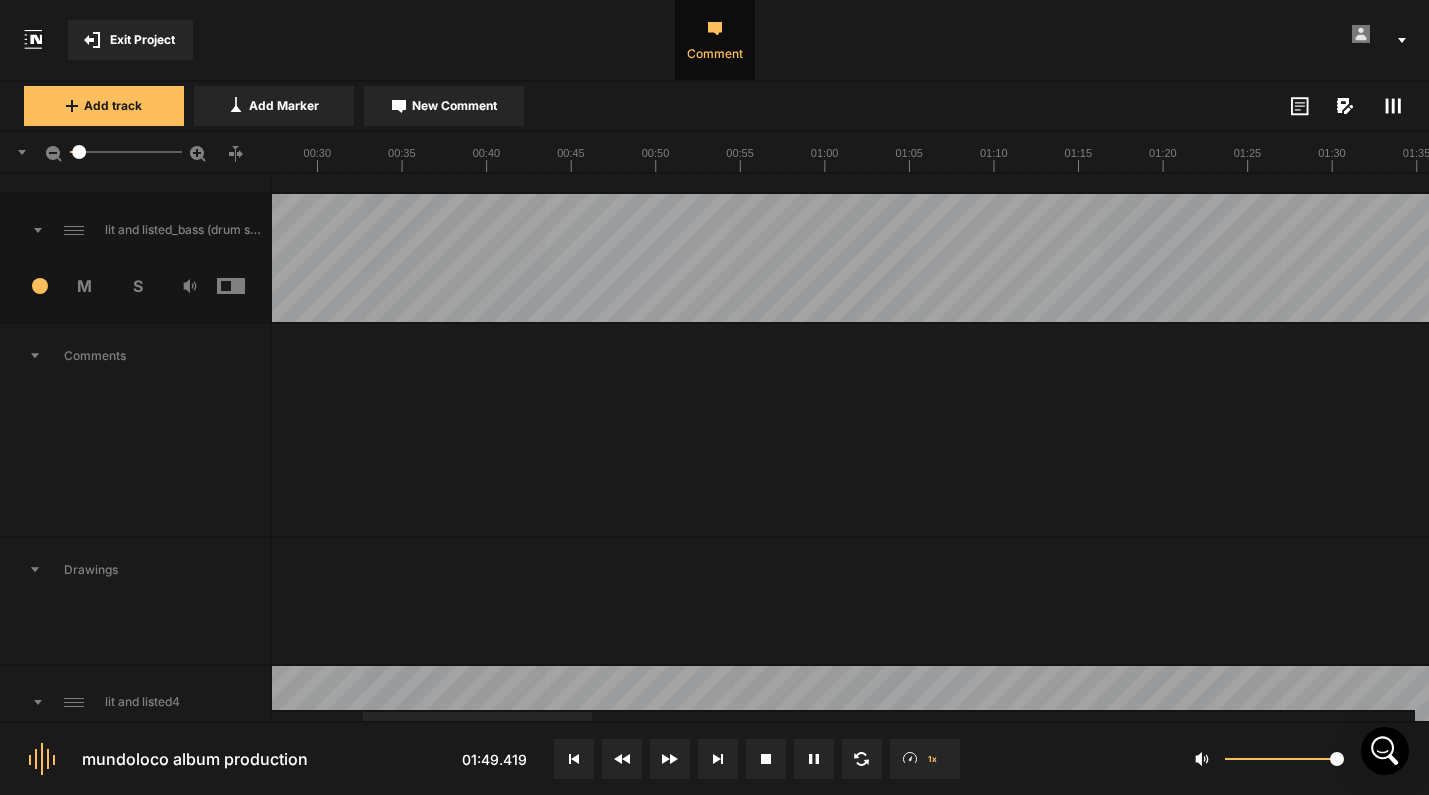 scroll, scrollTop: 2849, scrollLeft: 0, axis: vertical 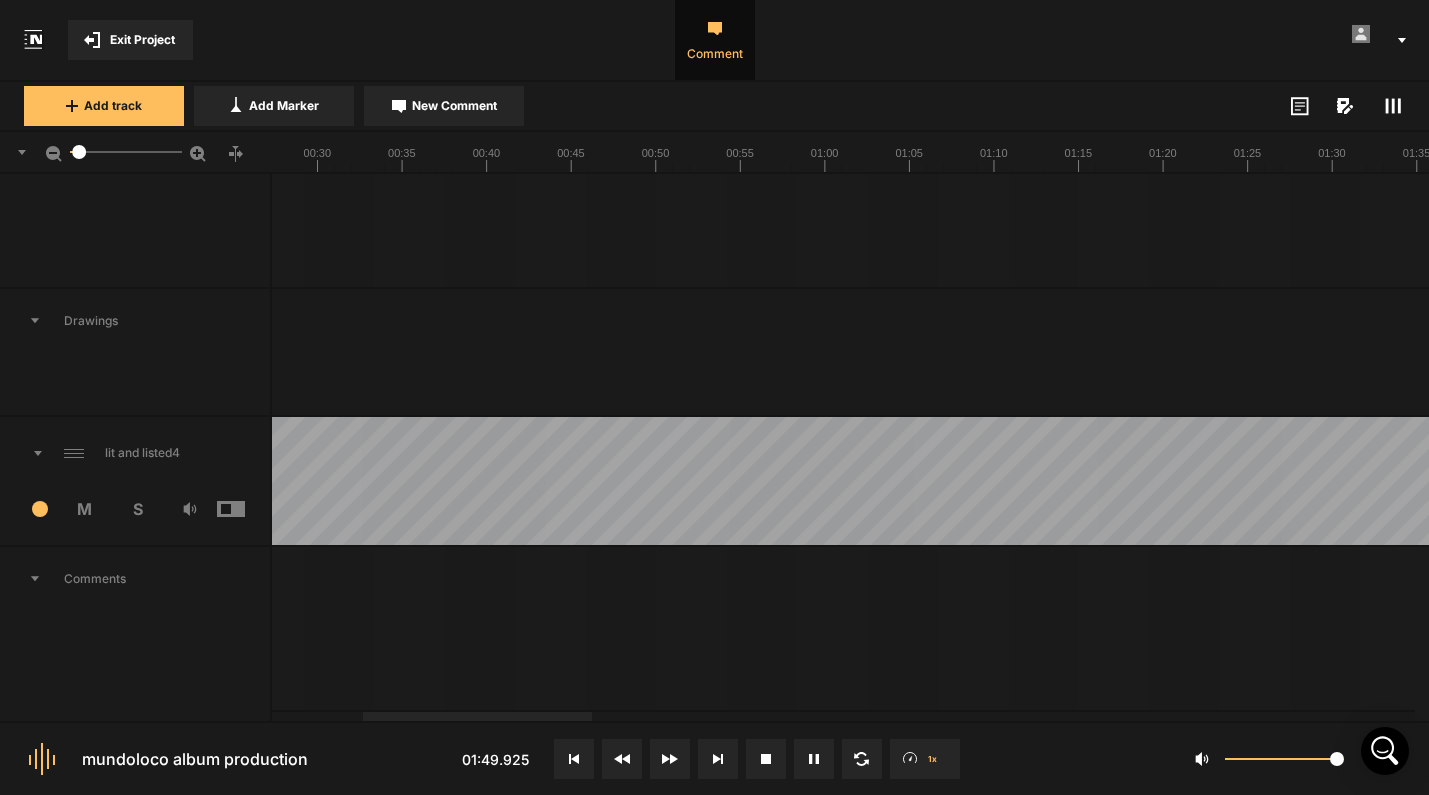click on "S" at bounding box center [137, 509] 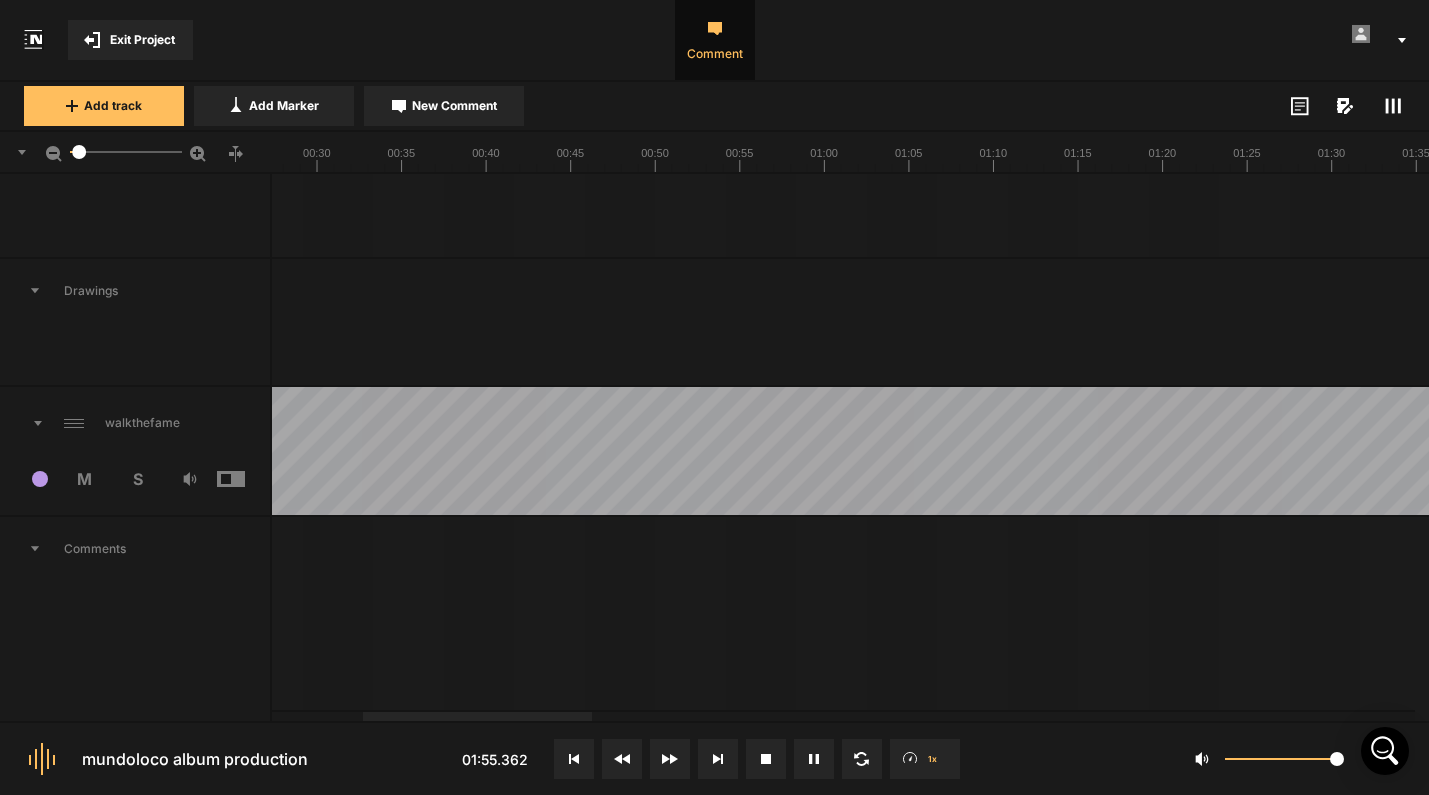 scroll, scrollTop: 2975, scrollLeft: 0, axis: vertical 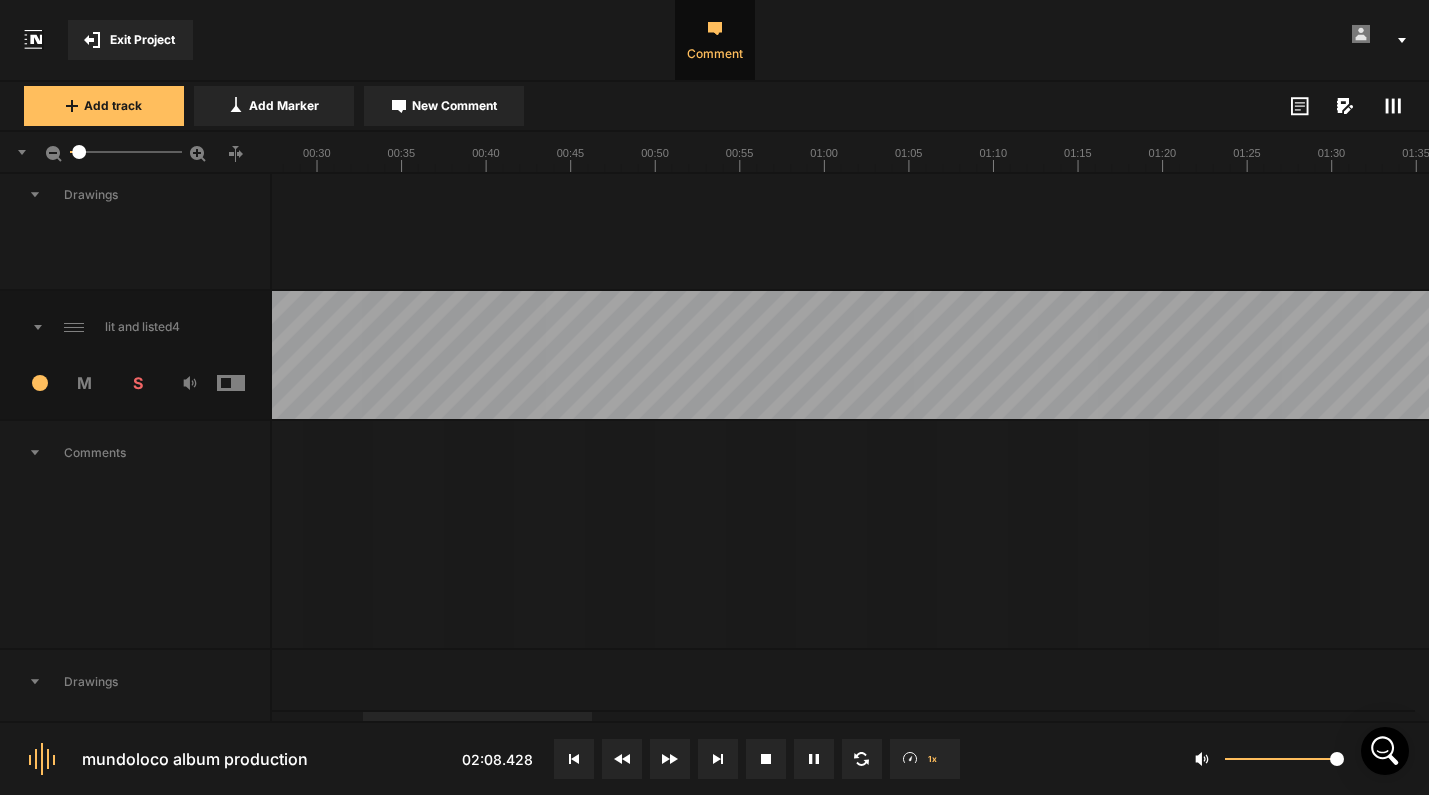 click on "S" at bounding box center [137, 383] 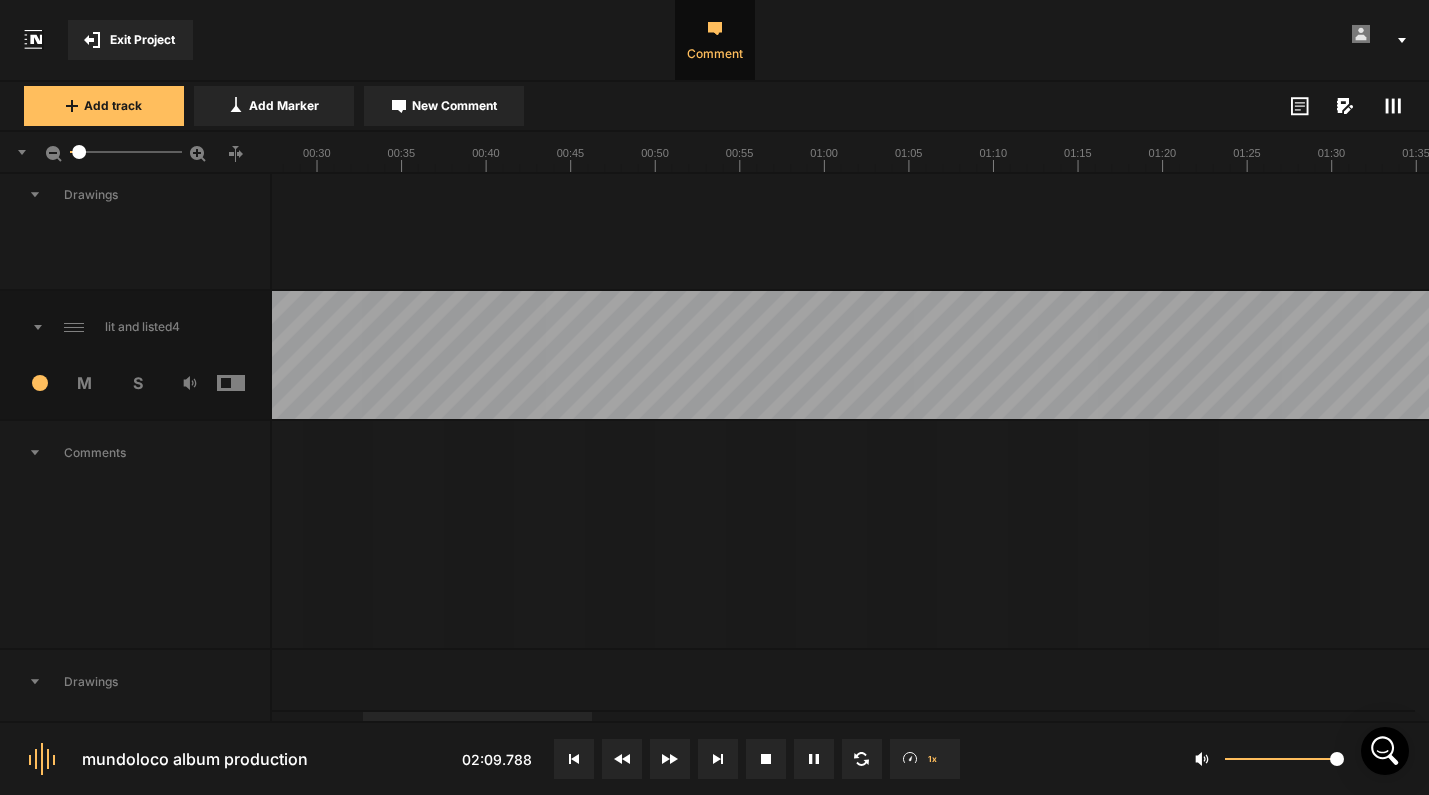 scroll, scrollTop: 3283, scrollLeft: 0, axis: vertical 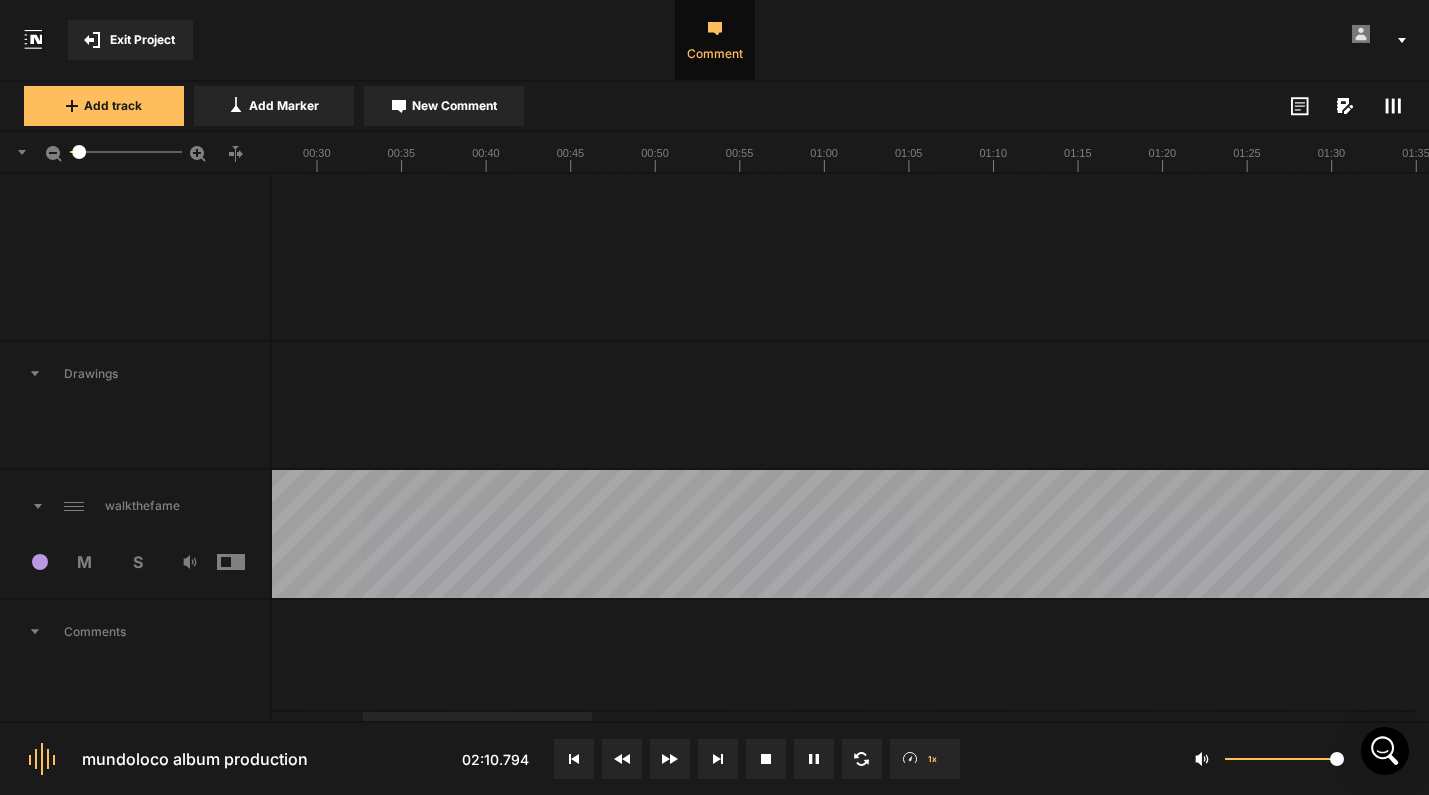 click on "S" at bounding box center (137, 562) 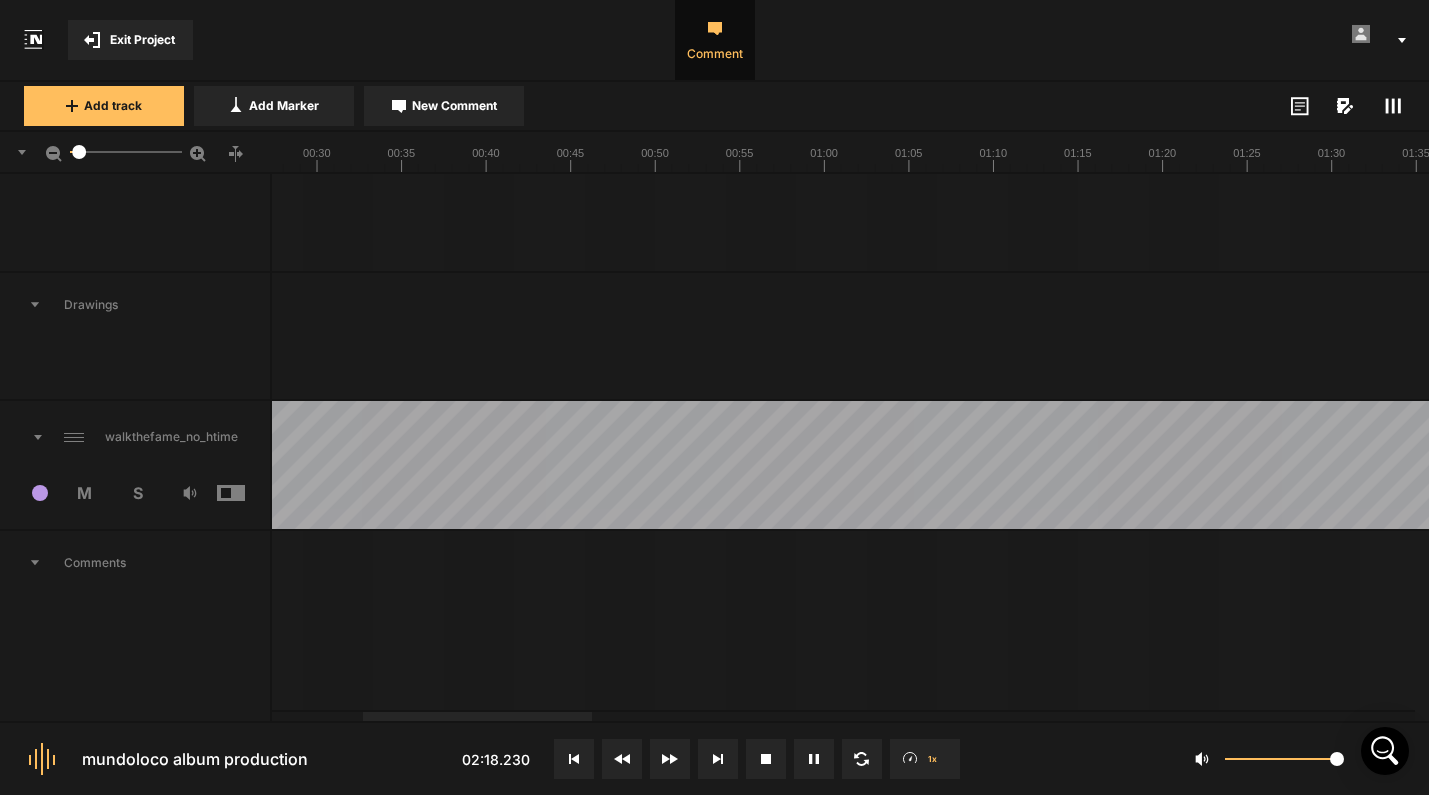 scroll, scrollTop: 3641, scrollLeft: 0, axis: vertical 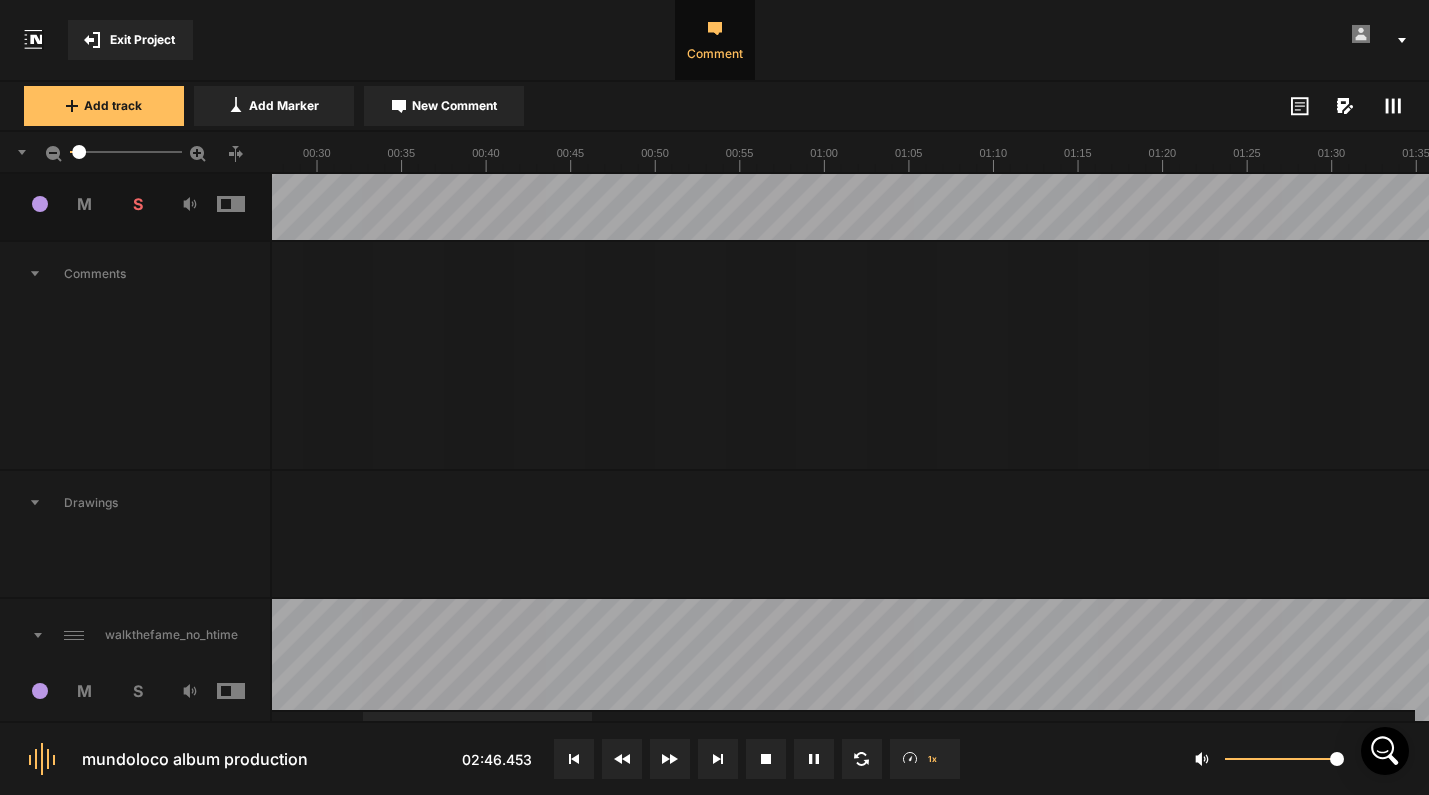 click on "S" at bounding box center [137, 204] 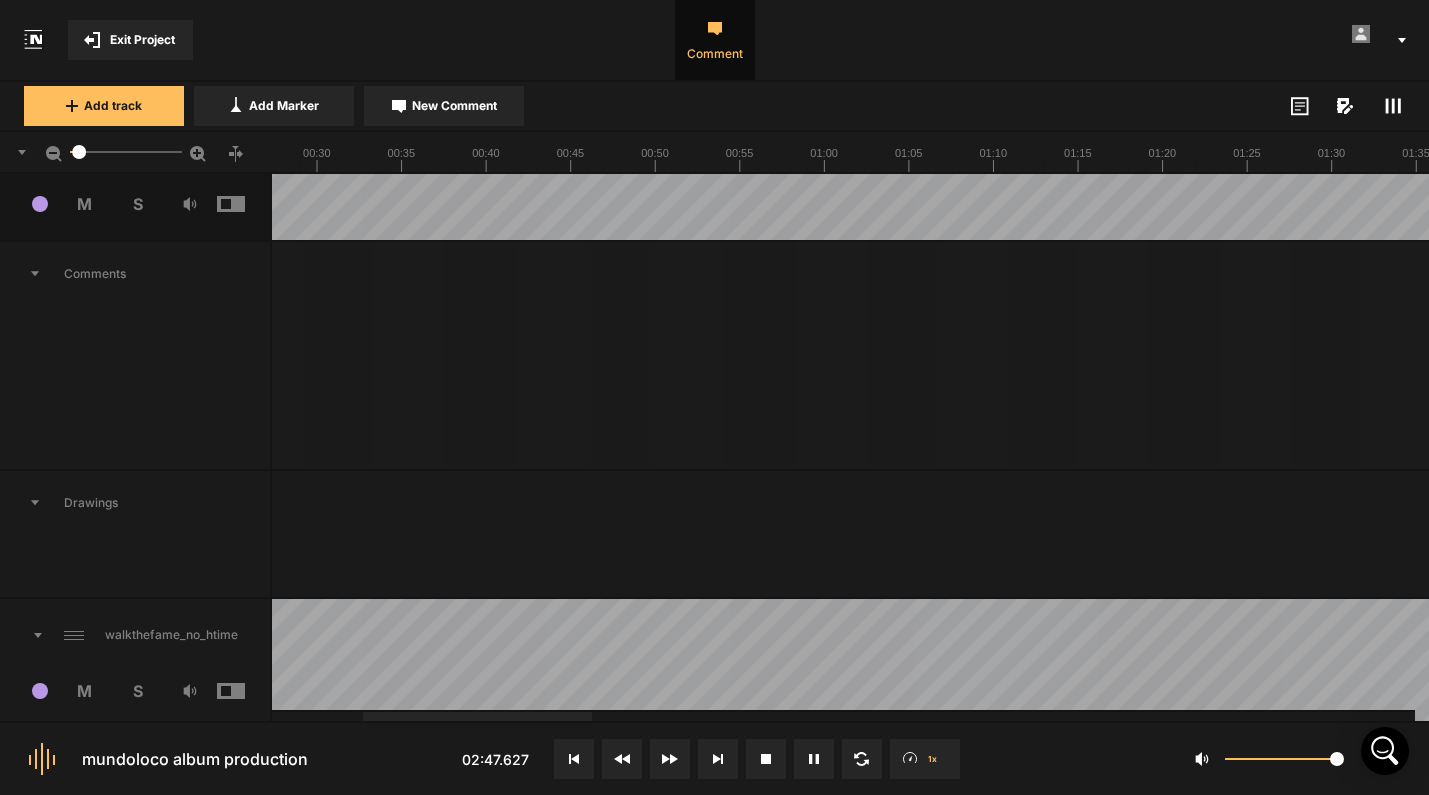 scroll, scrollTop: 3854, scrollLeft: 0, axis: vertical 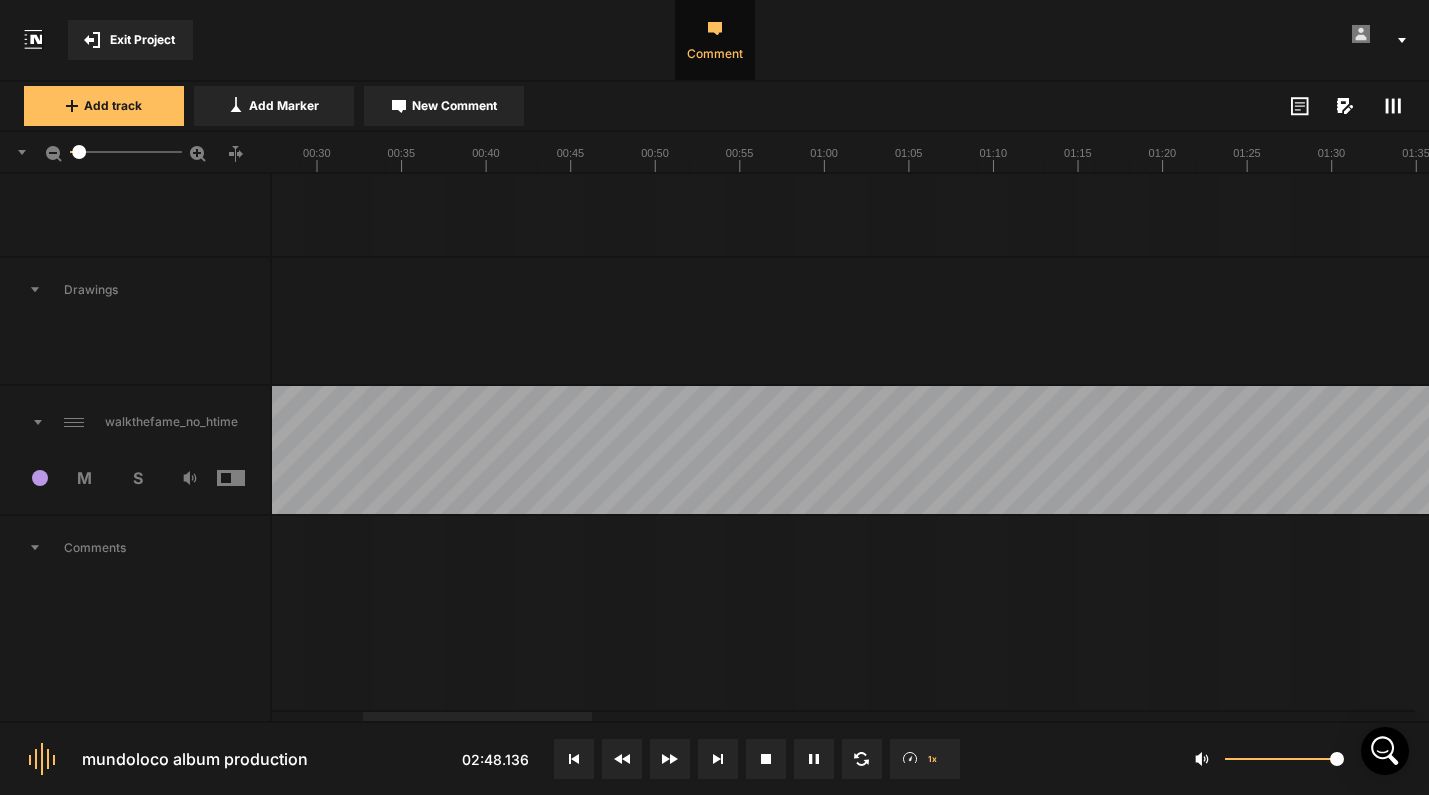 click on "S" at bounding box center [137, 478] 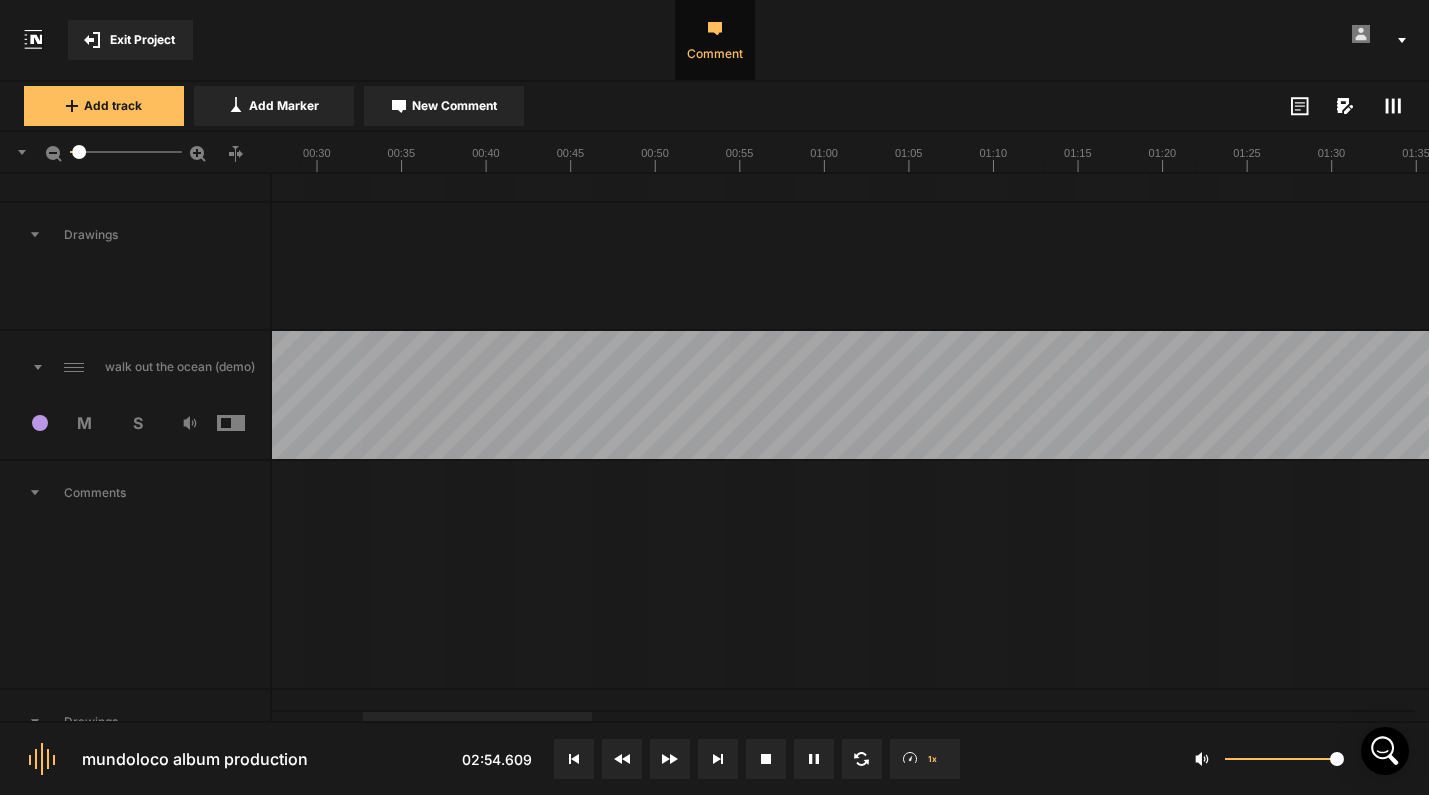 scroll, scrollTop: 4047, scrollLeft: 0, axis: vertical 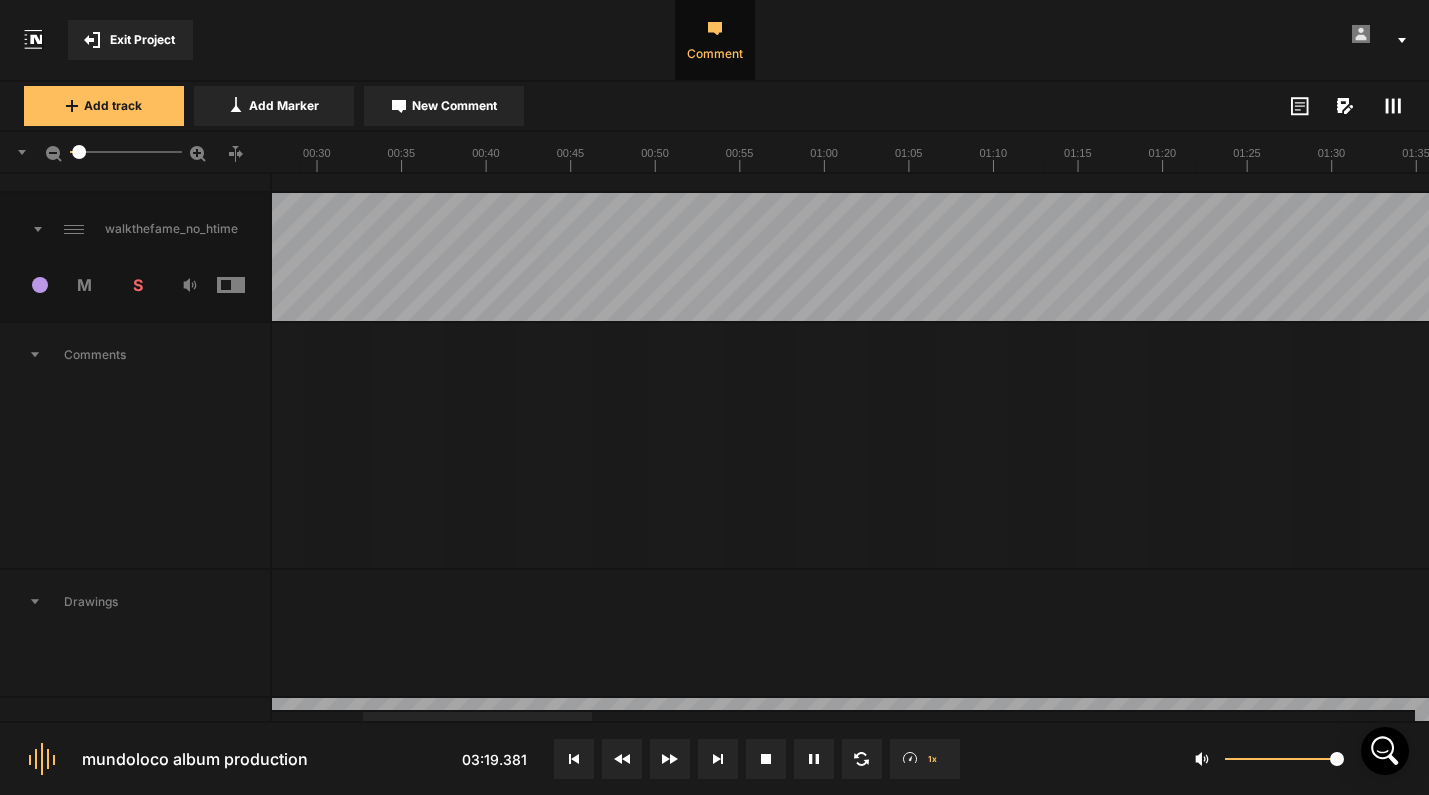 click on "S" at bounding box center [137, 285] 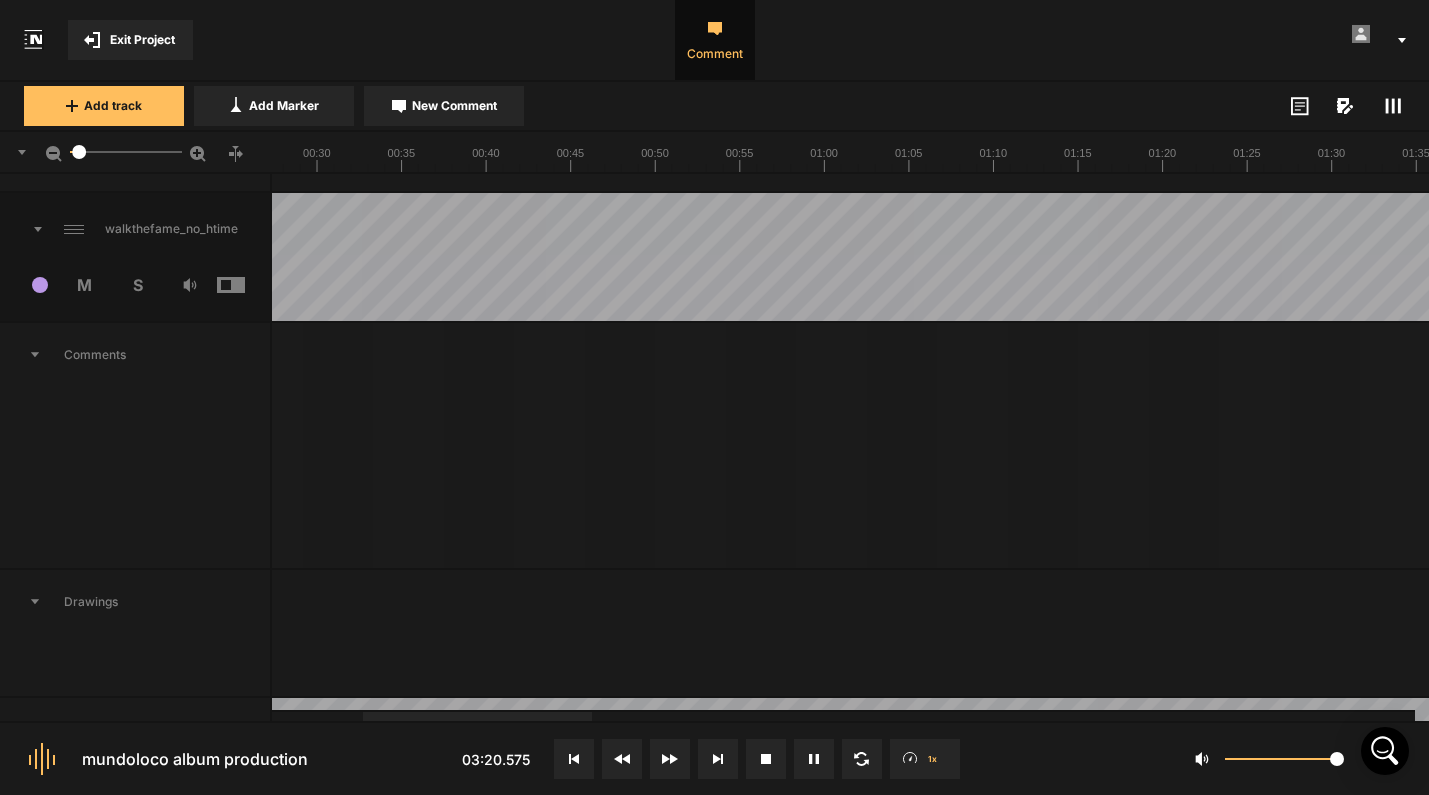 scroll, scrollTop: 4445, scrollLeft: 0, axis: vertical 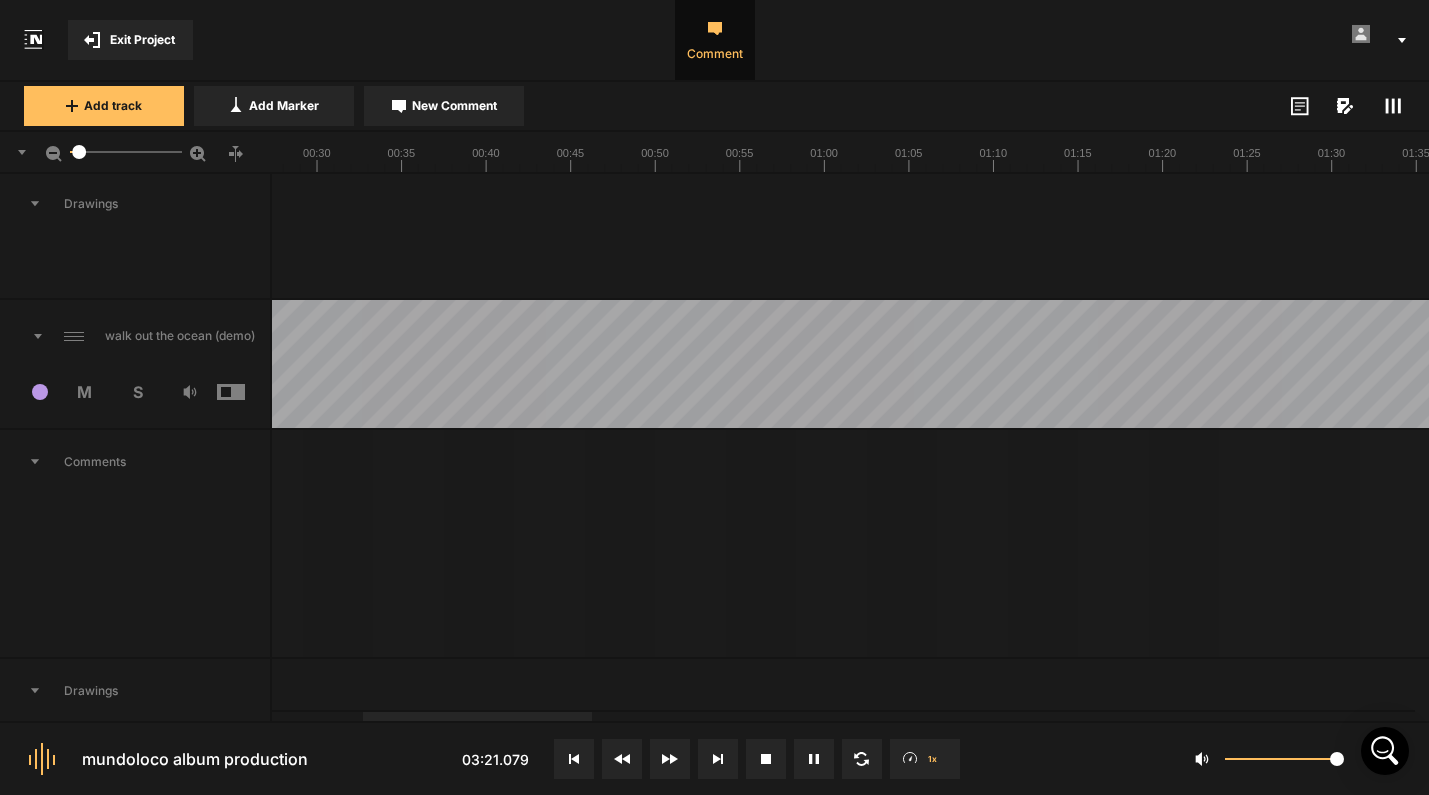 click on "S" at bounding box center (137, 392) 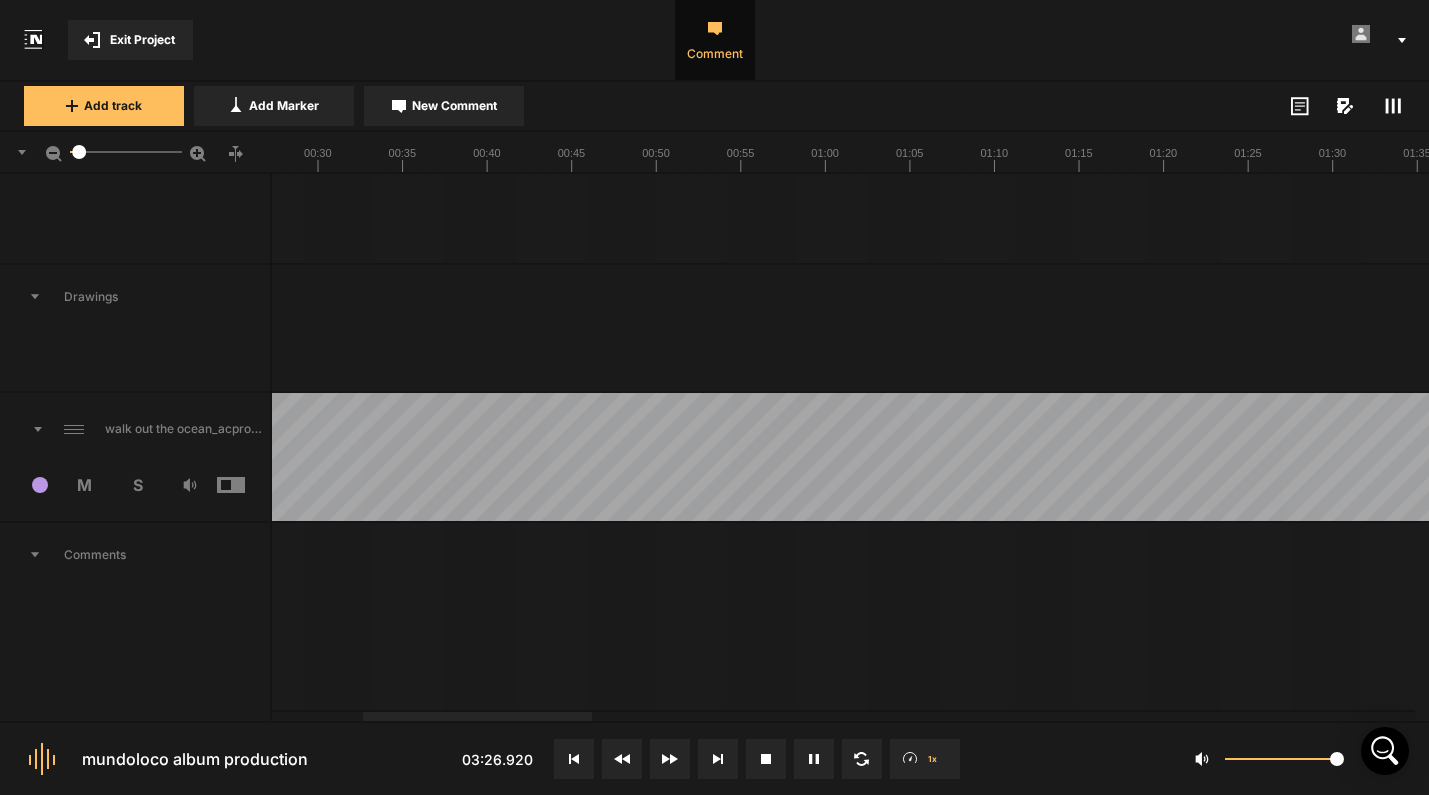 scroll, scrollTop: 4515, scrollLeft: 0, axis: vertical 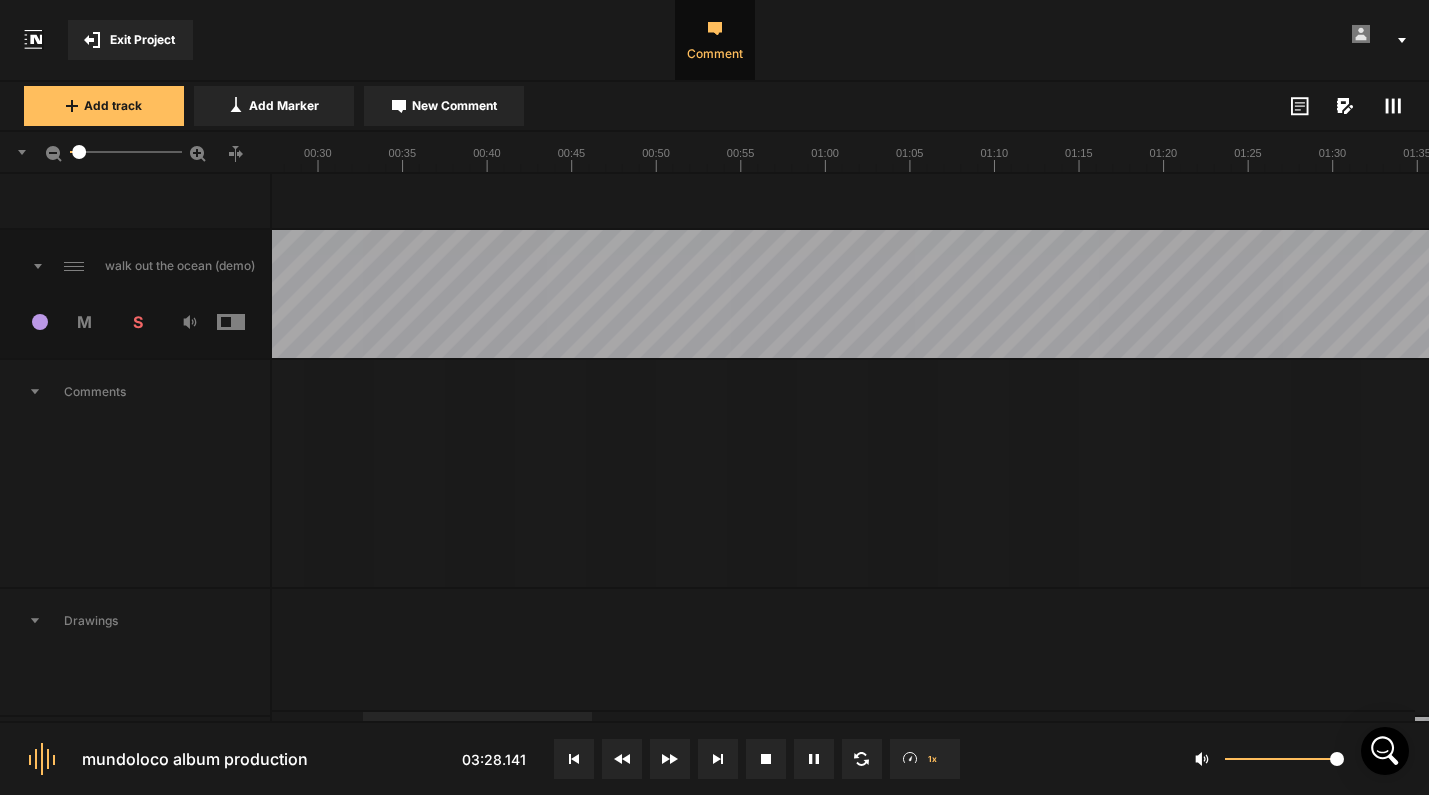 click on "S" at bounding box center (137, 322) 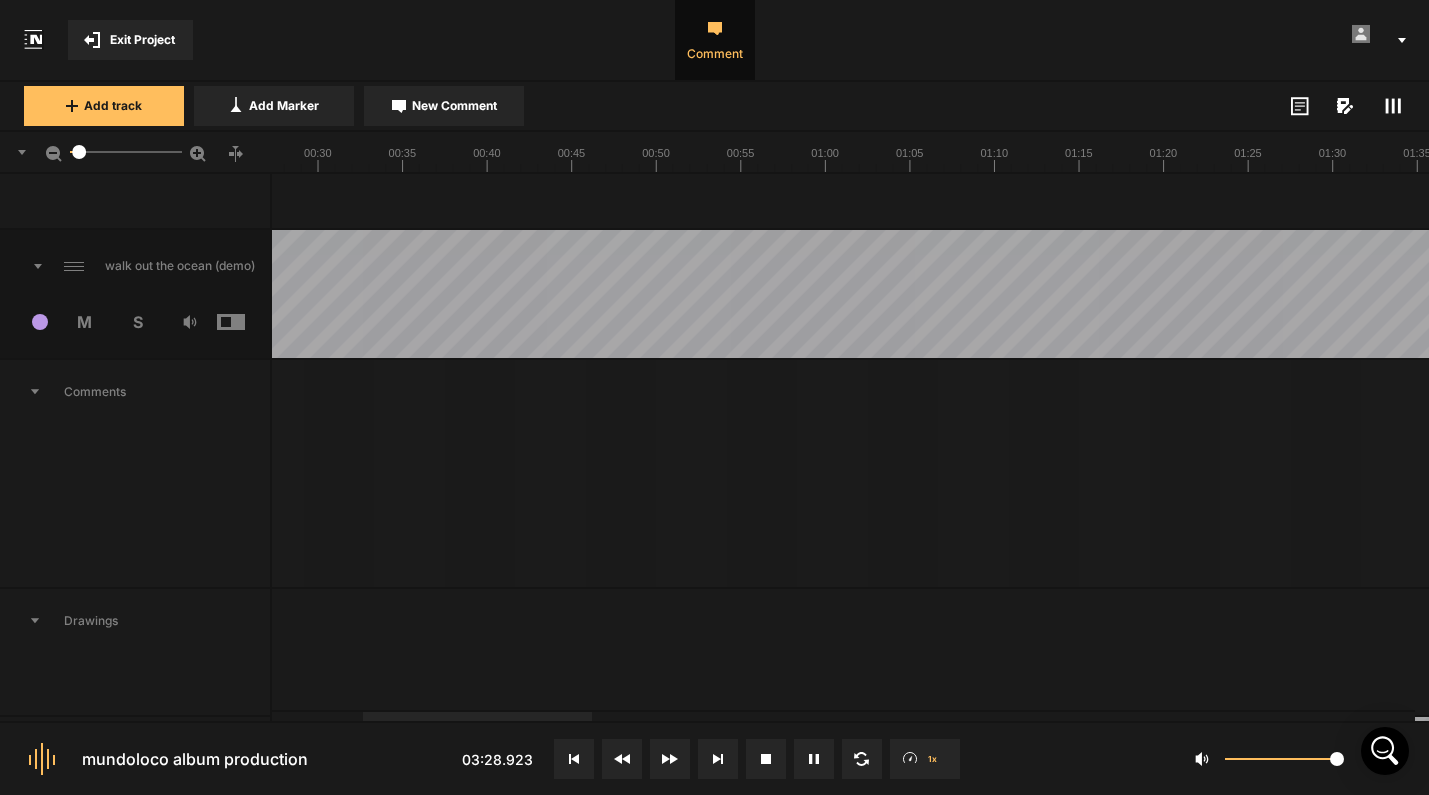 scroll, scrollTop: 4938, scrollLeft: 0, axis: vertical 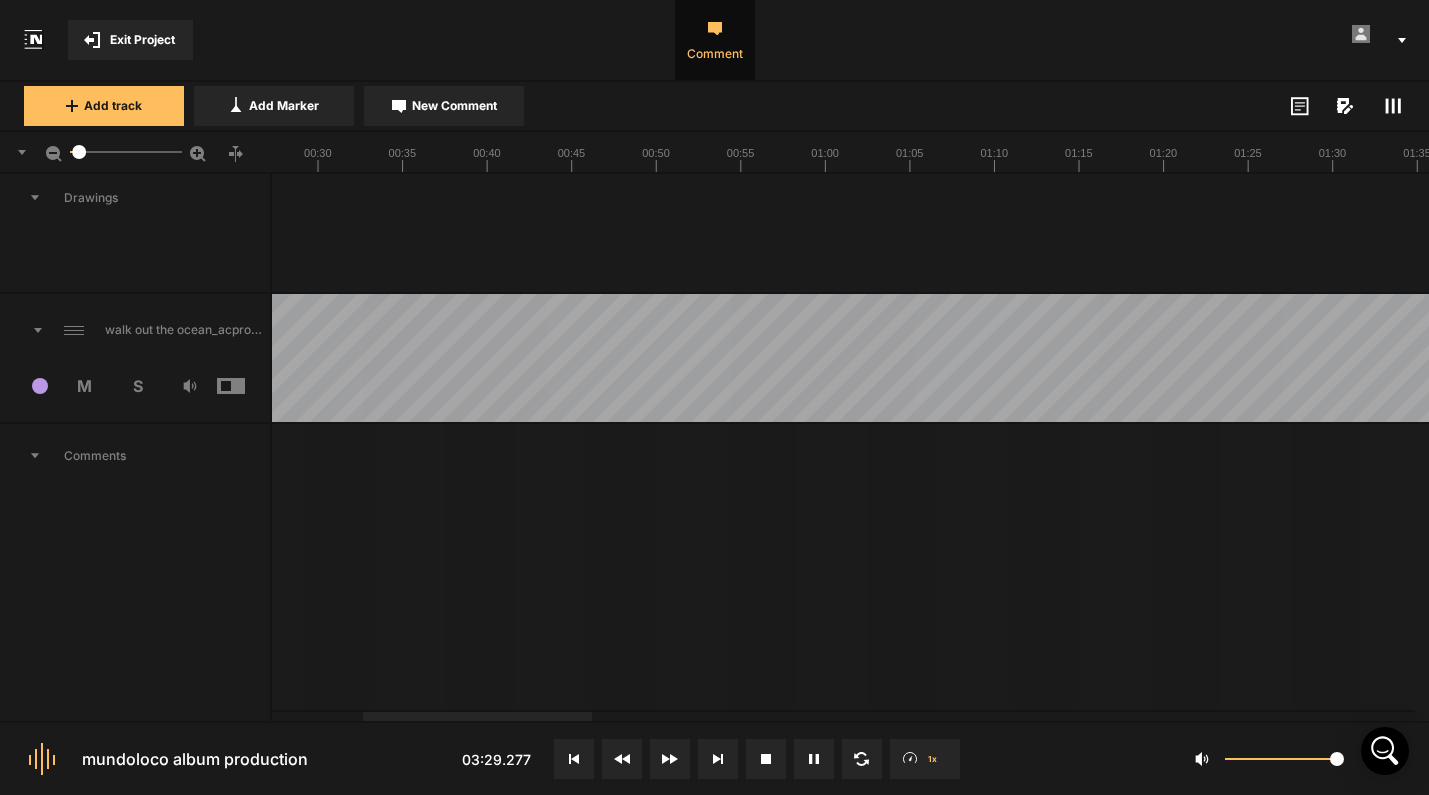 click on "S" at bounding box center (137, 386) 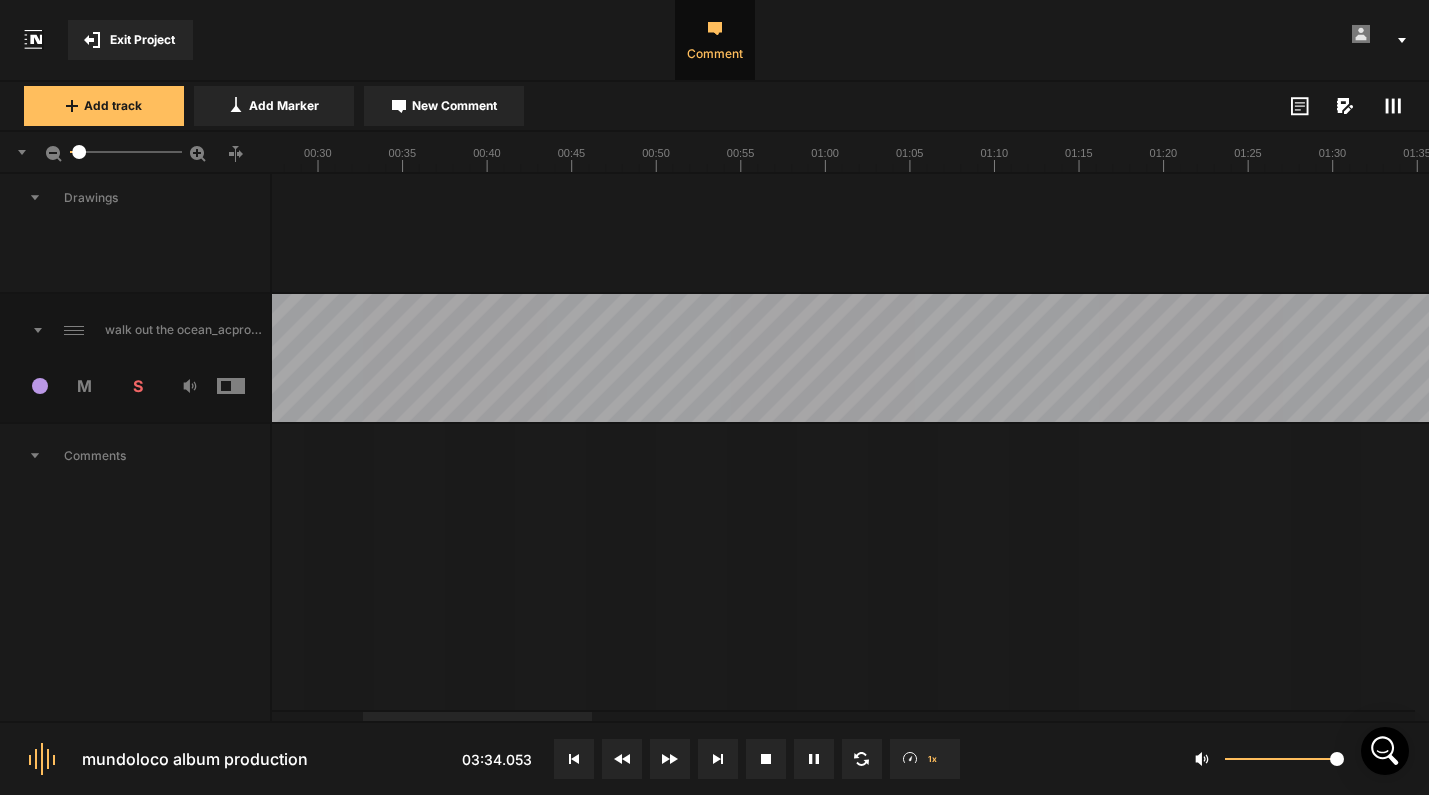 click 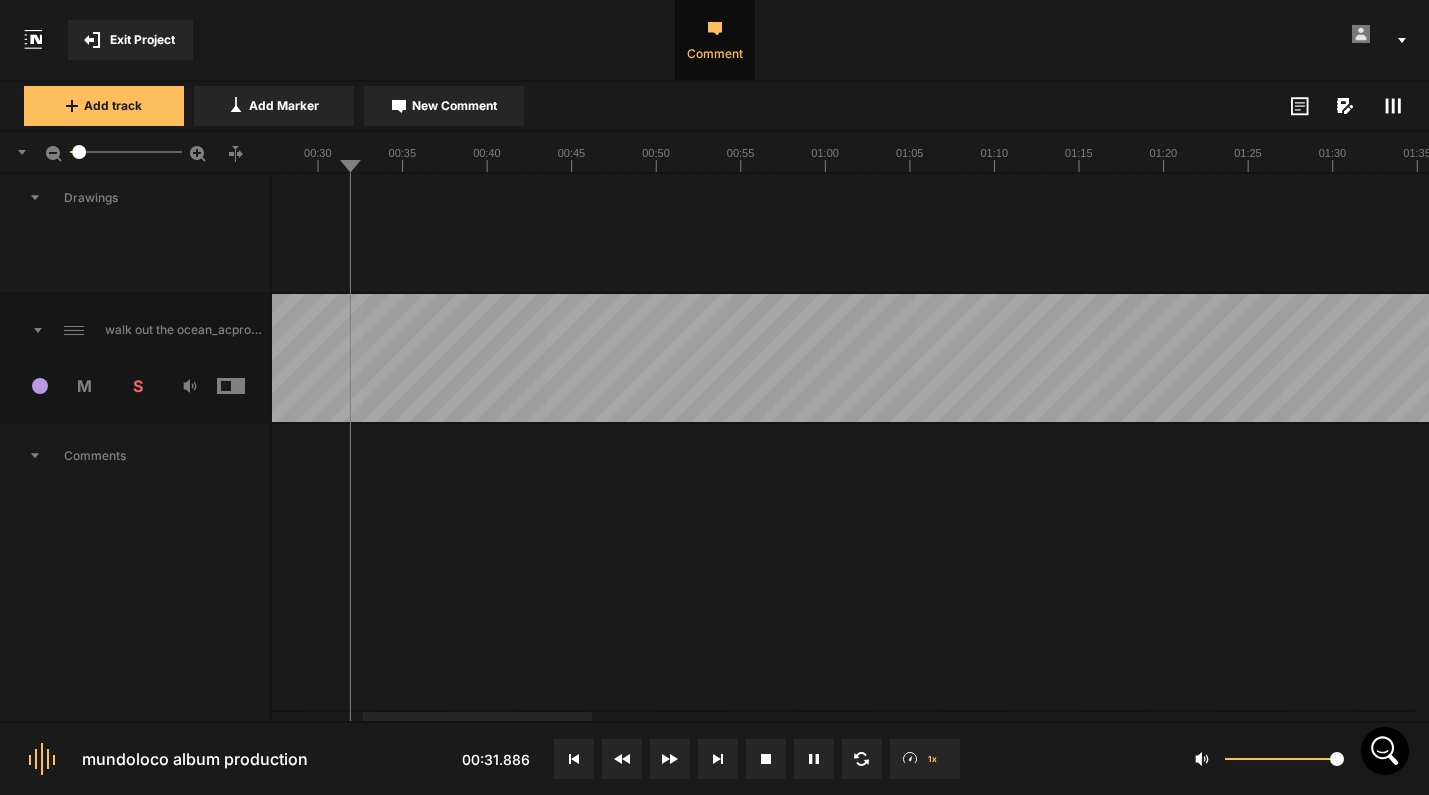 click 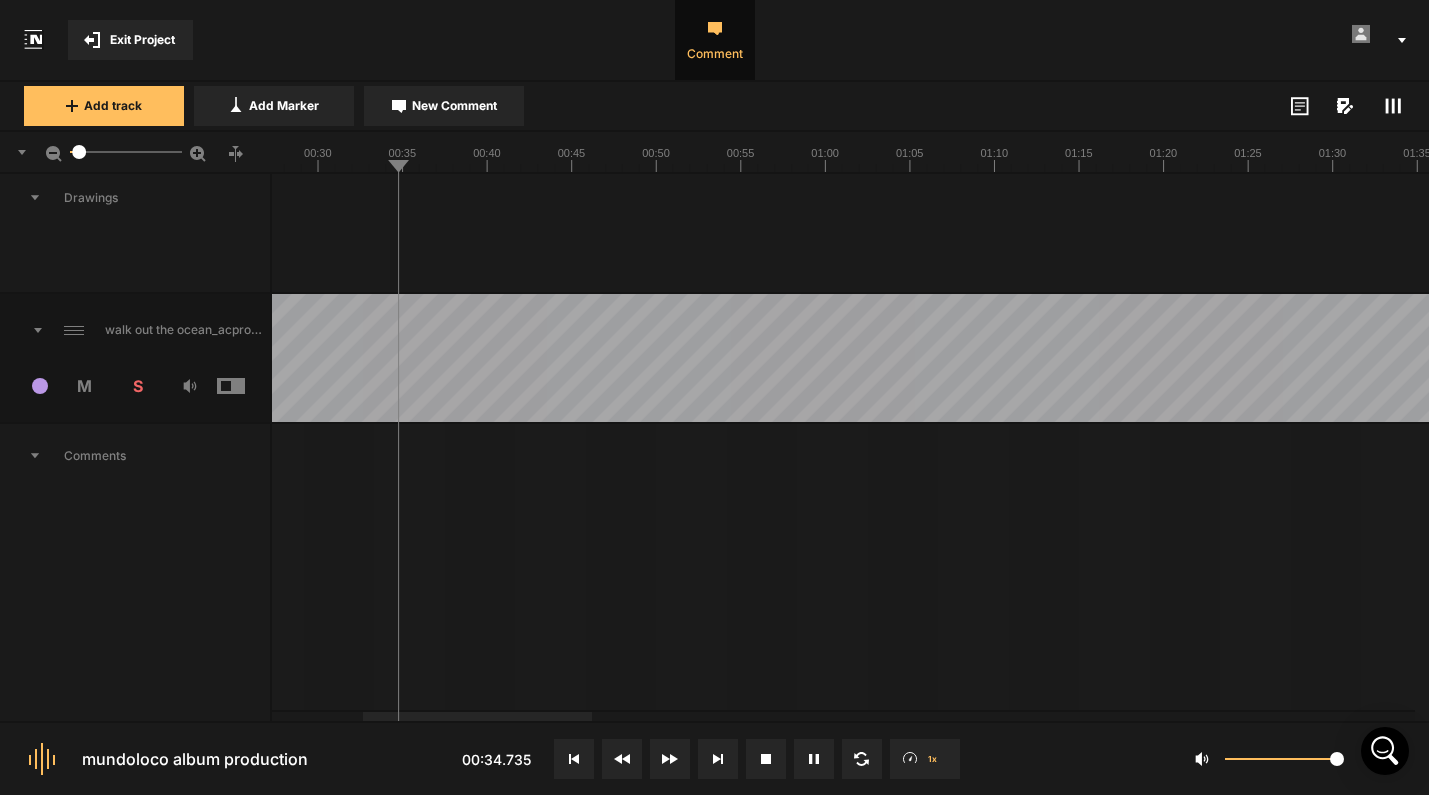 click on "S" at bounding box center (137, 386) 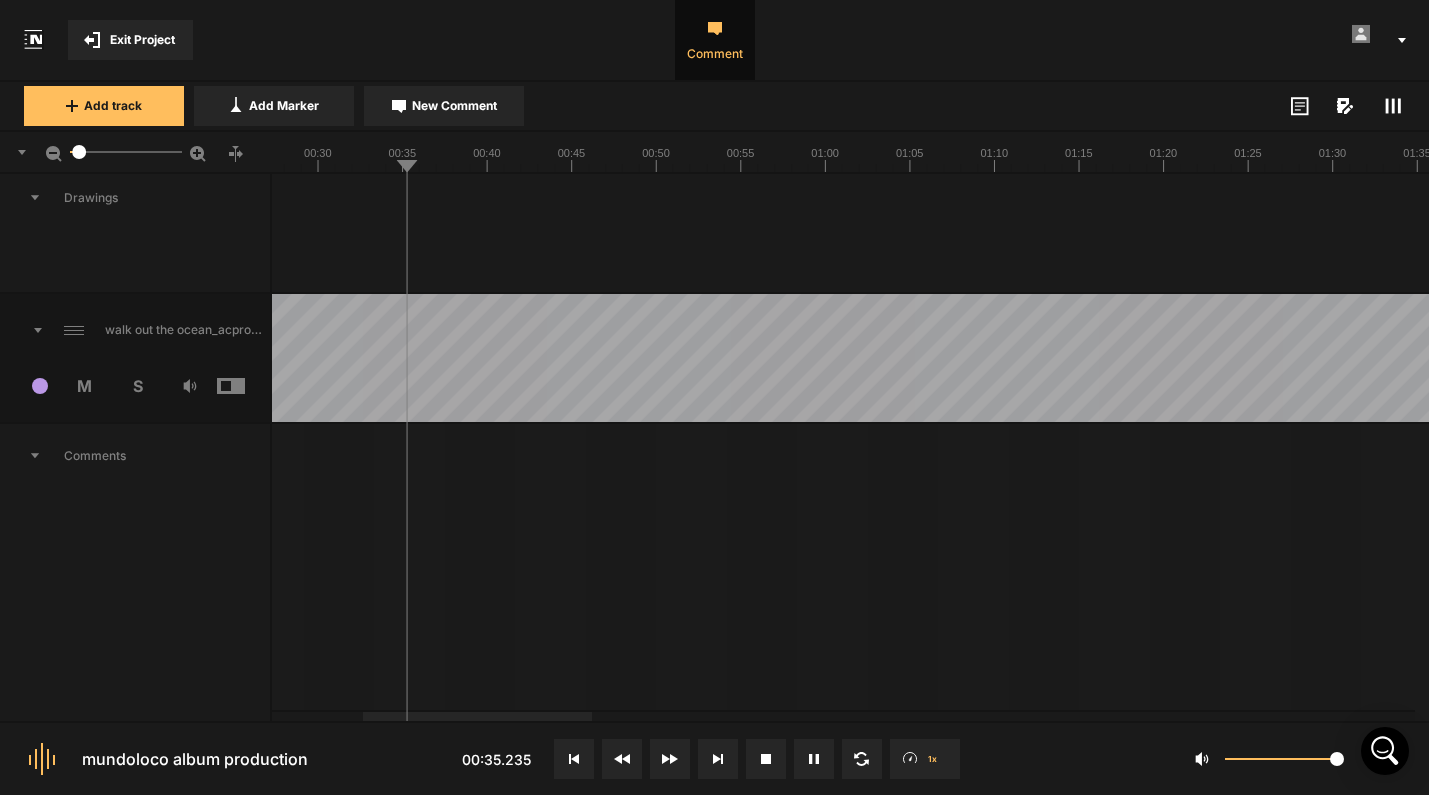 click on "S" at bounding box center (137, 386) 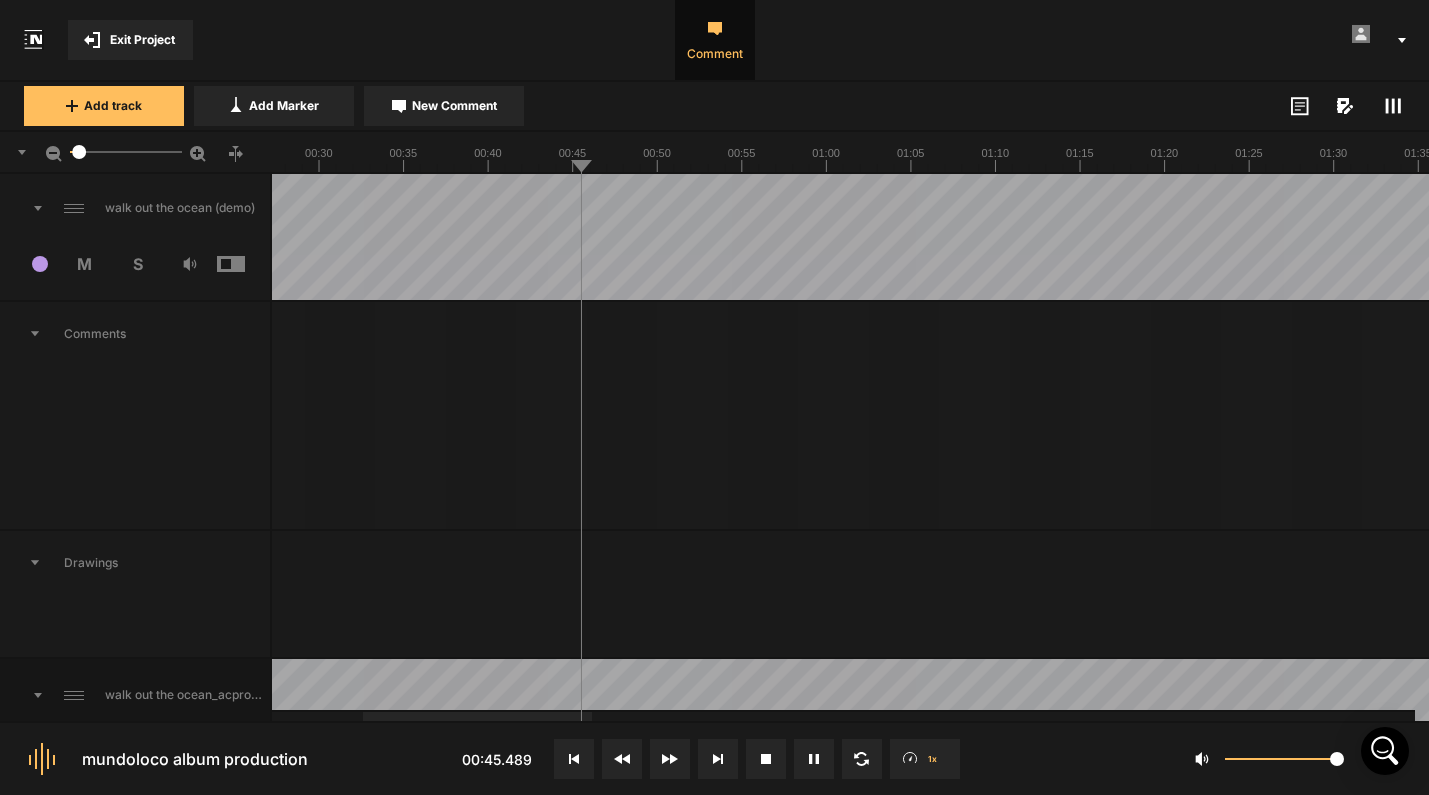scroll, scrollTop: 4610, scrollLeft: 0, axis: vertical 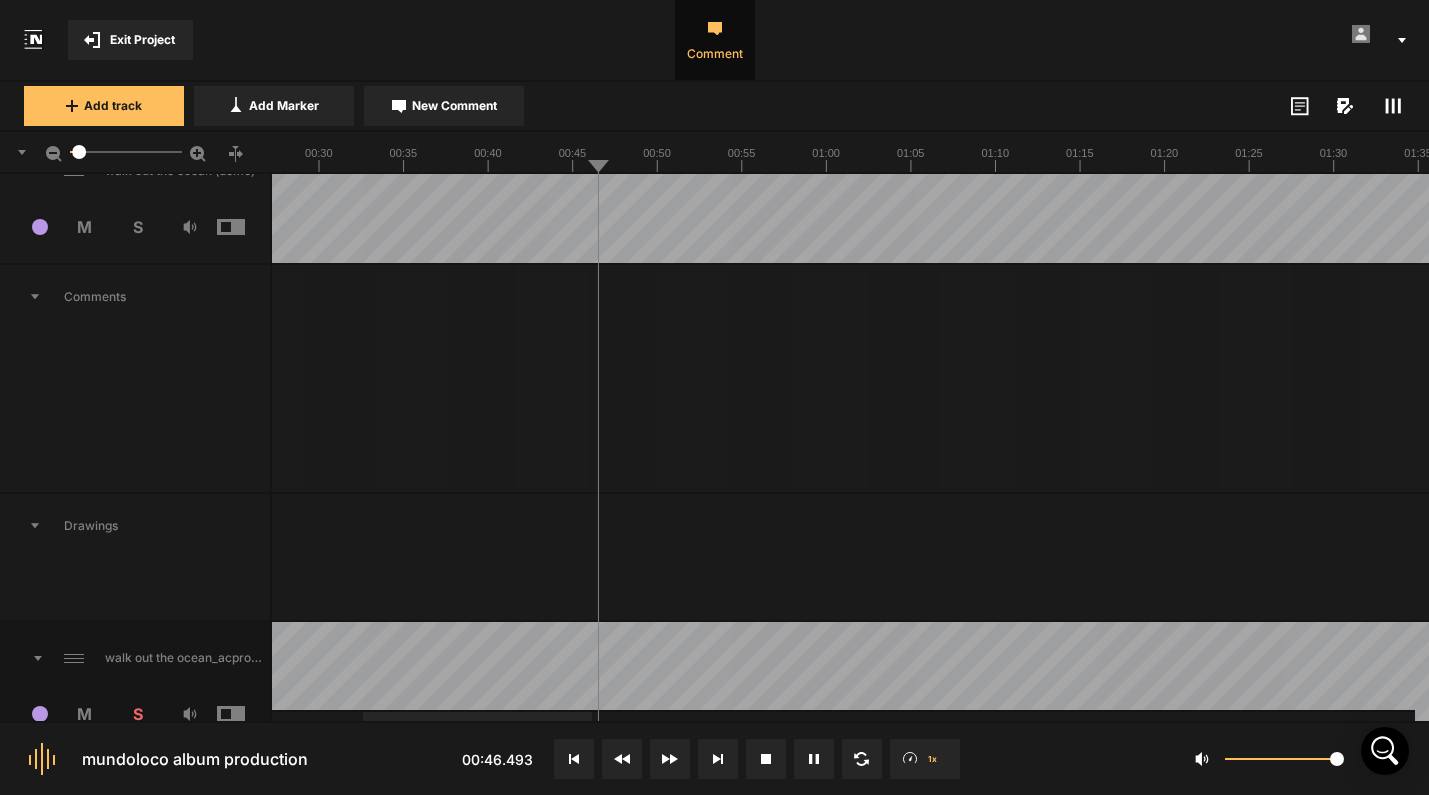click on "S" at bounding box center [137, 714] 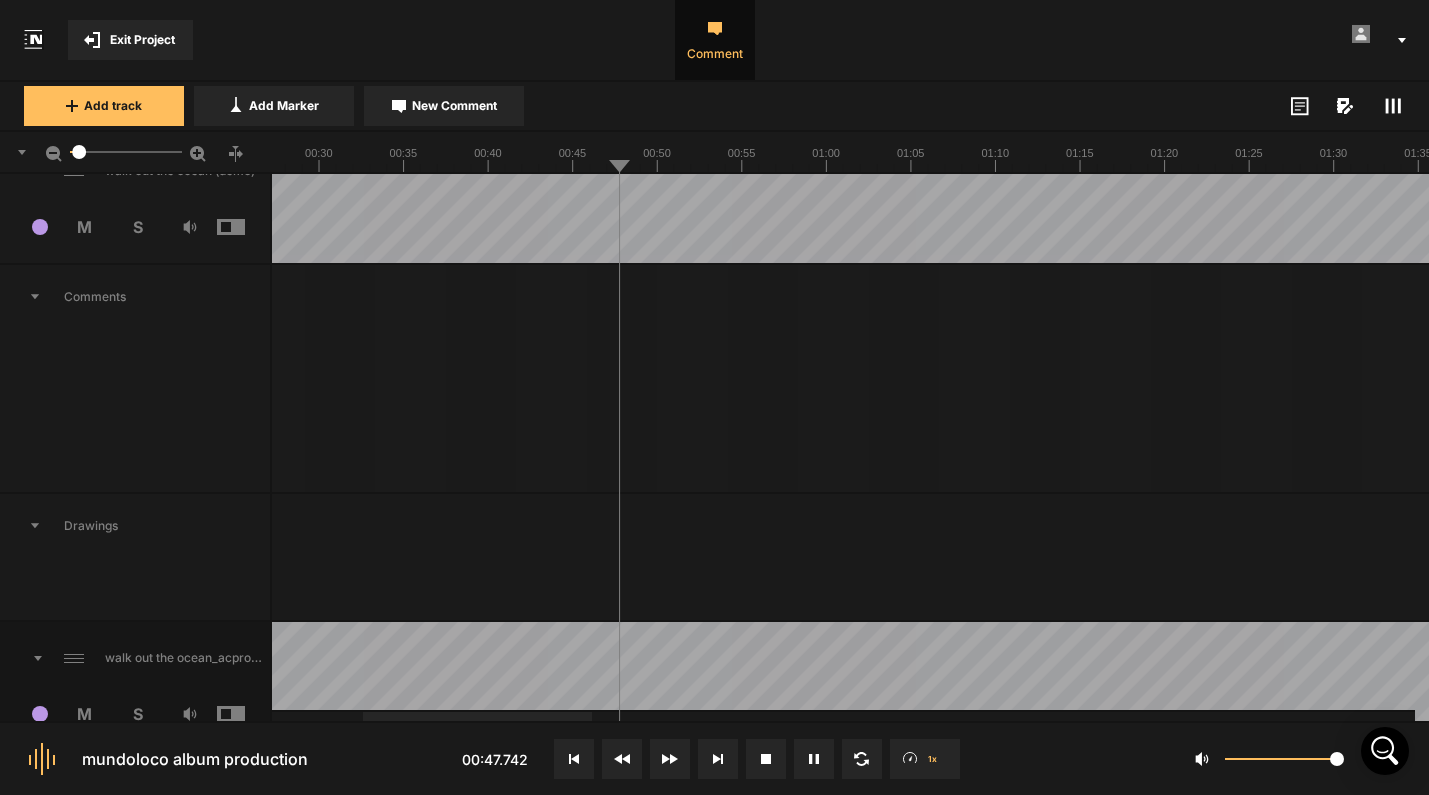click on "S" at bounding box center (137, 227) 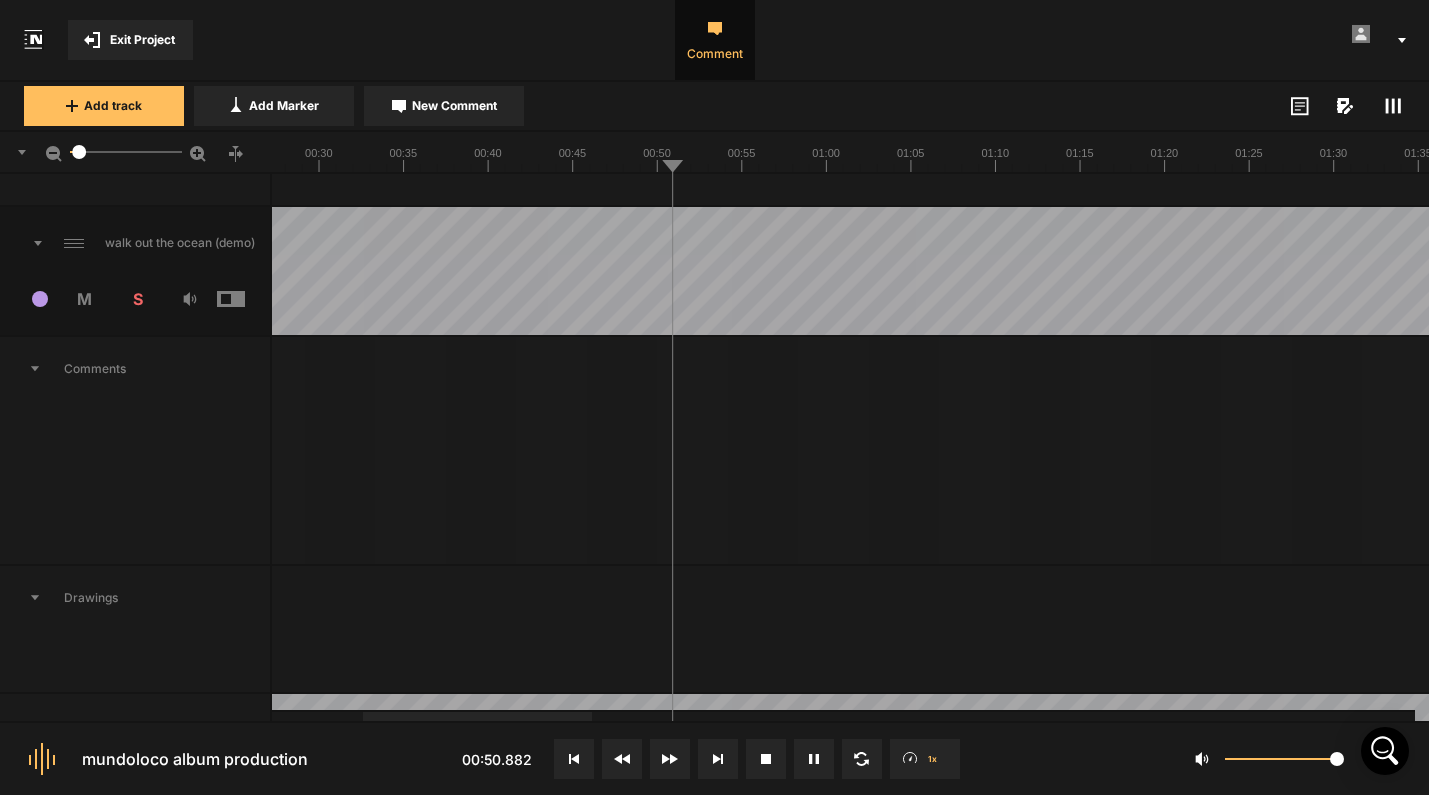 scroll, scrollTop: 4570, scrollLeft: 0, axis: vertical 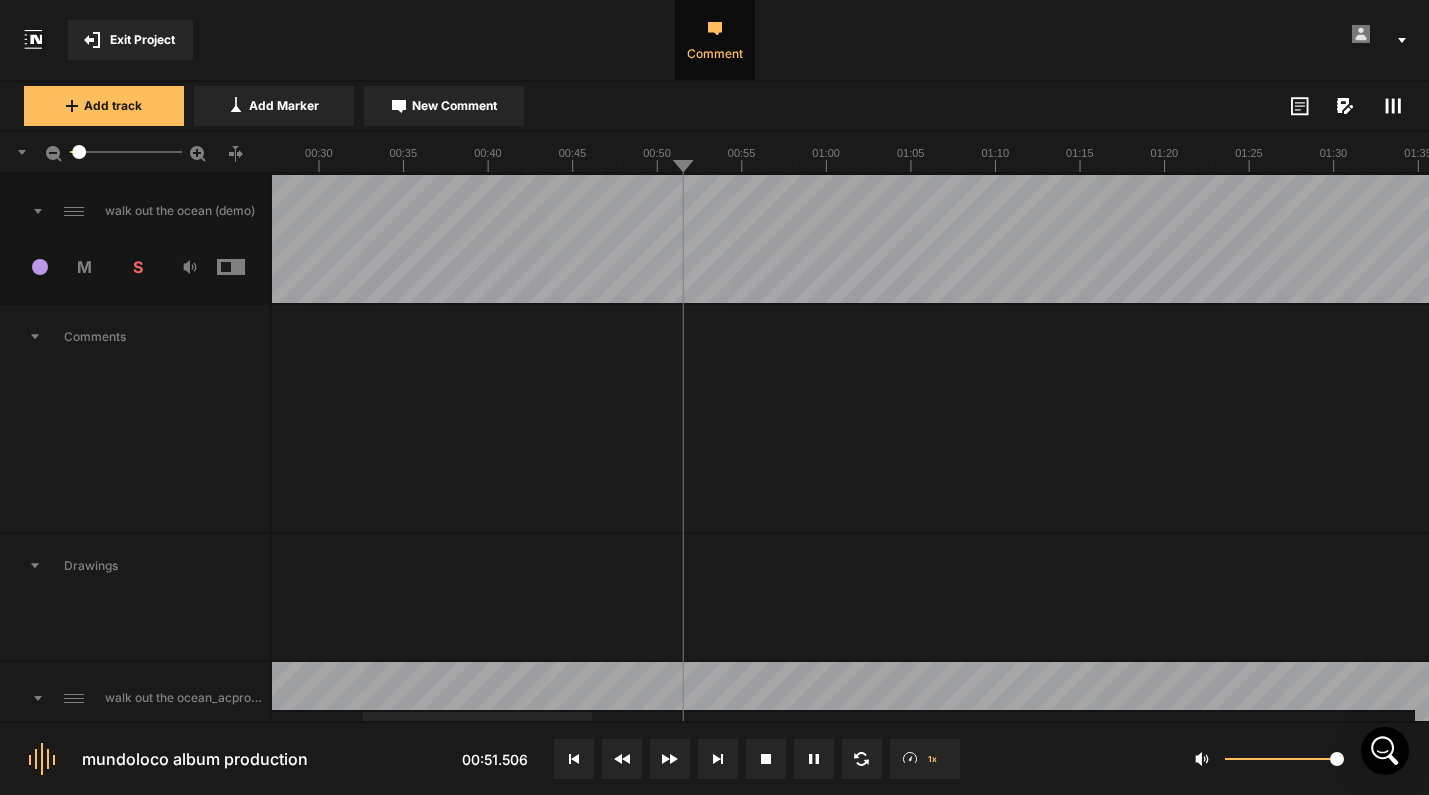 click on "S" at bounding box center (137, 267) 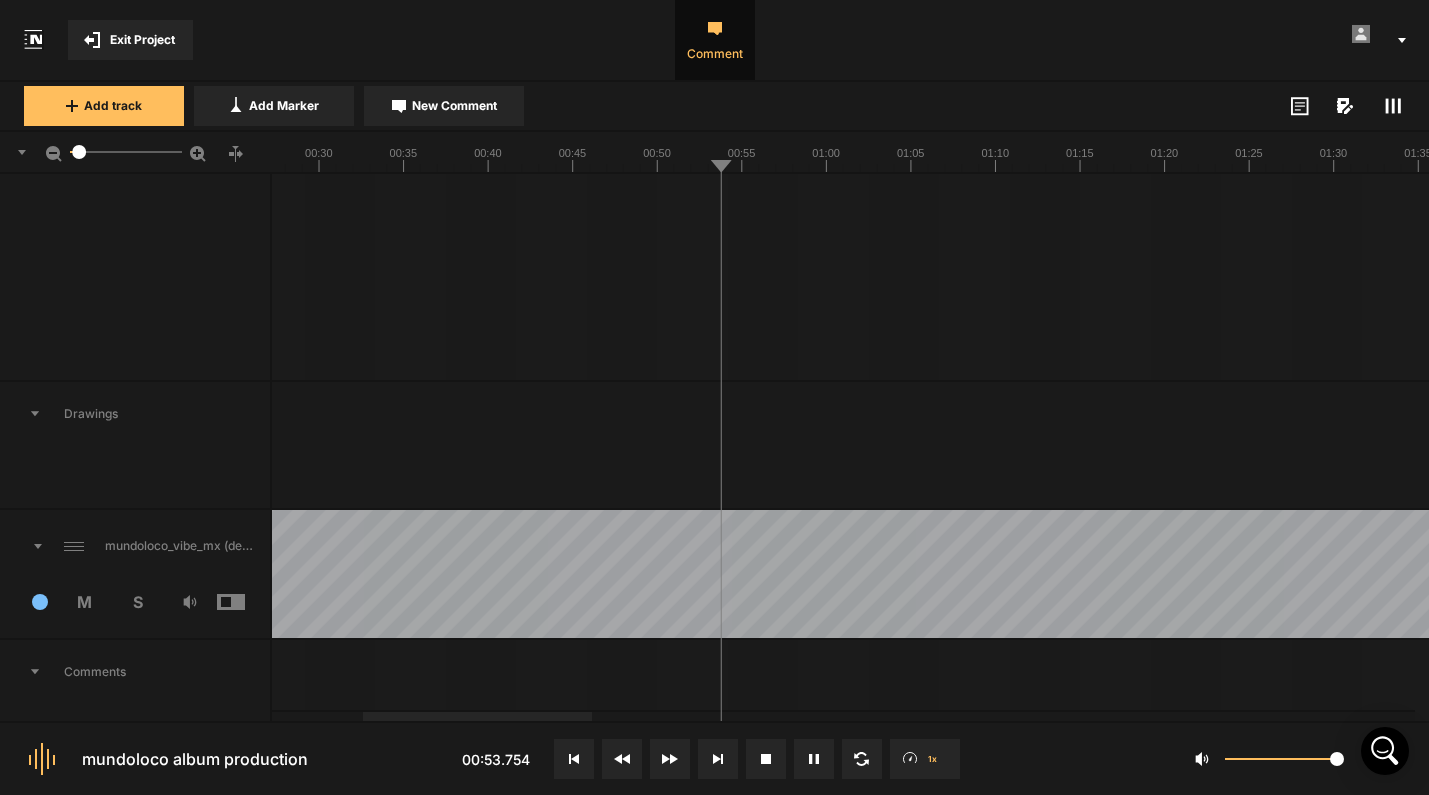 scroll, scrollTop: 5470, scrollLeft: 0, axis: vertical 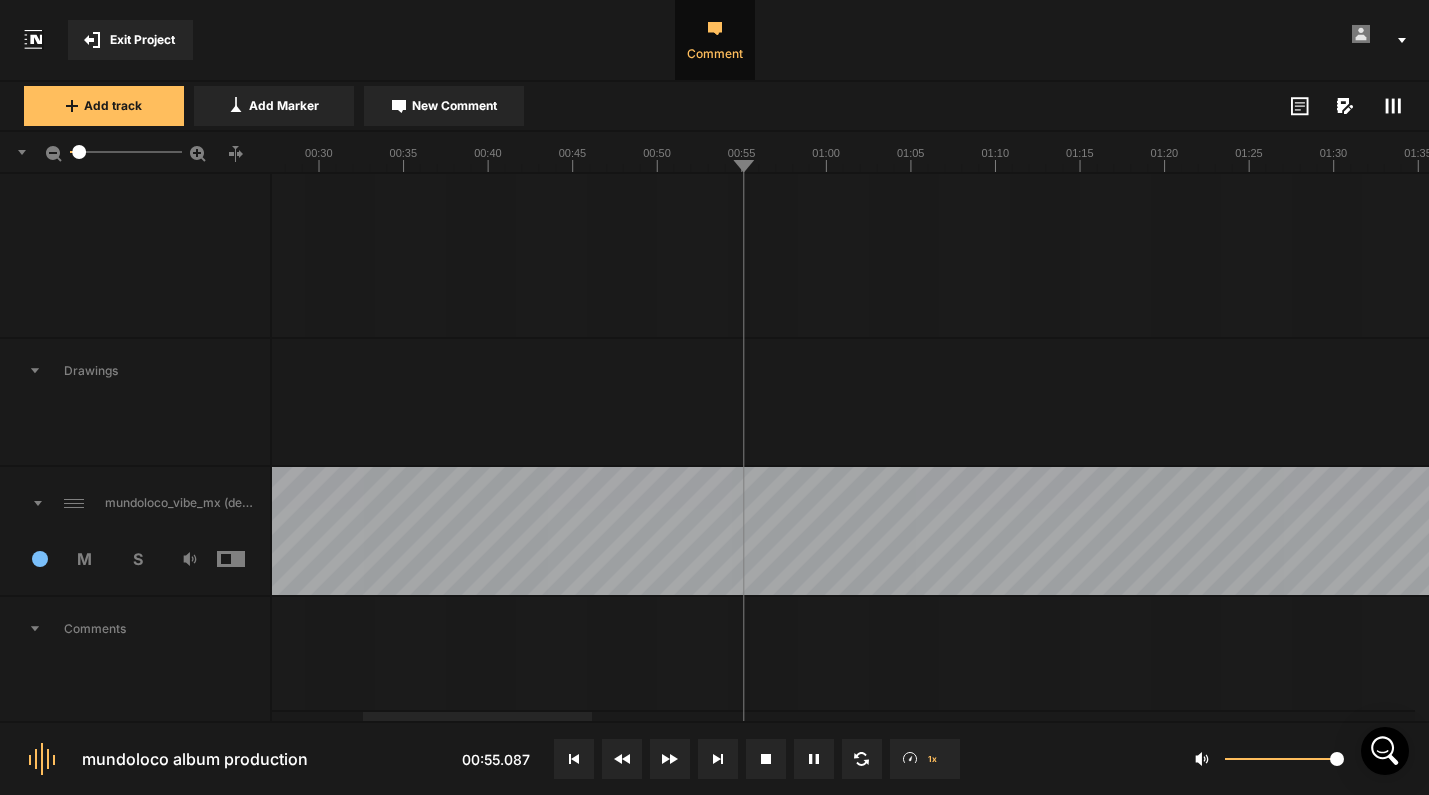 click on "S" at bounding box center [137, 559] 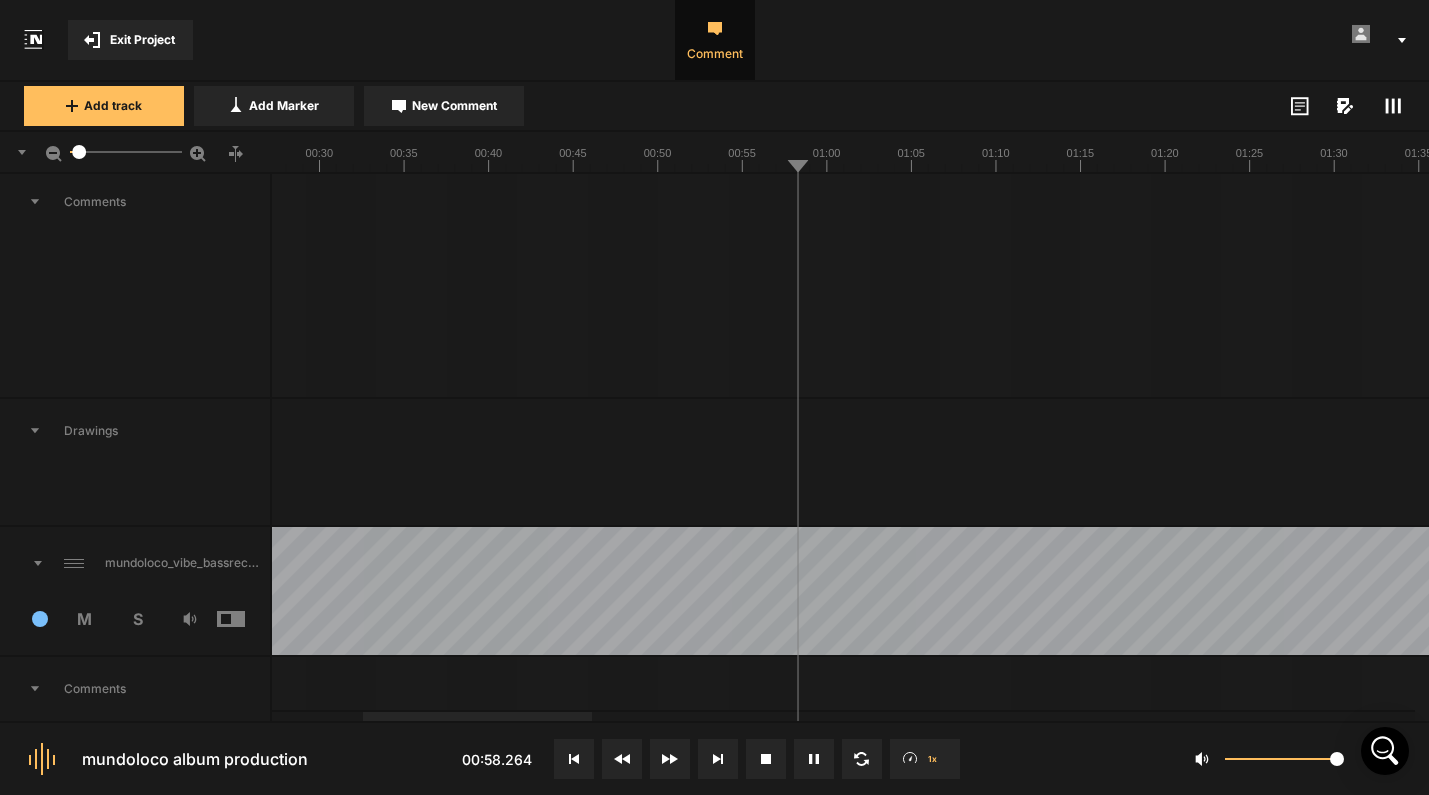 scroll, scrollTop: 5815, scrollLeft: 0, axis: vertical 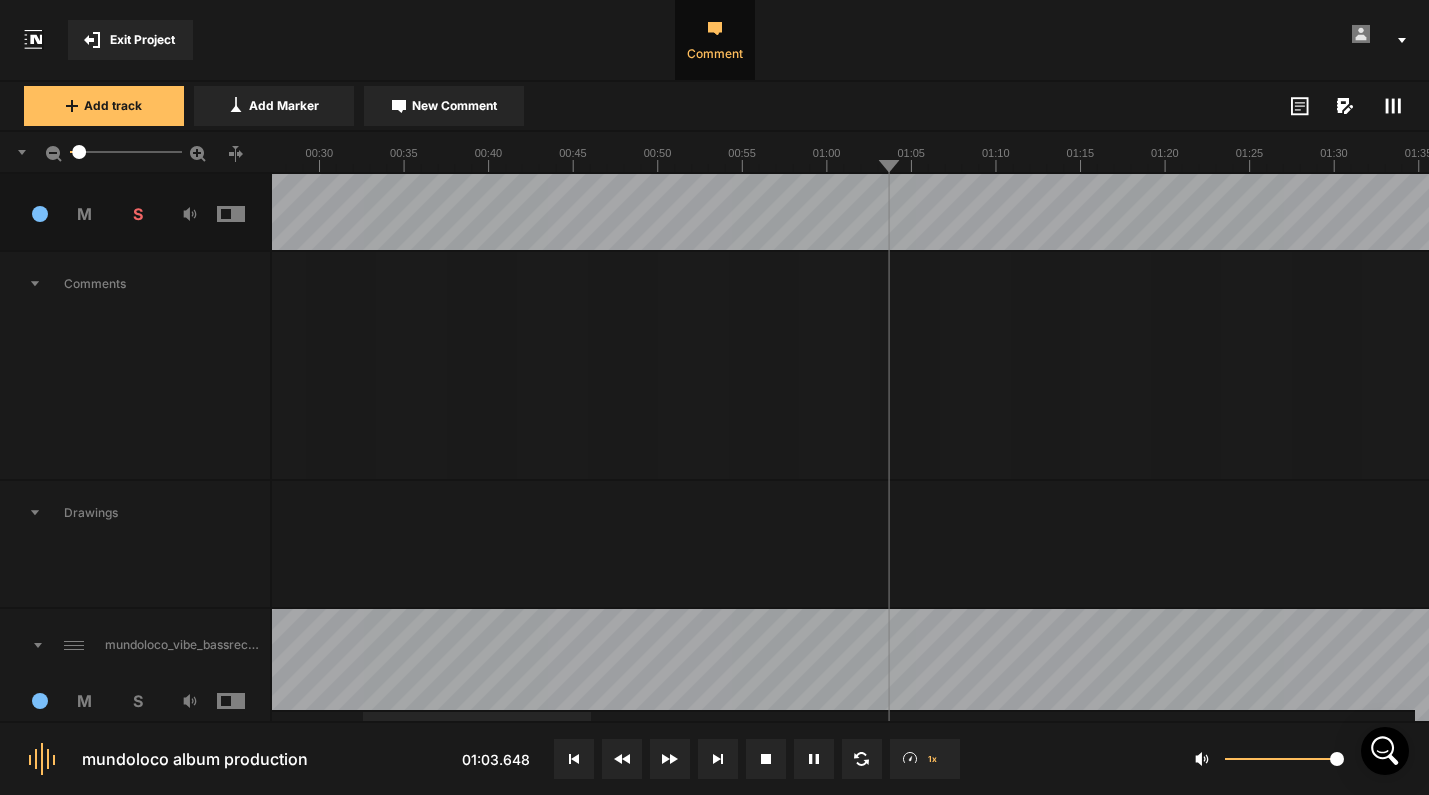 click 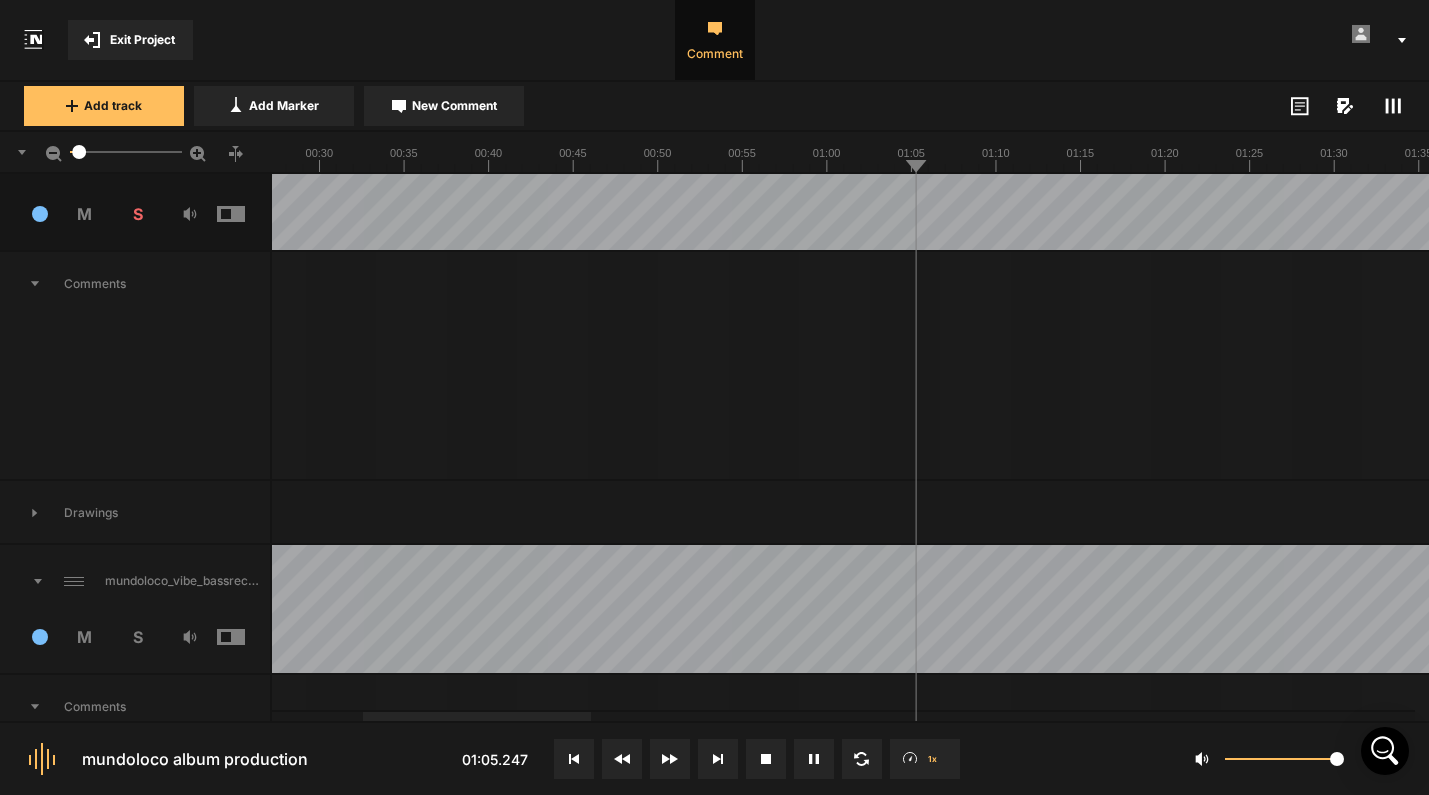 click 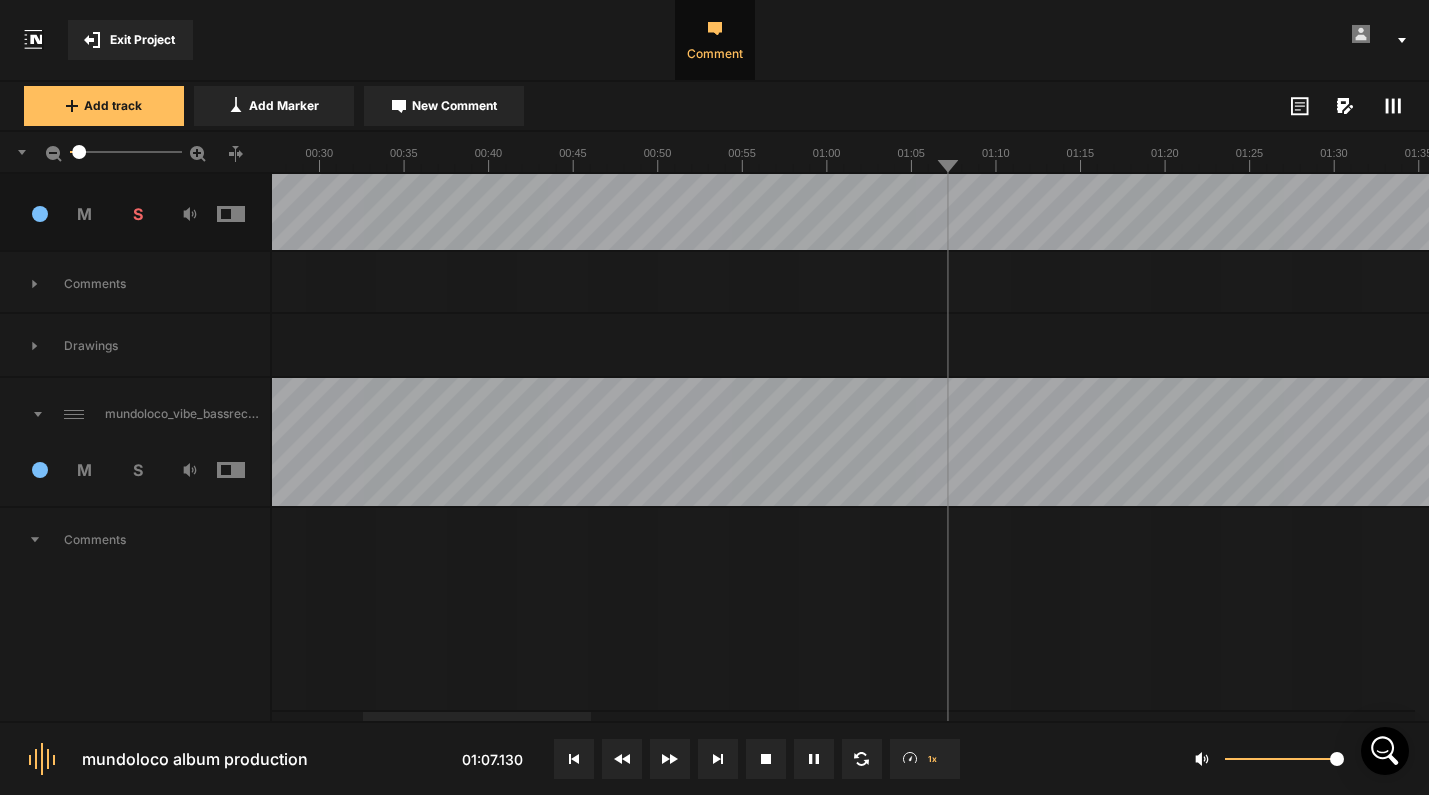 scroll, scrollTop: 5430, scrollLeft: 0, axis: vertical 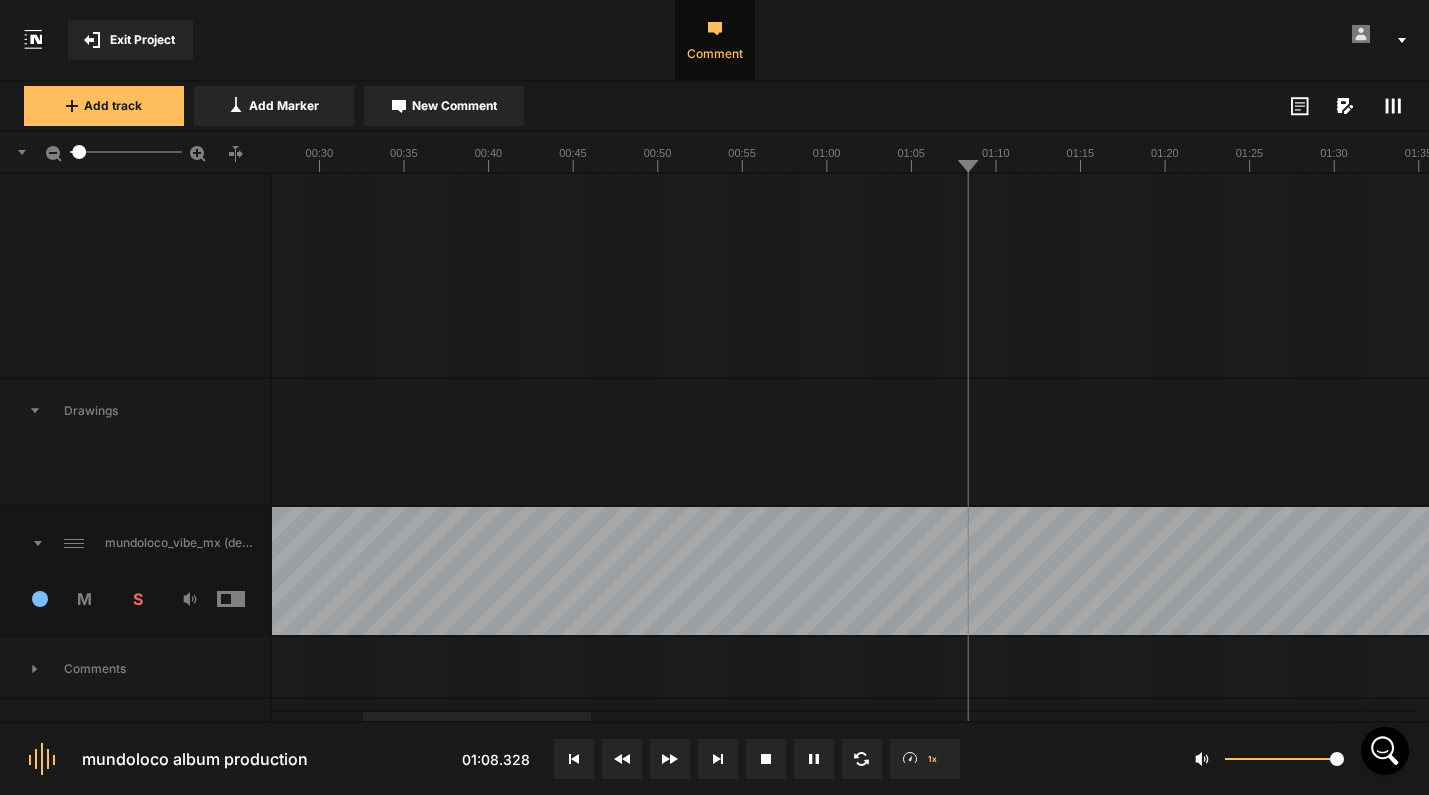 click 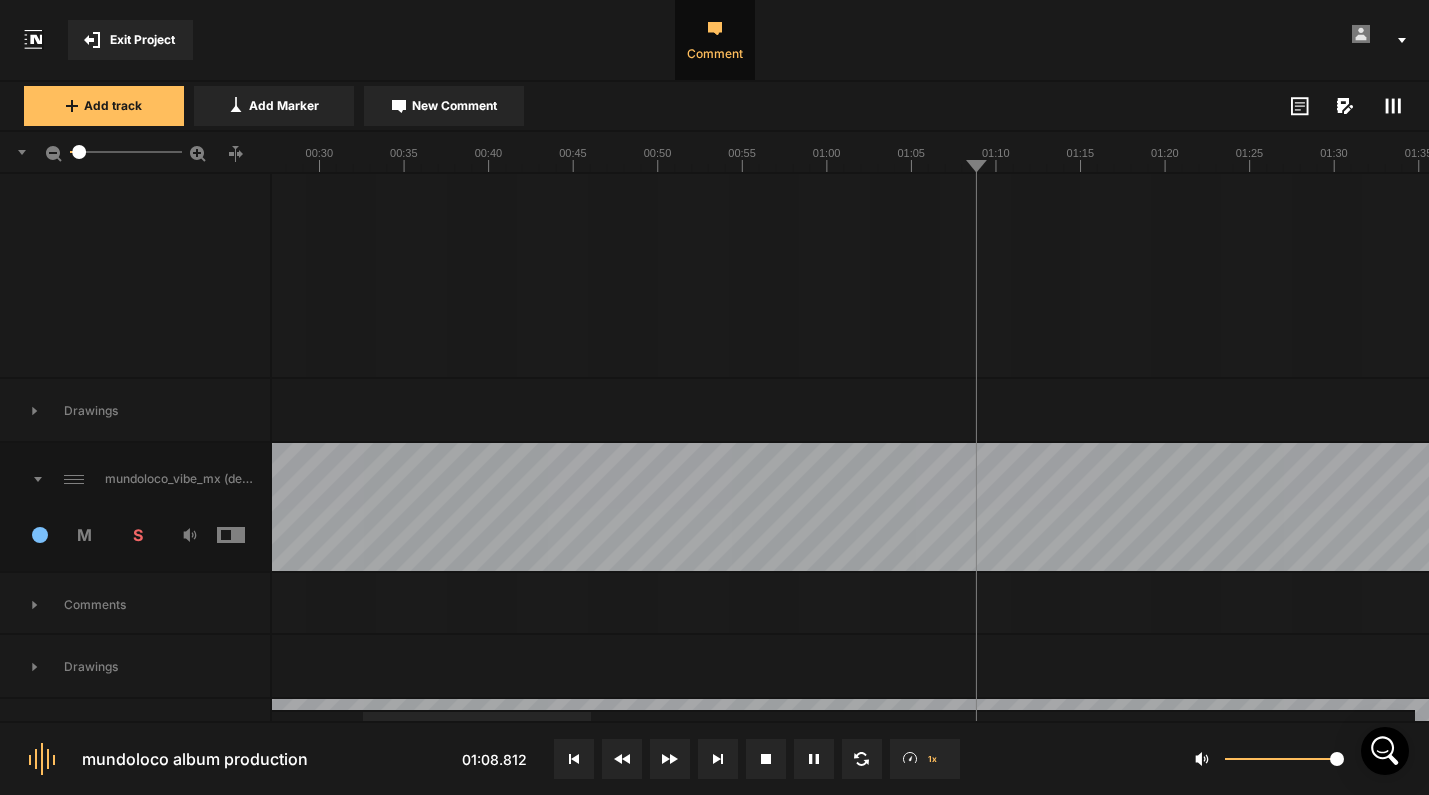 scroll, scrollTop: 5051, scrollLeft: 0, axis: vertical 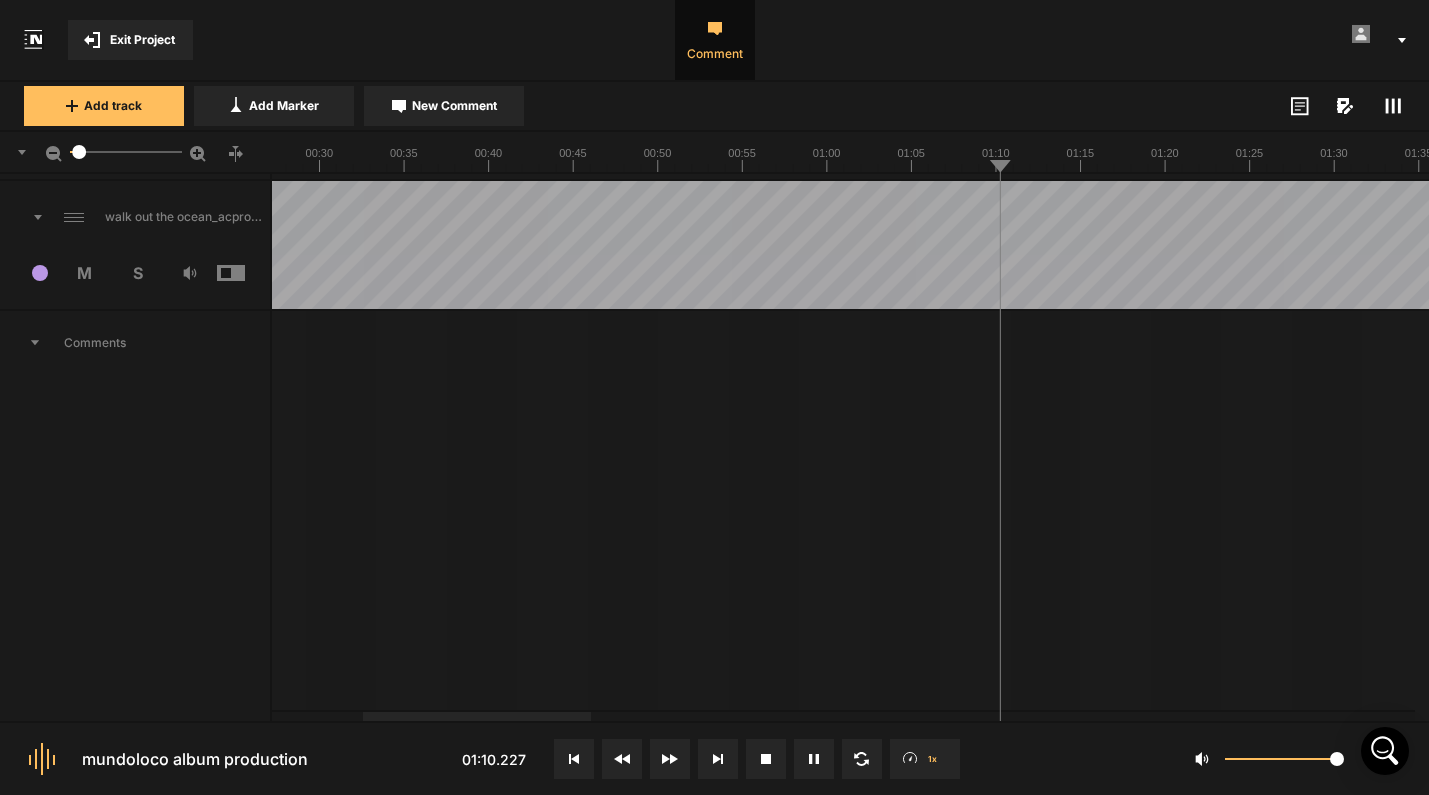 click on "Comments" at bounding box center [135, 343] 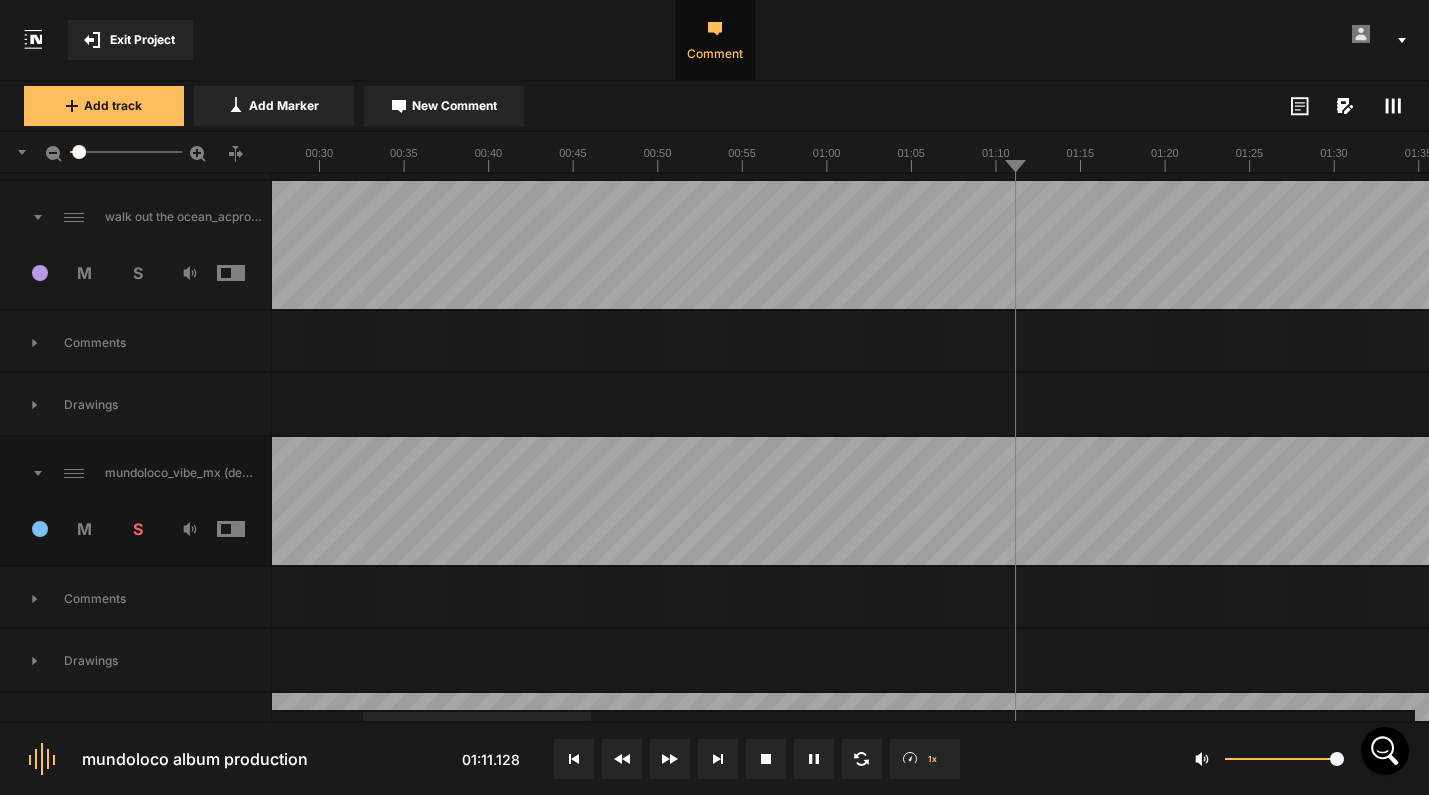 scroll, scrollTop: 4575, scrollLeft: 0, axis: vertical 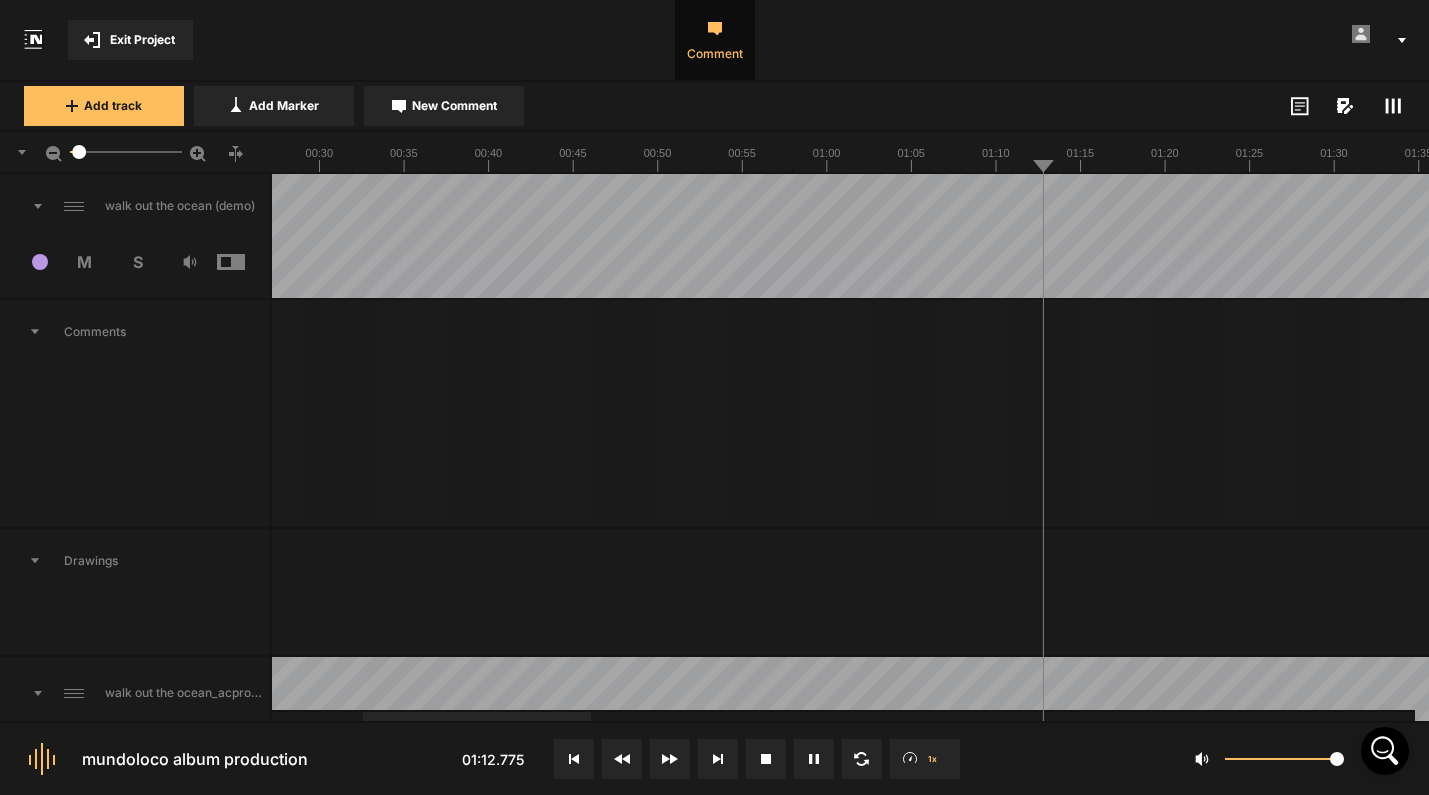 click 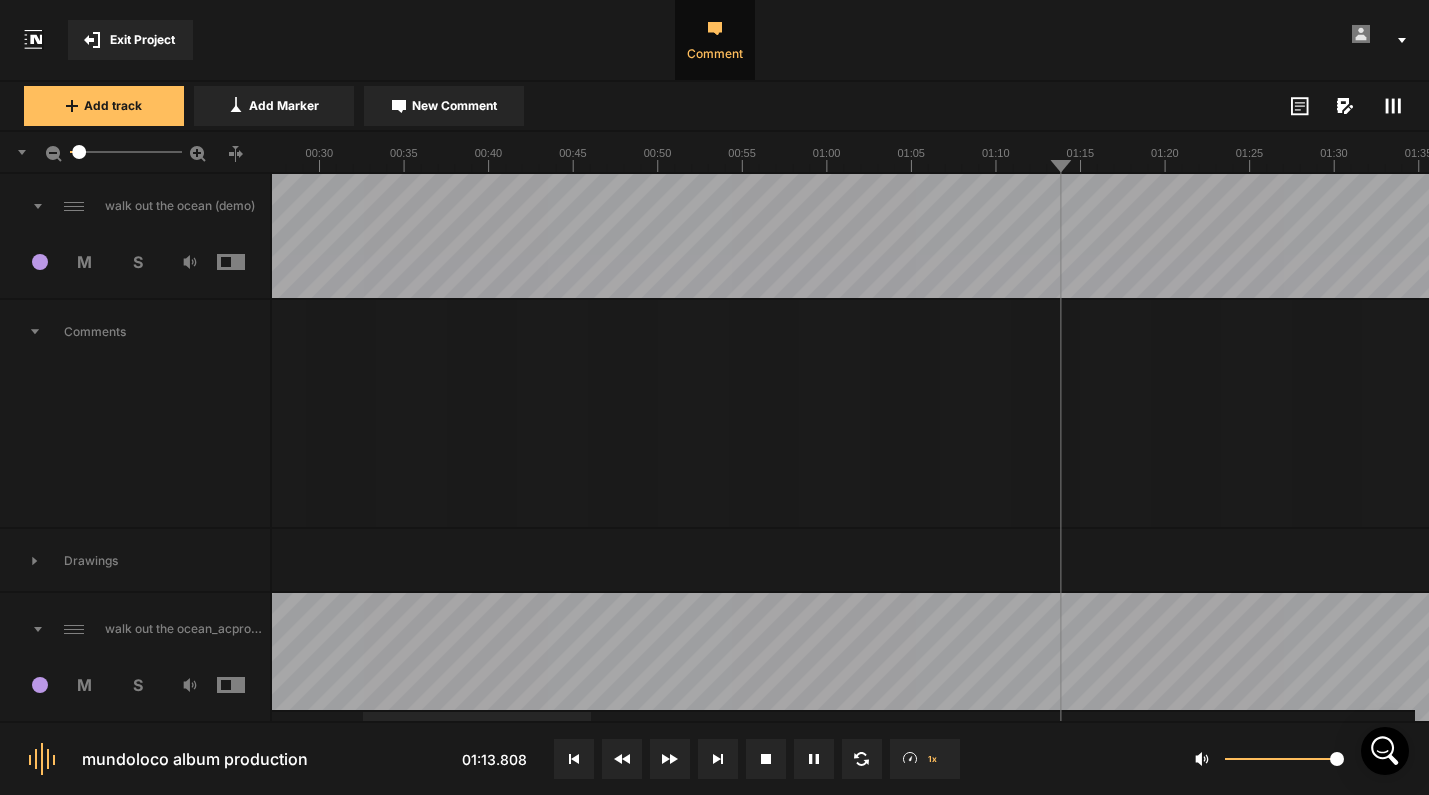click on "Comments" at bounding box center [135, 332] 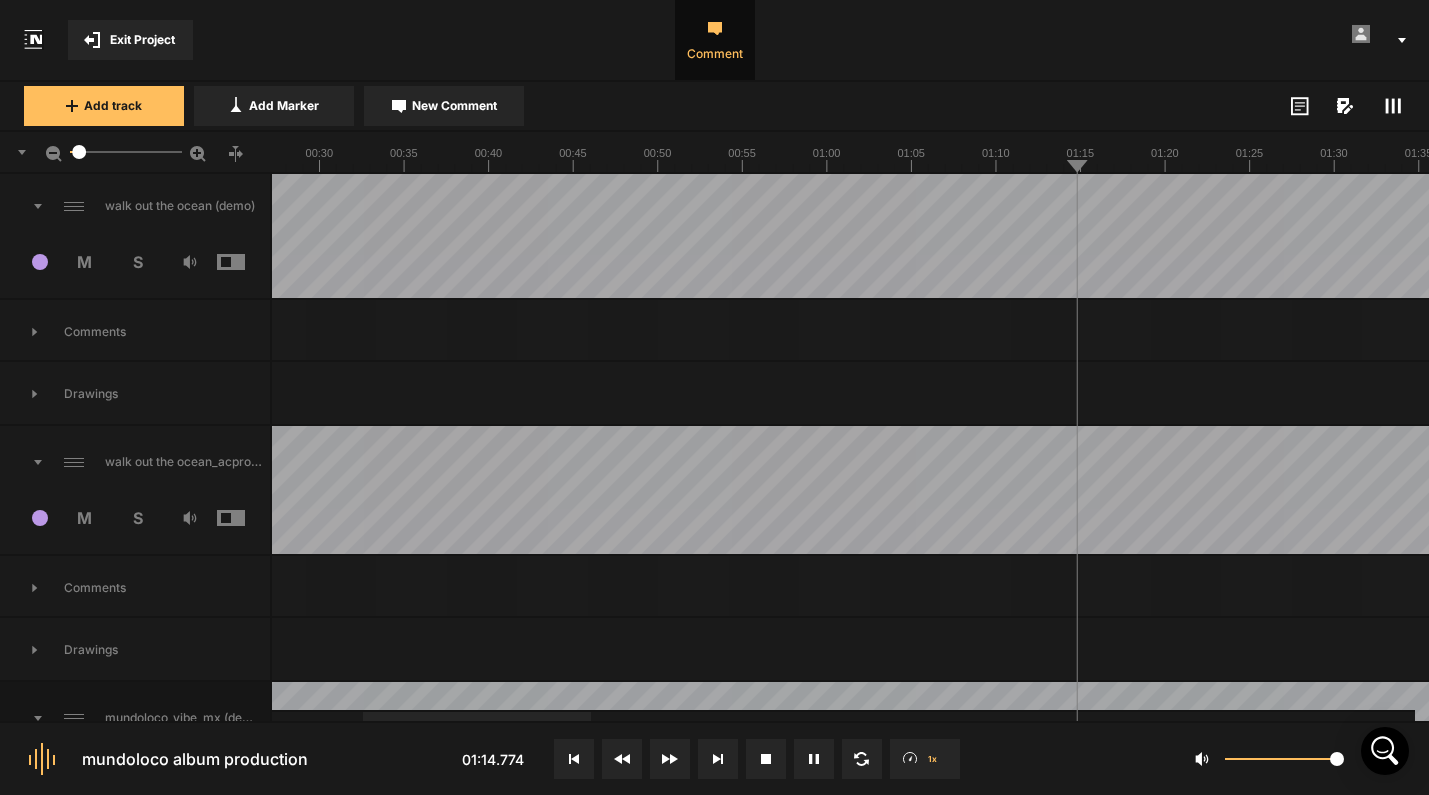 scroll, scrollTop: 4241, scrollLeft: 0, axis: vertical 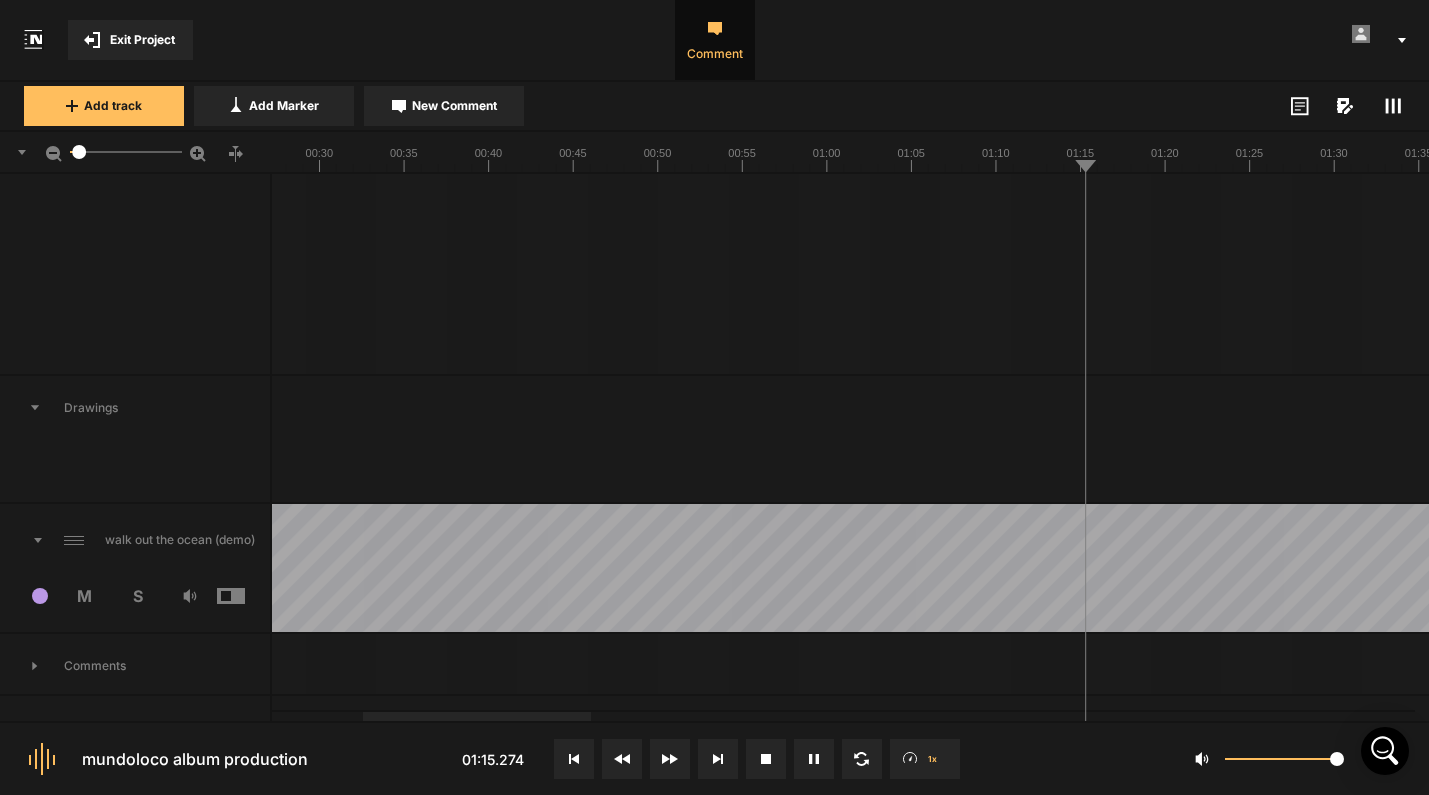 click 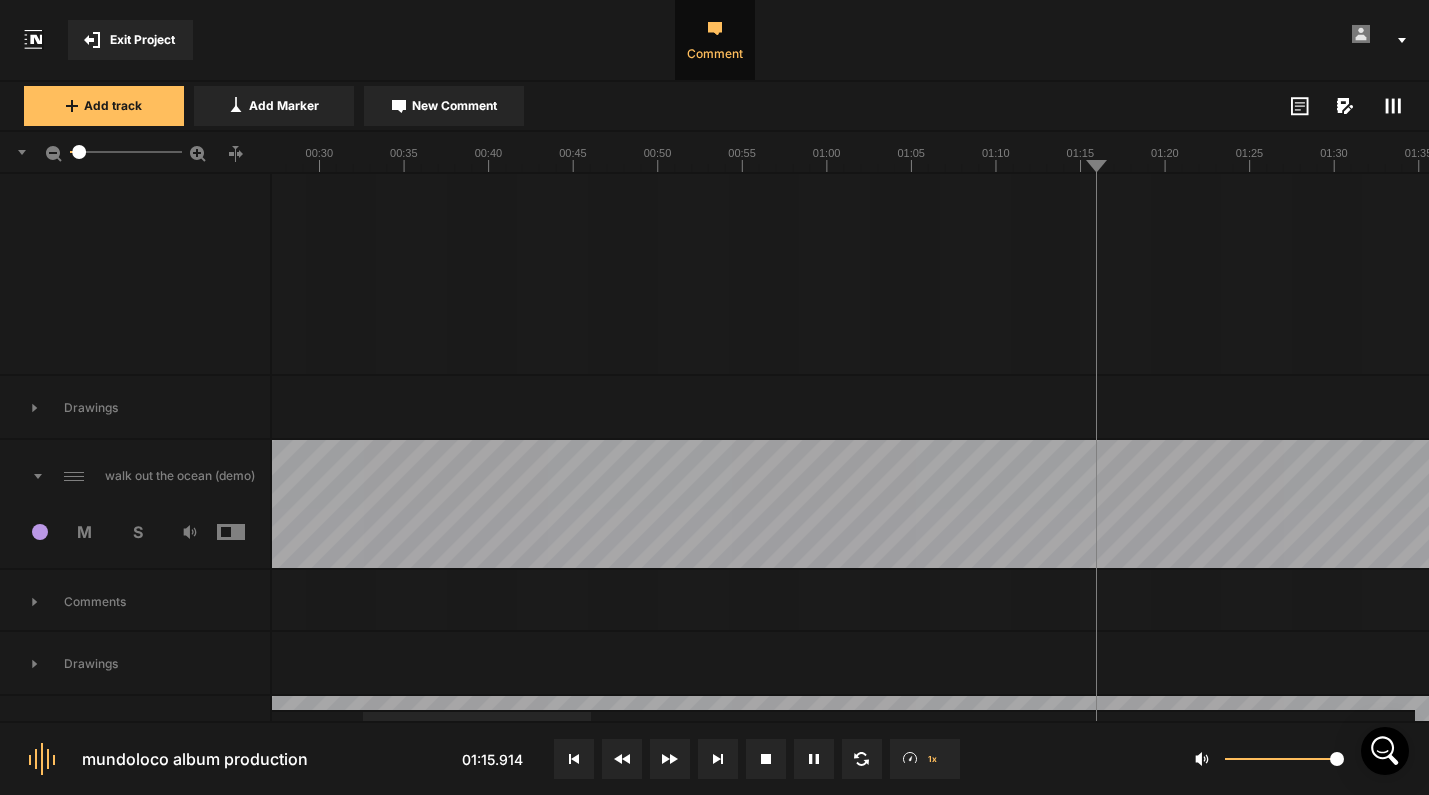 scroll, scrollTop: 3896, scrollLeft: 0, axis: vertical 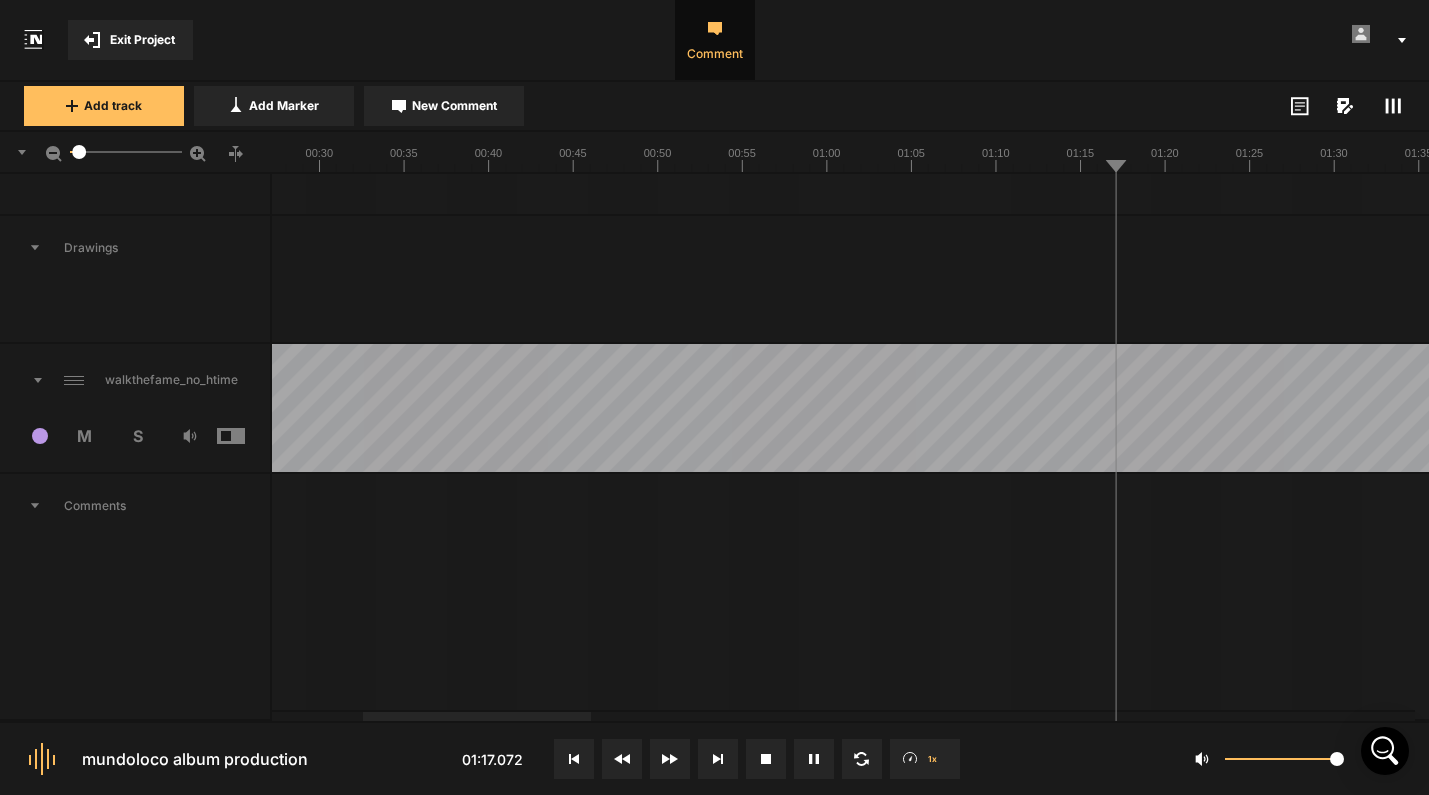 click 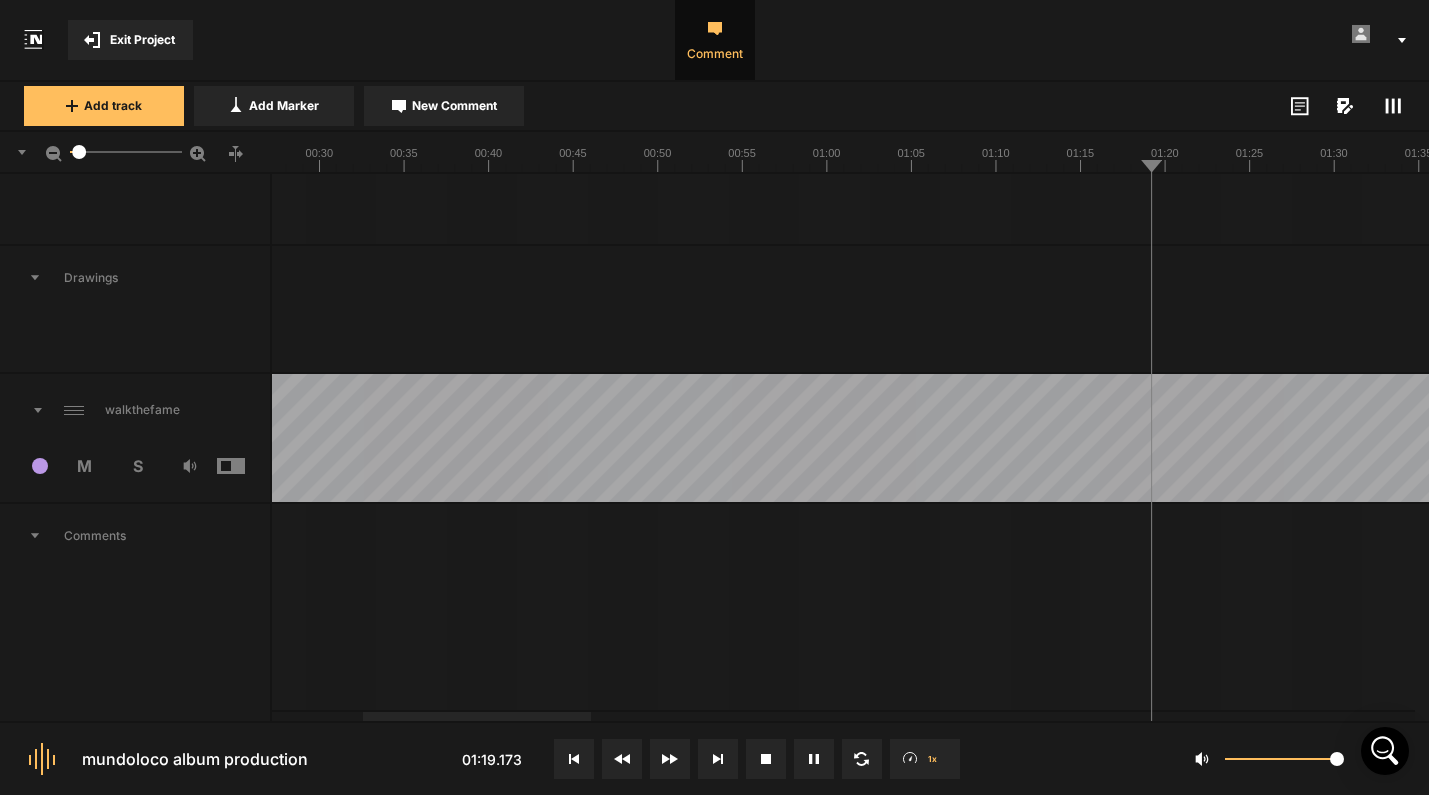 scroll, scrollTop: 3691, scrollLeft: 0, axis: vertical 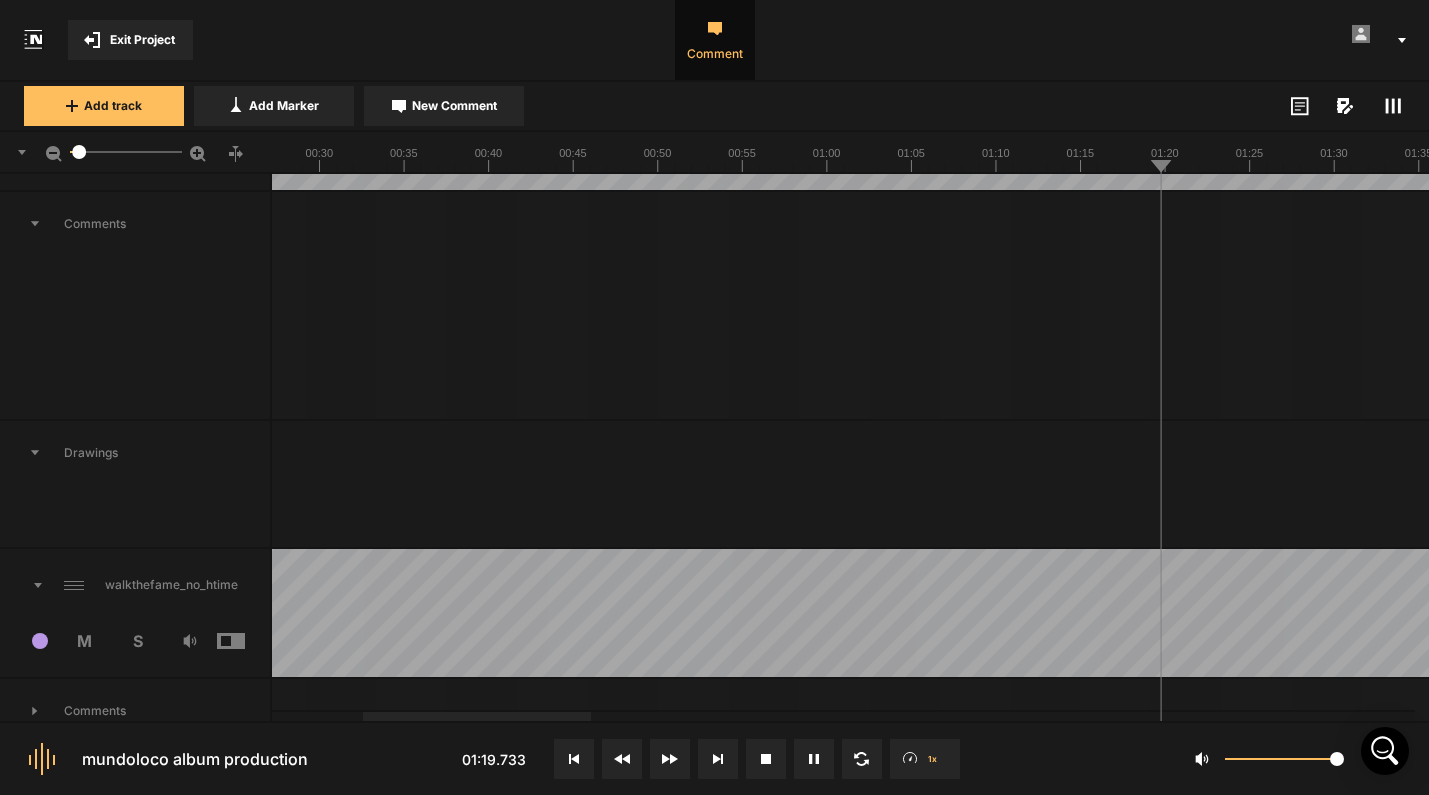 click on "Drawings" at bounding box center [135, 453] 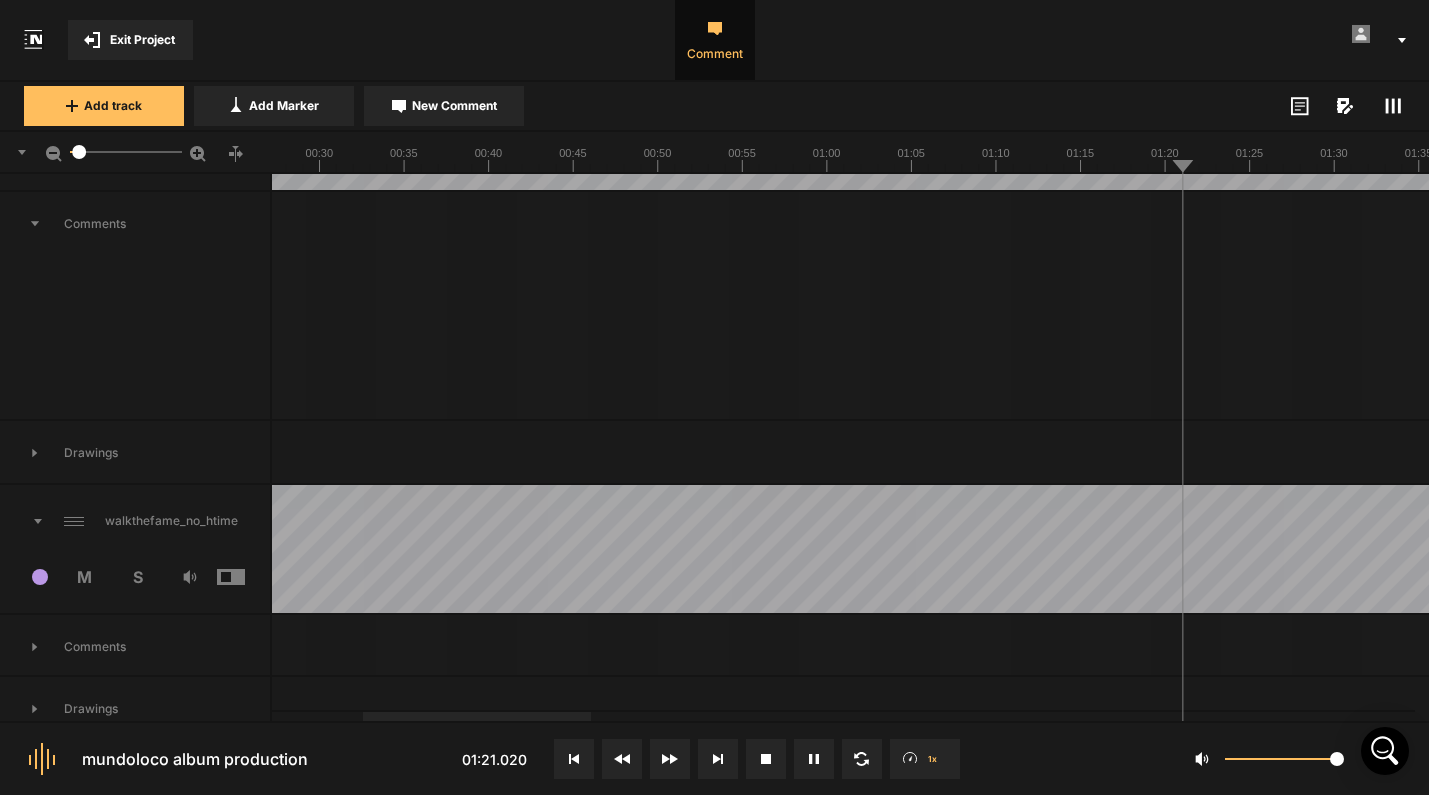 click 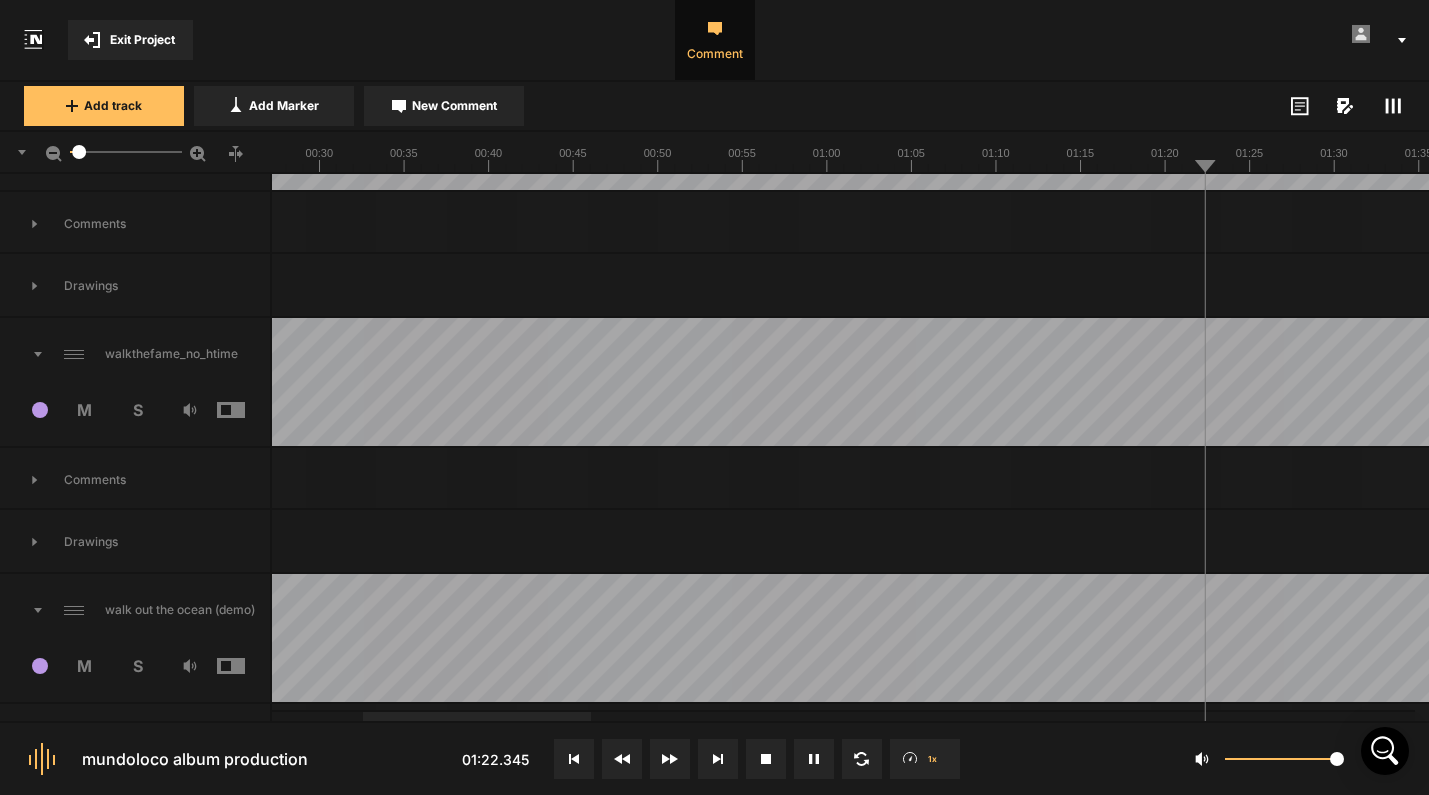 scroll, scrollTop: 3239, scrollLeft: 0, axis: vertical 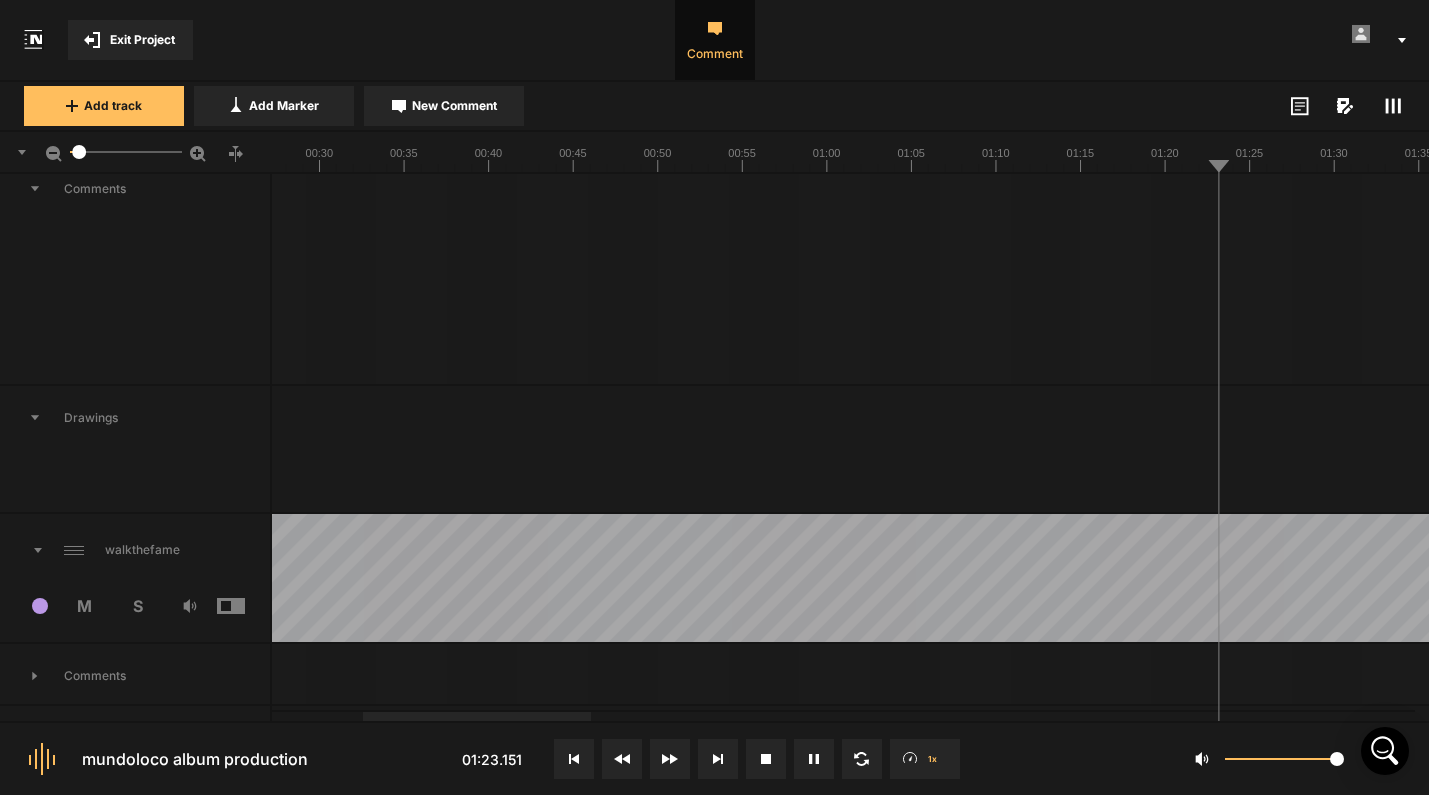 click 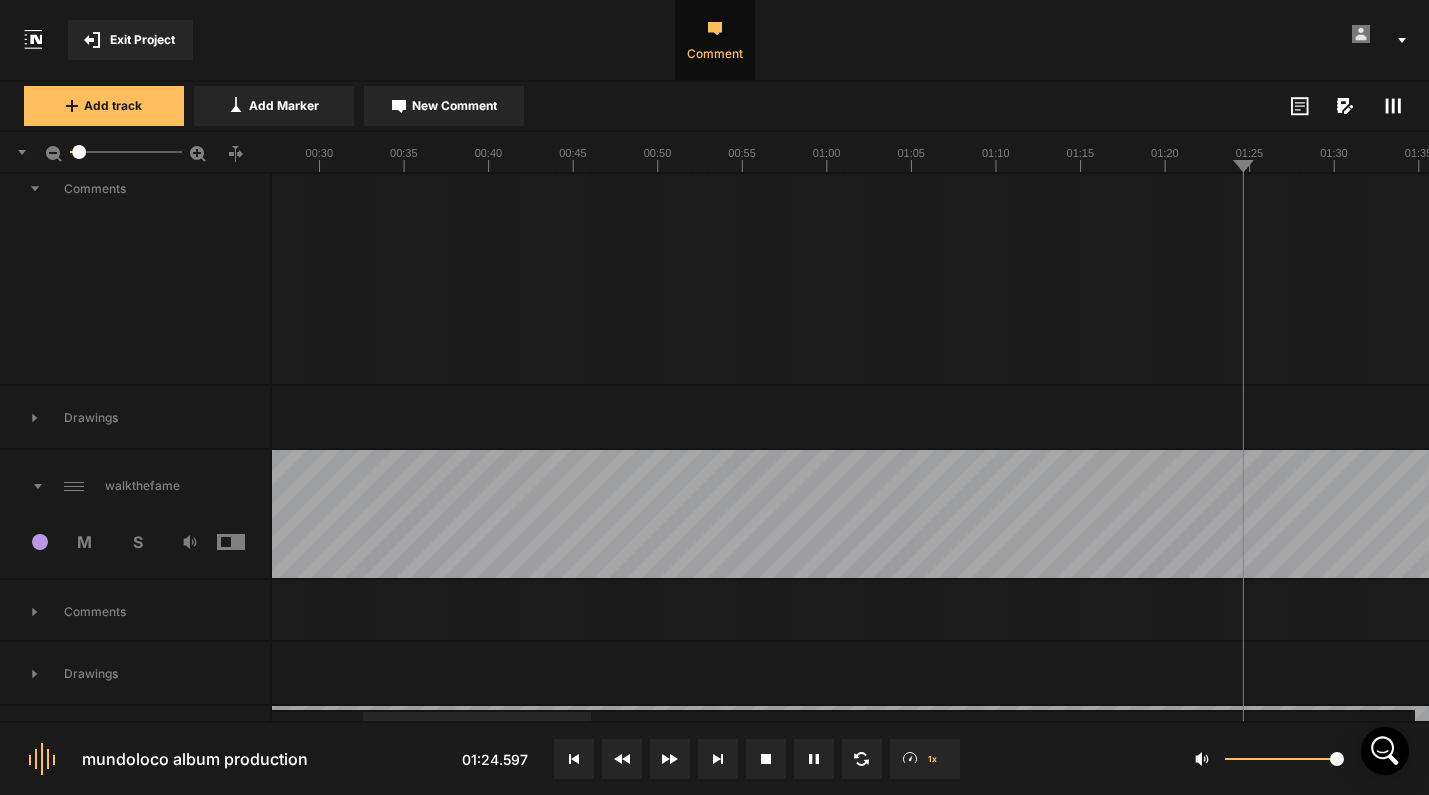 scroll, scrollTop: 2758, scrollLeft: 0, axis: vertical 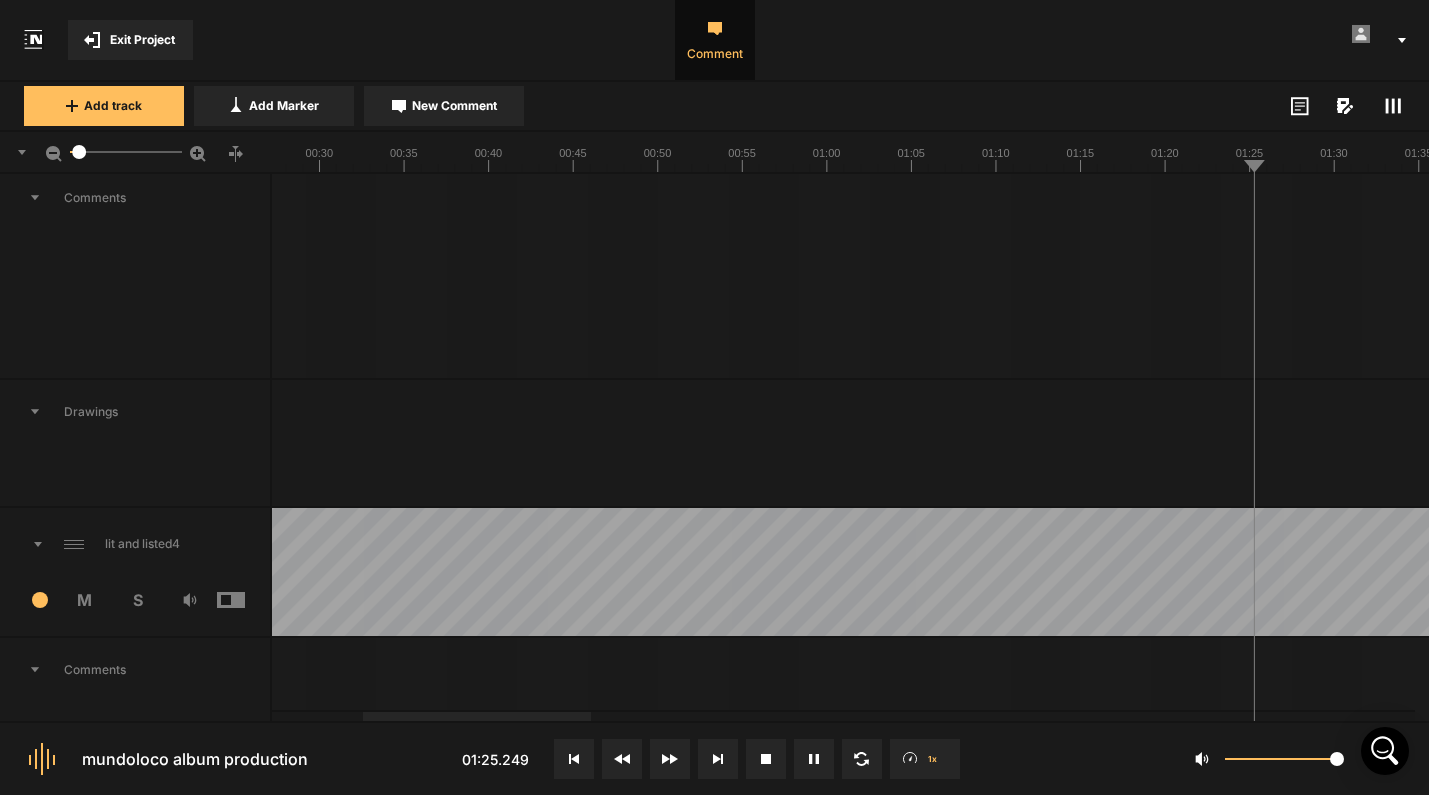 click 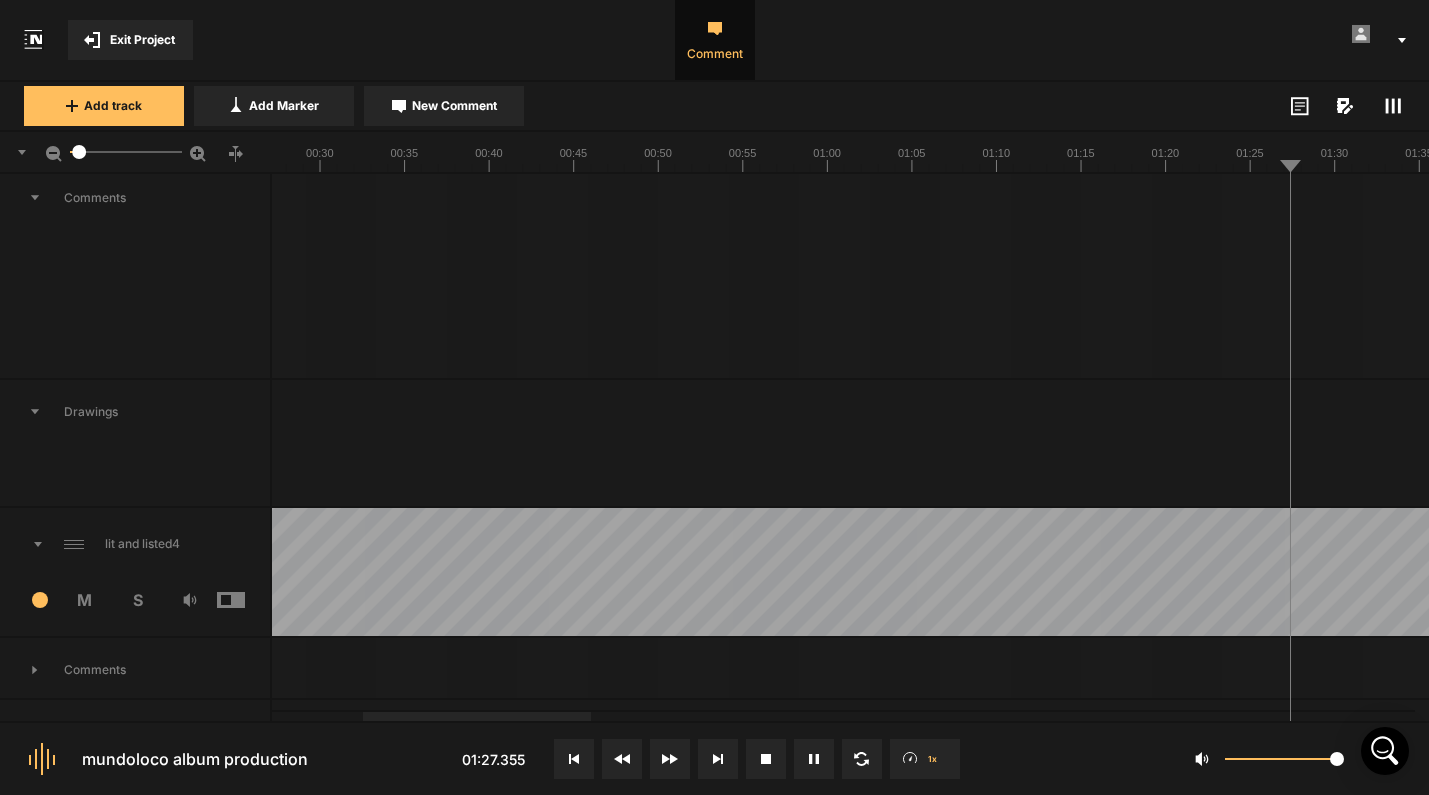 scroll, scrollTop: 2836, scrollLeft: 0, axis: vertical 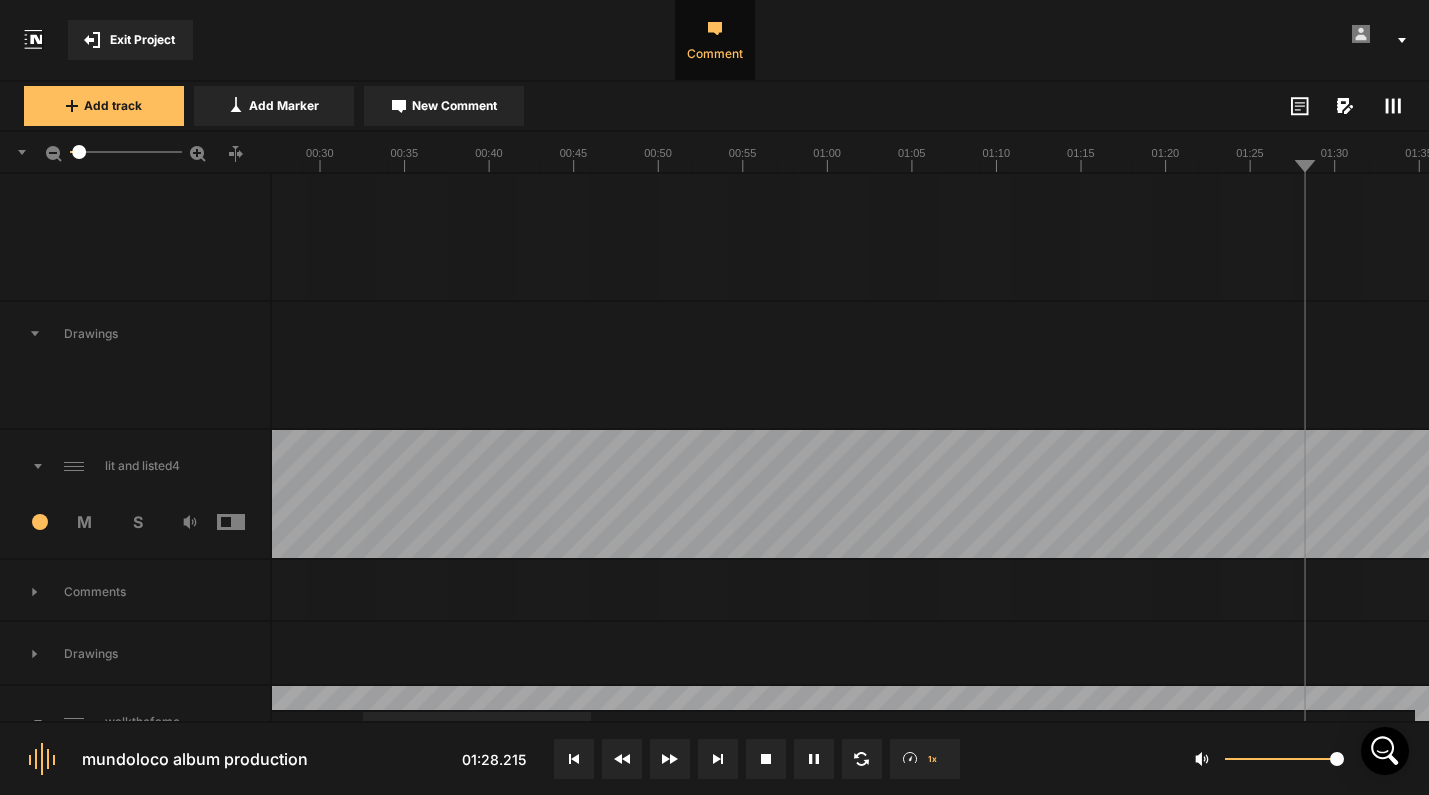 click 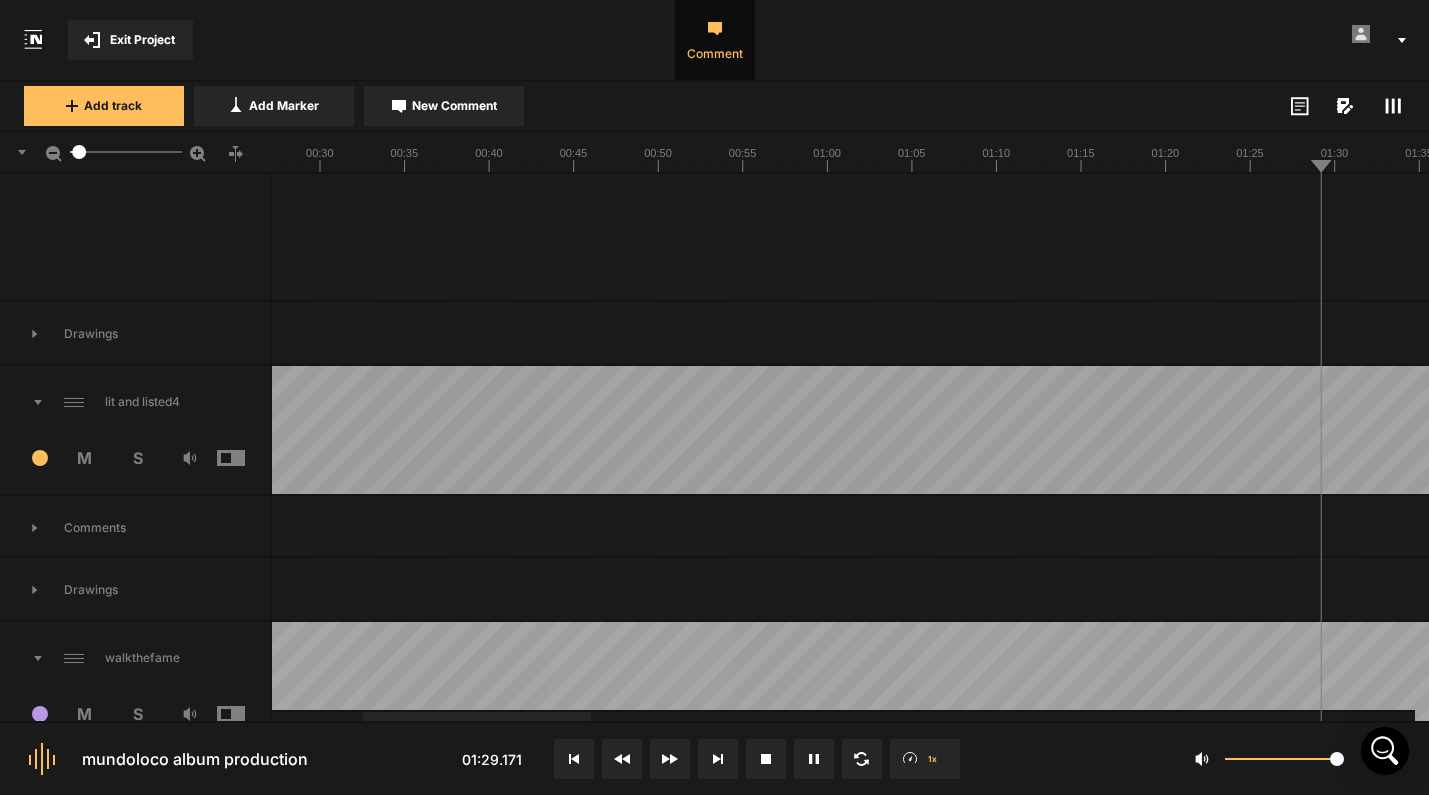 scroll, scrollTop: 2602, scrollLeft: 0, axis: vertical 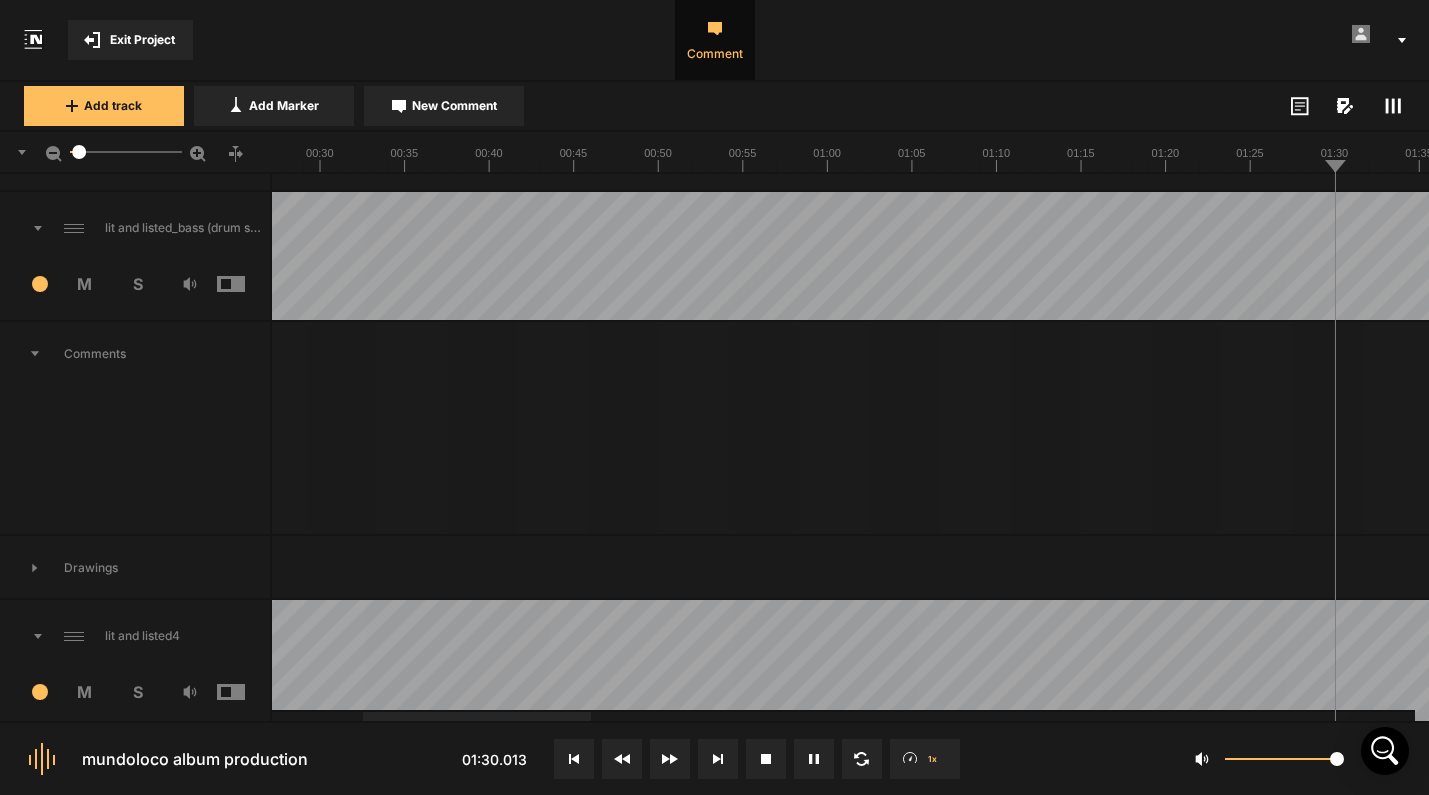 click 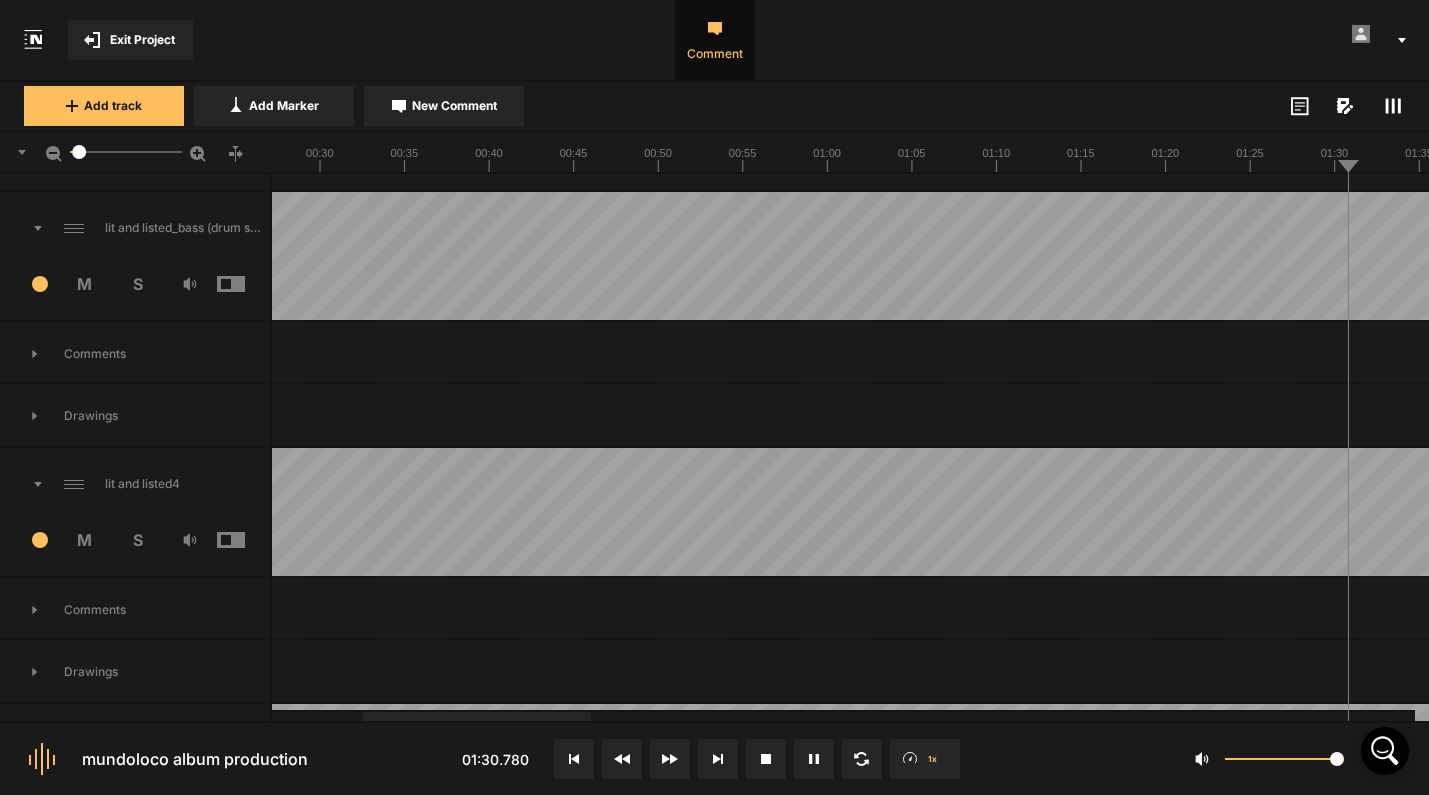 scroll, scrollTop: 2304, scrollLeft: 0, axis: vertical 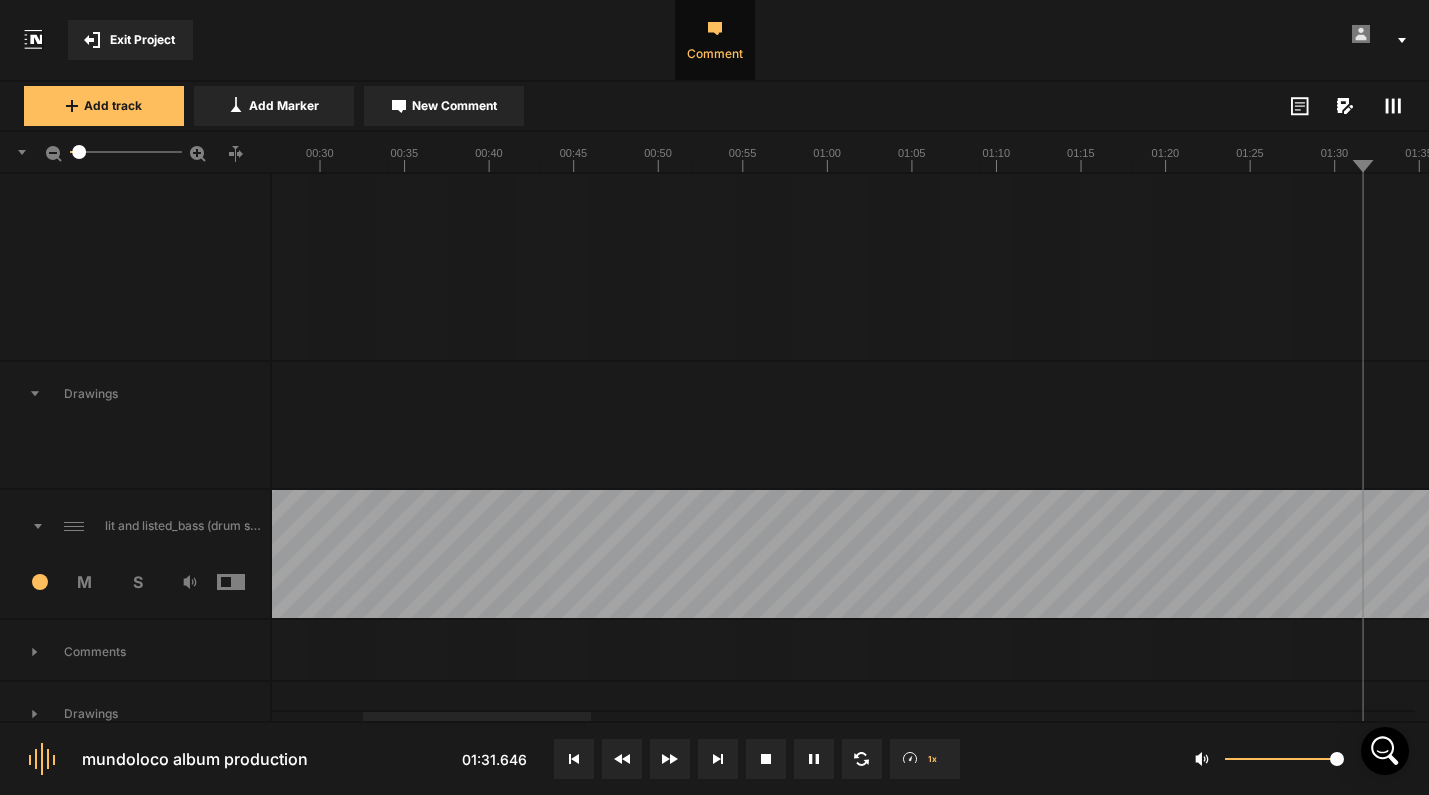 click 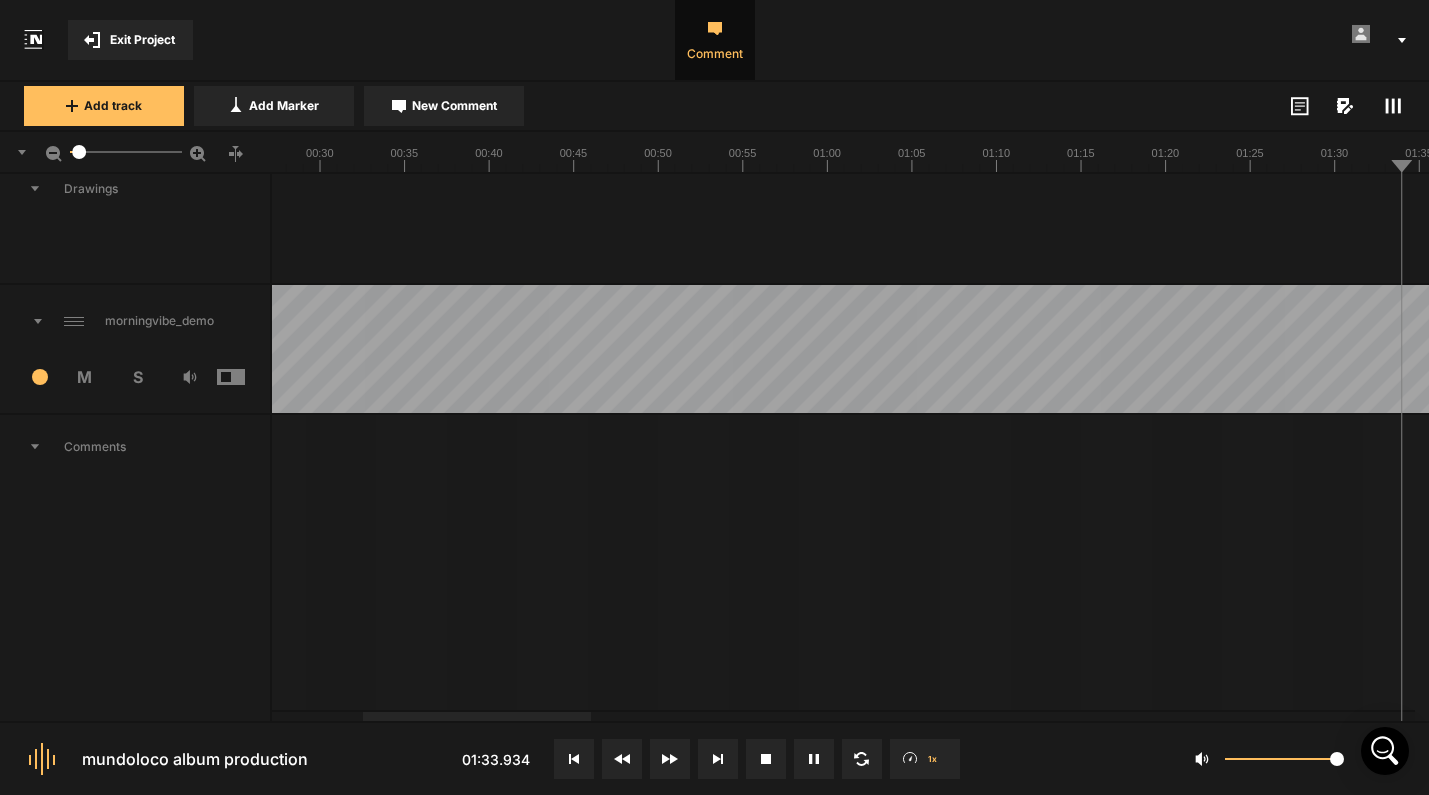 scroll, scrollTop: 1798, scrollLeft: 0, axis: vertical 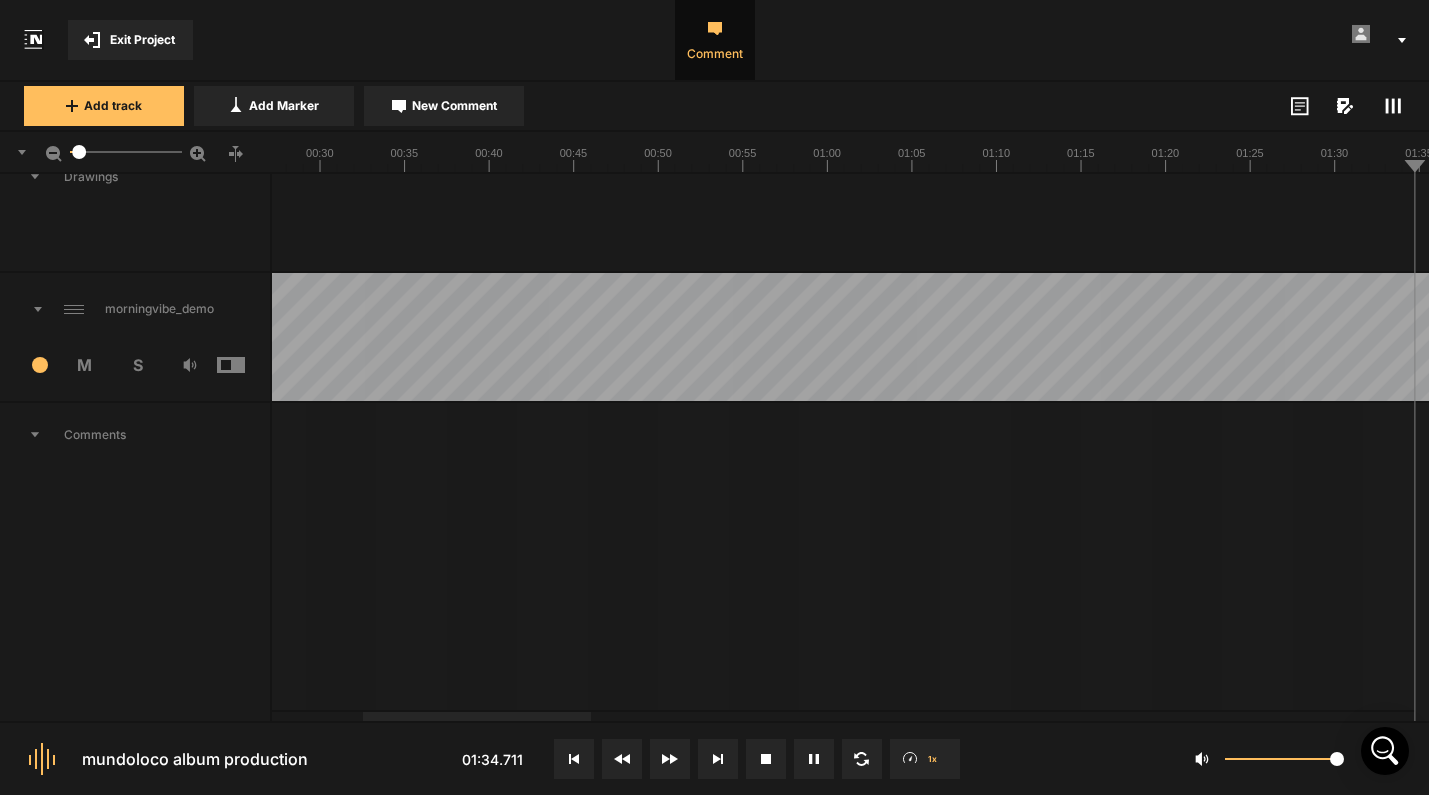 click 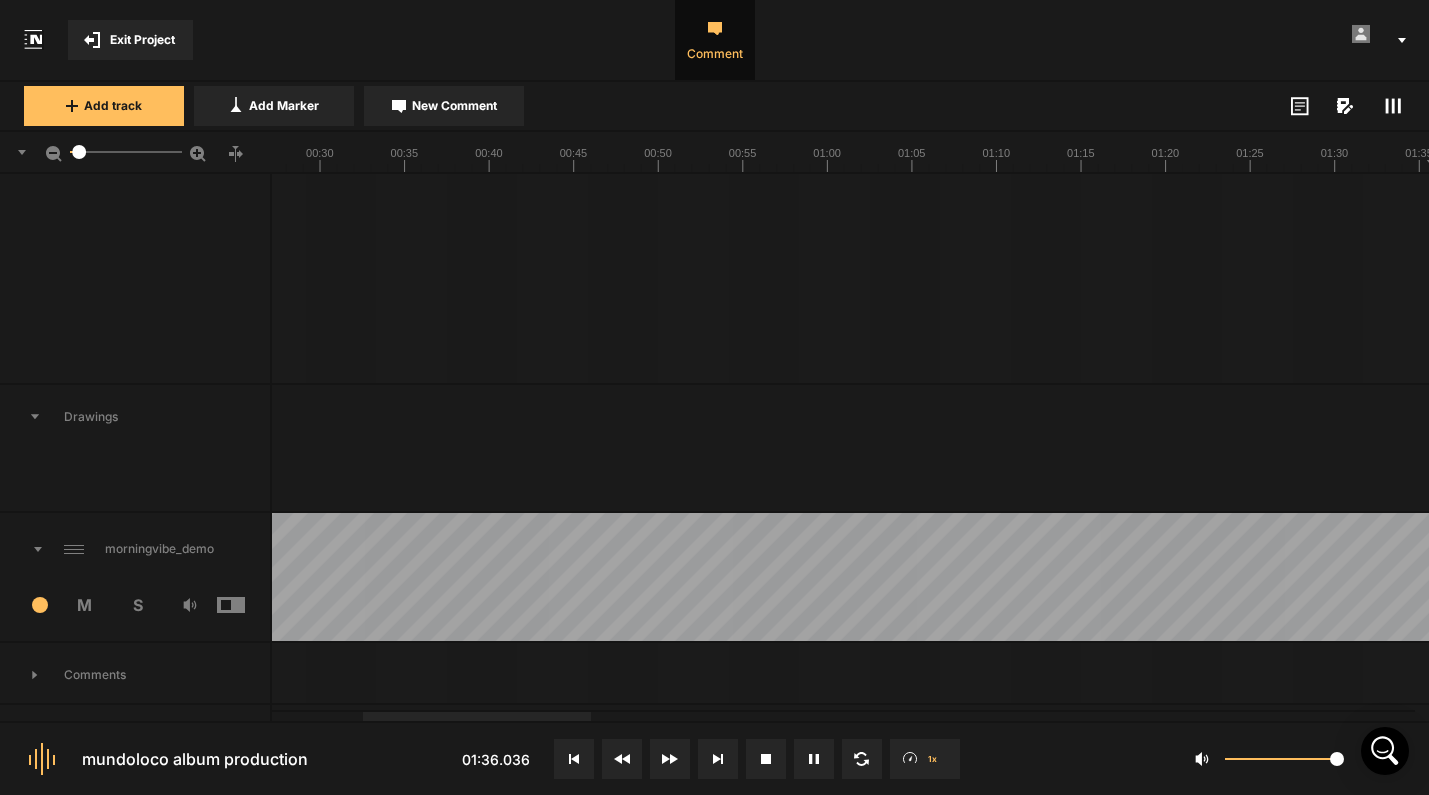 scroll, scrollTop: 1557, scrollLeft: 0, axis: vertical 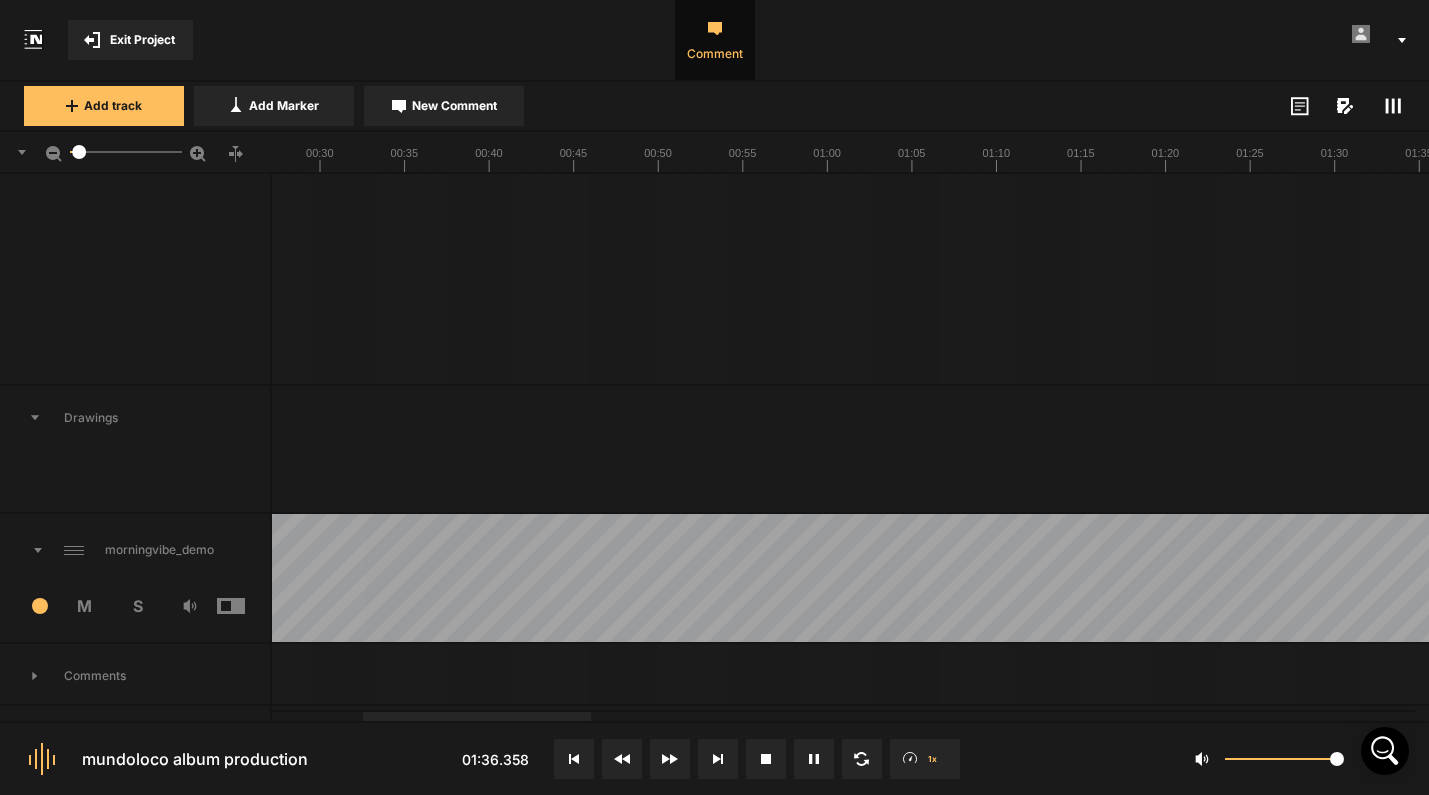 click on "Drawings" at bounding box center [135, 418] 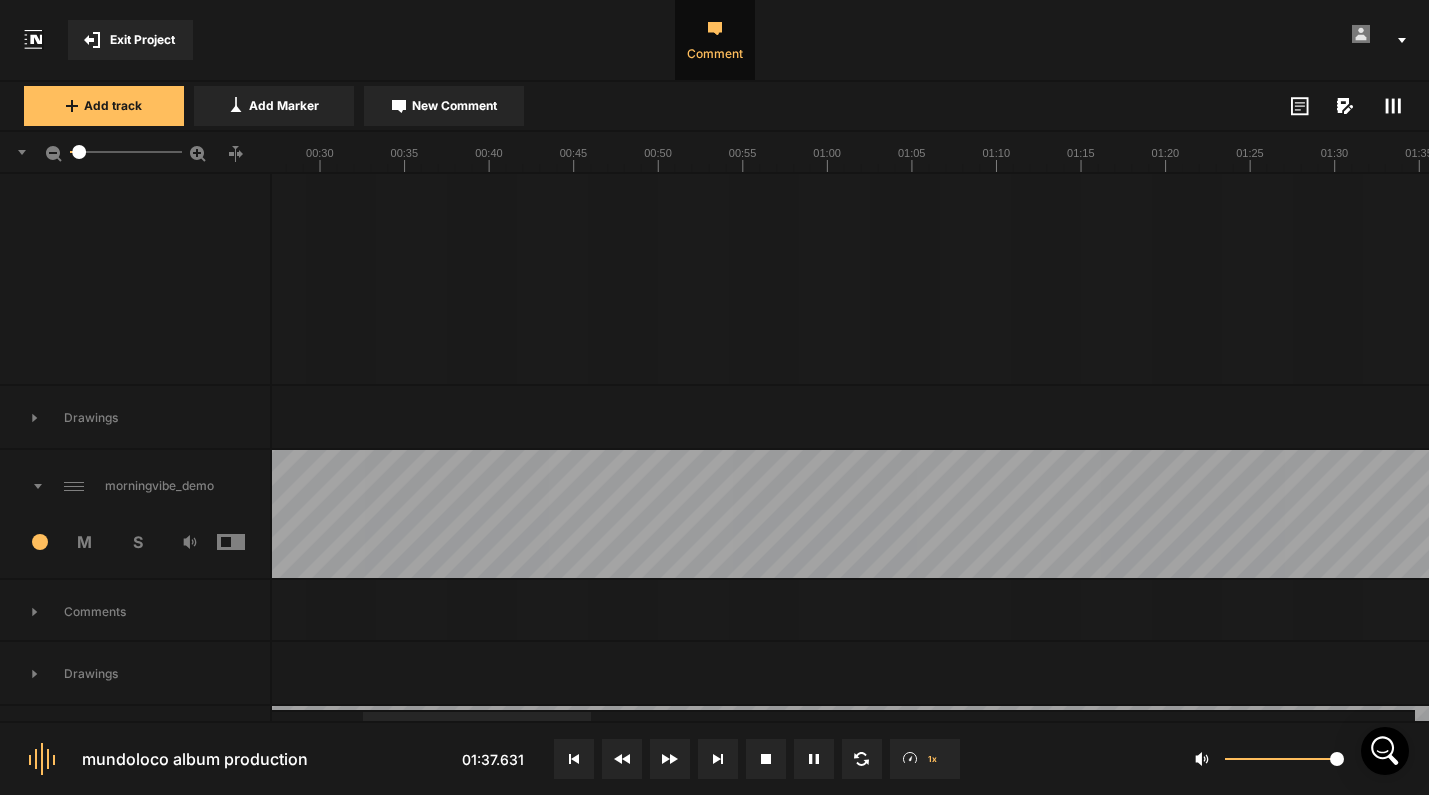 scroll, scrollTop: 1300, scrollLeft: 0, axis: vertical 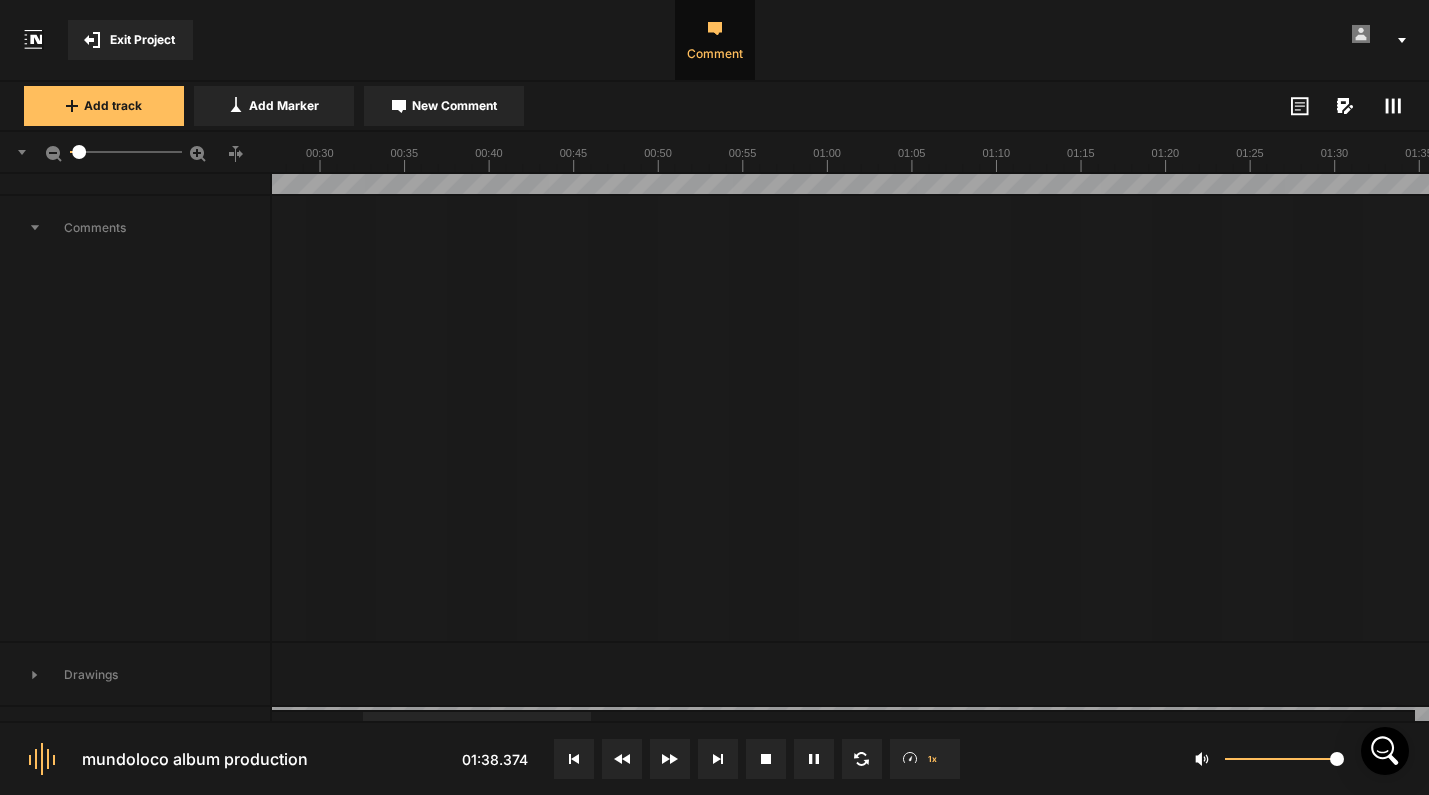 click 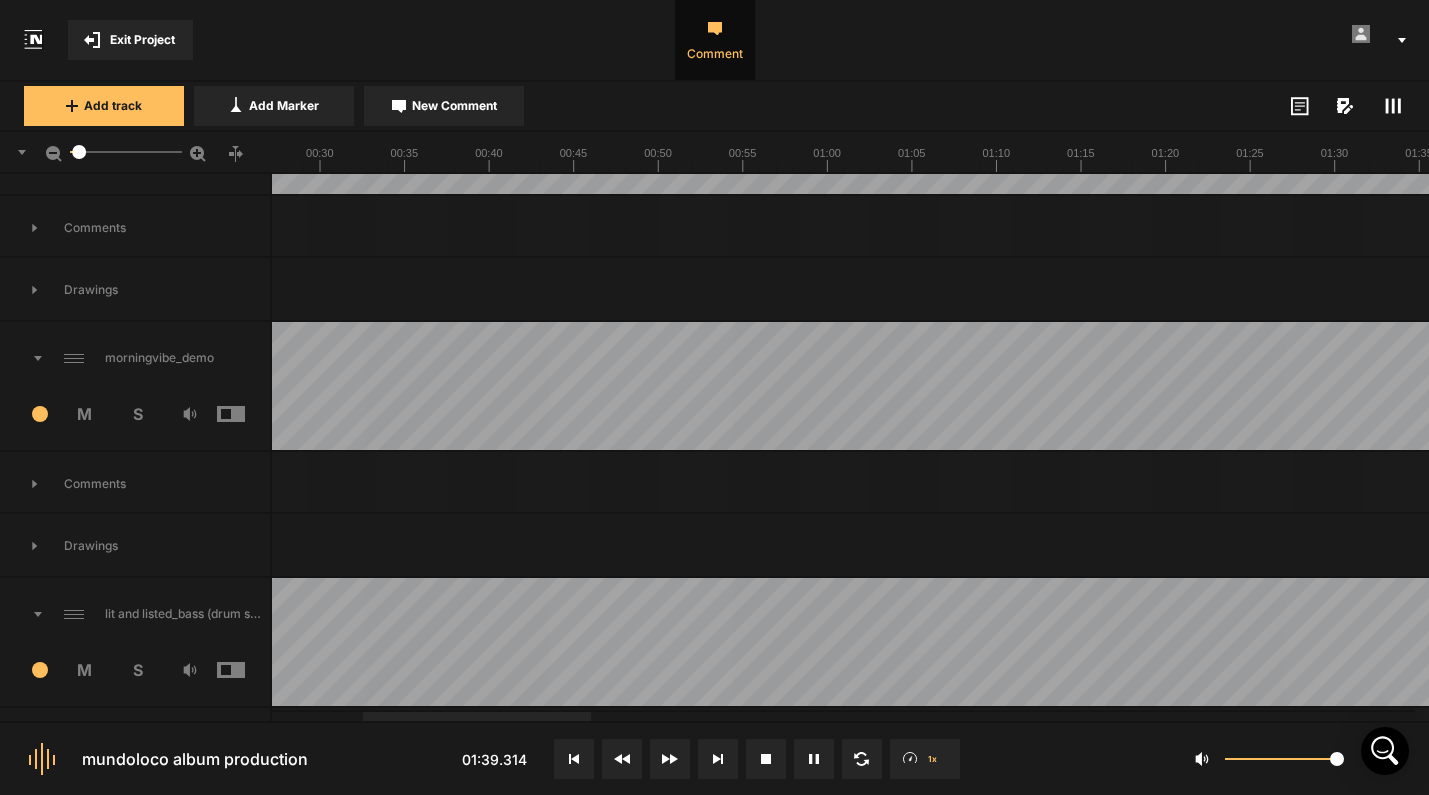scroll, scrollTop: 693, scrollLeft: 0, axis: vertical 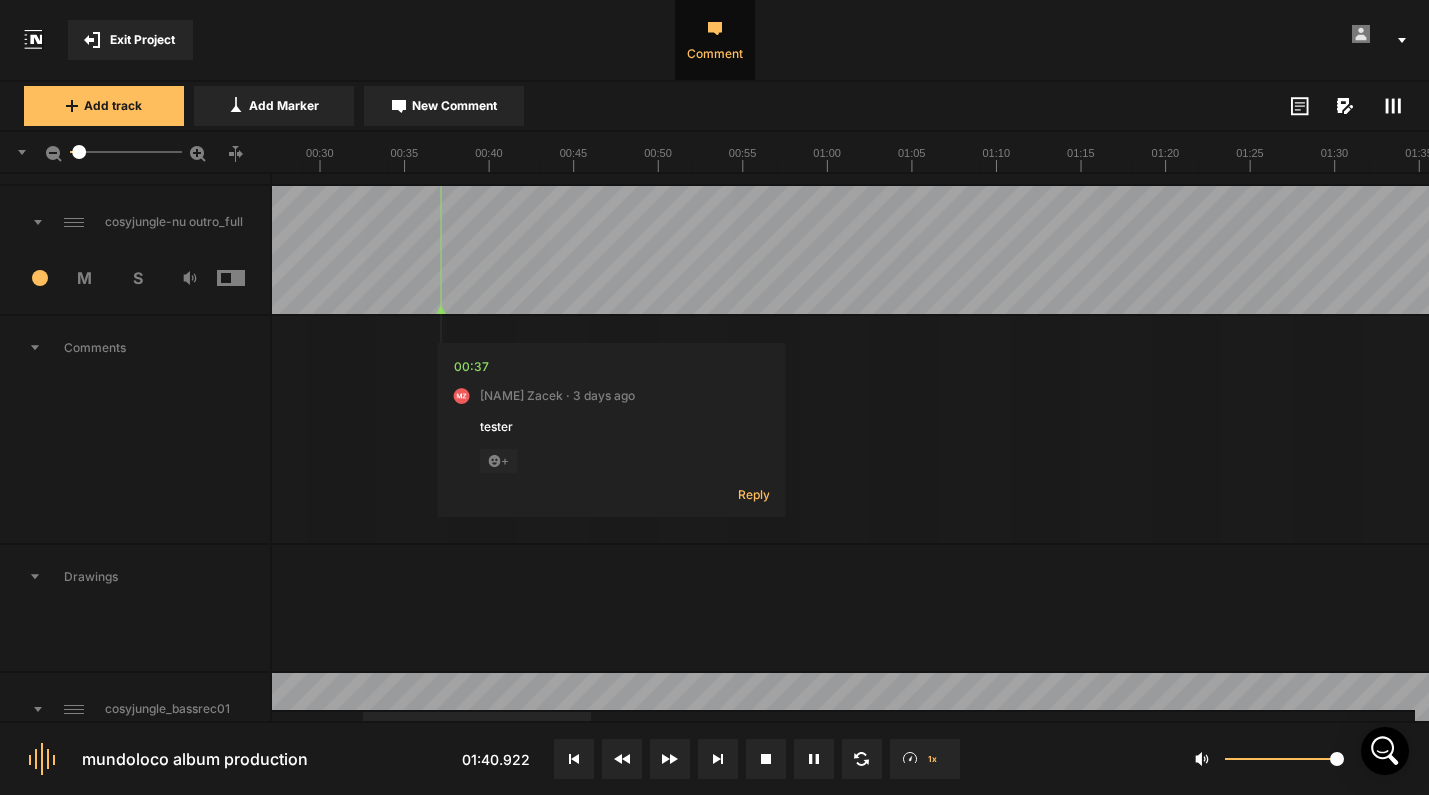 click on "Drawings" at bounding box center [135, 577] 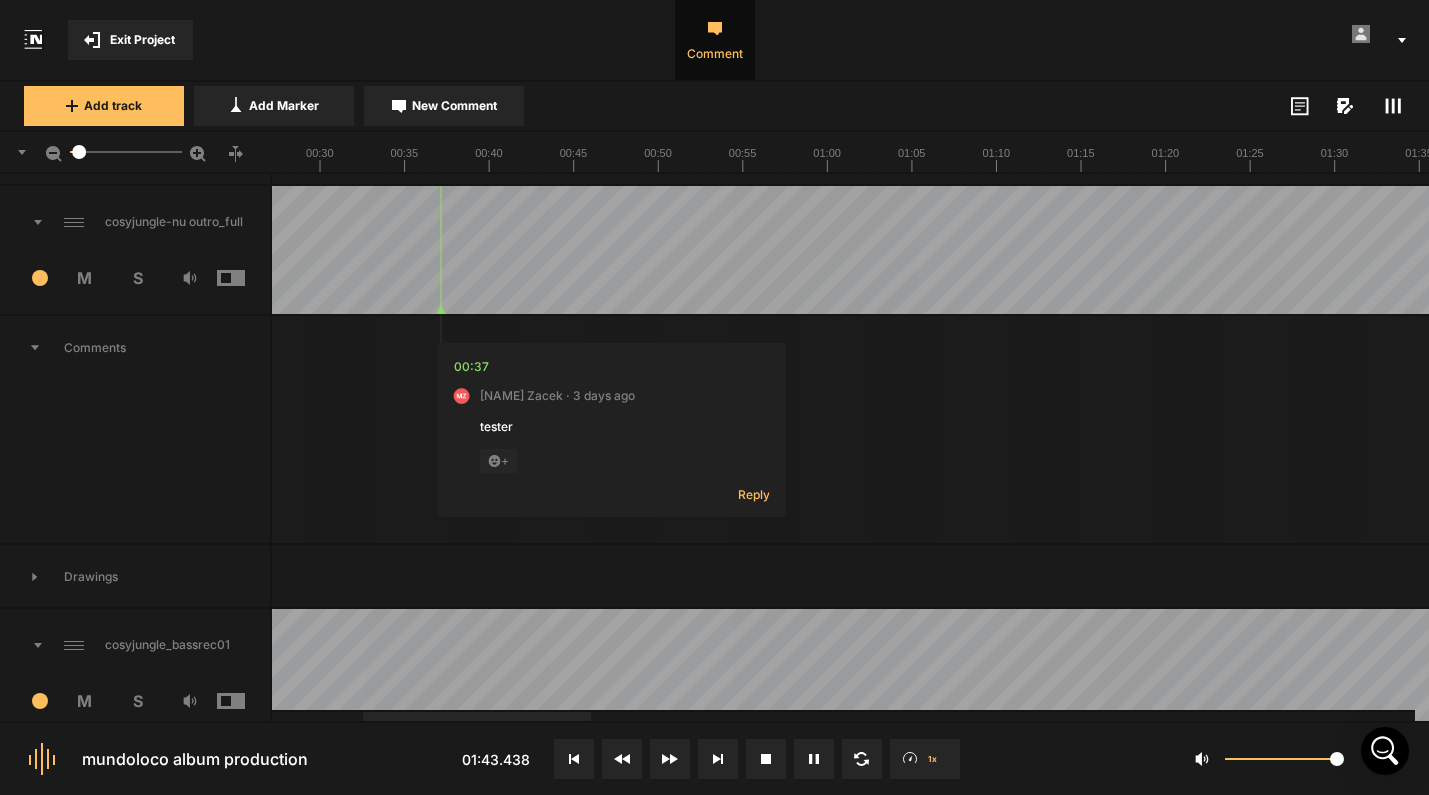 click at bounding box center [2705, 250] 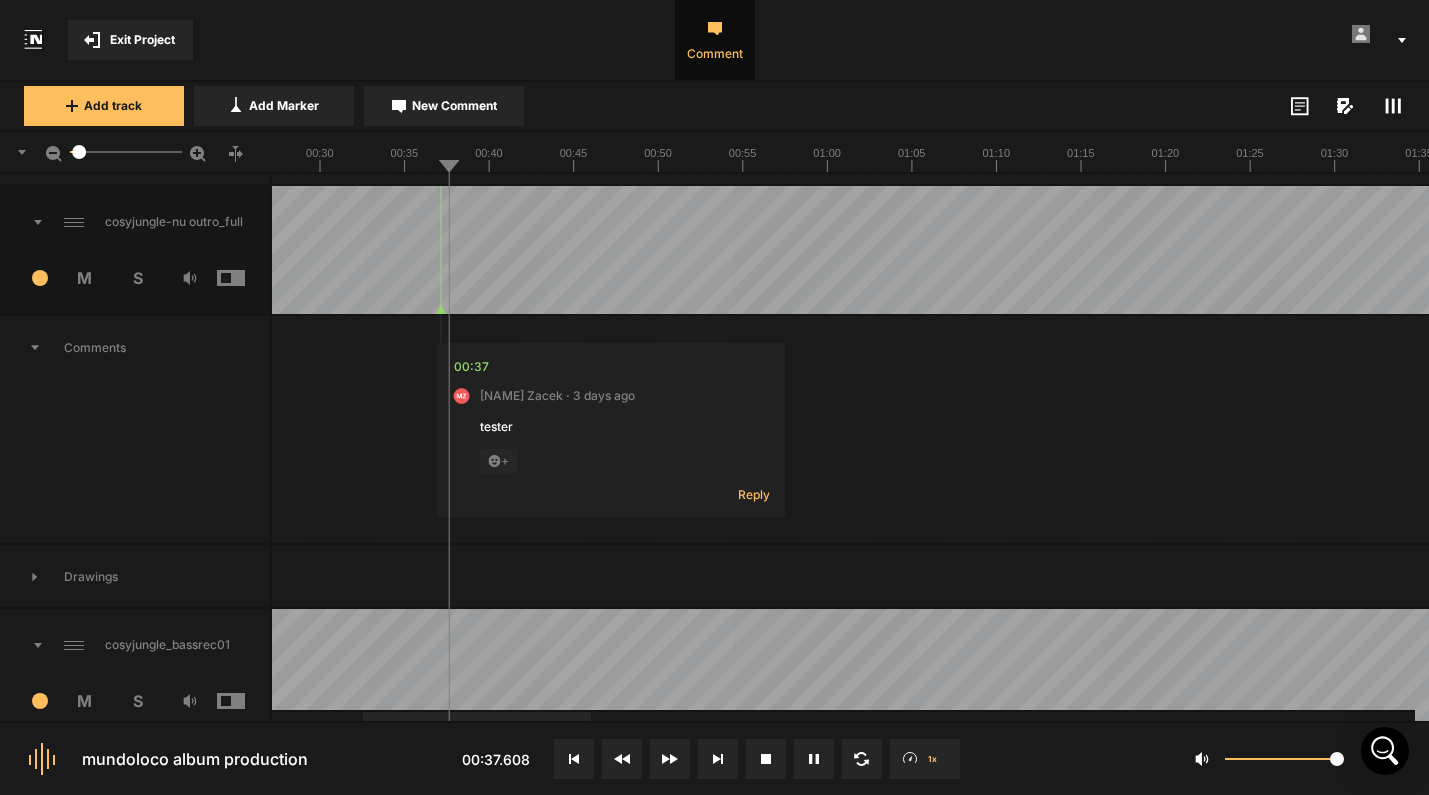 click on "Comments" at bounding box center [135, 348] 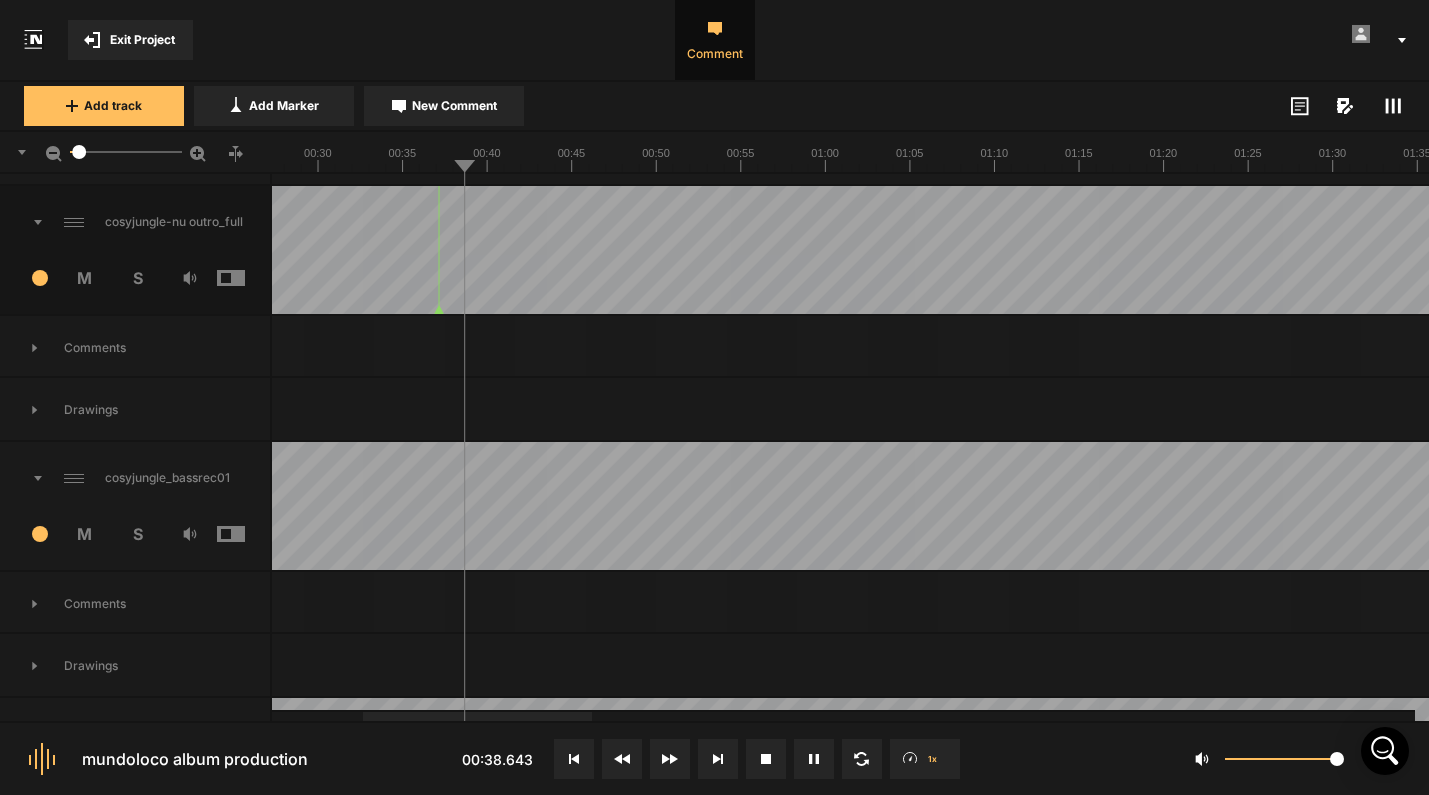scroll, scrollTop: 404, scrollLeft: 0, axis: vertical 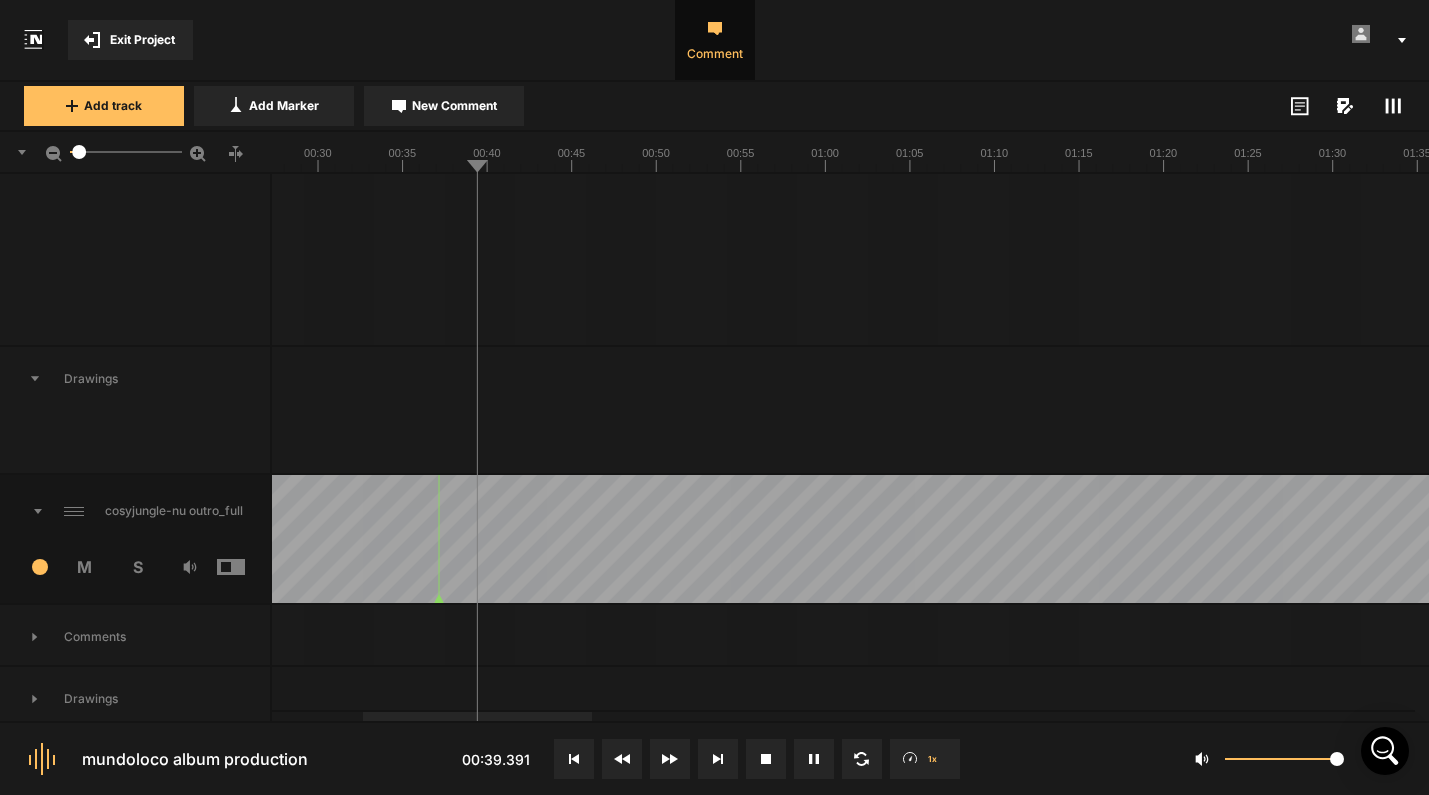 click on "Drawings" at bounding box center (135, 379) 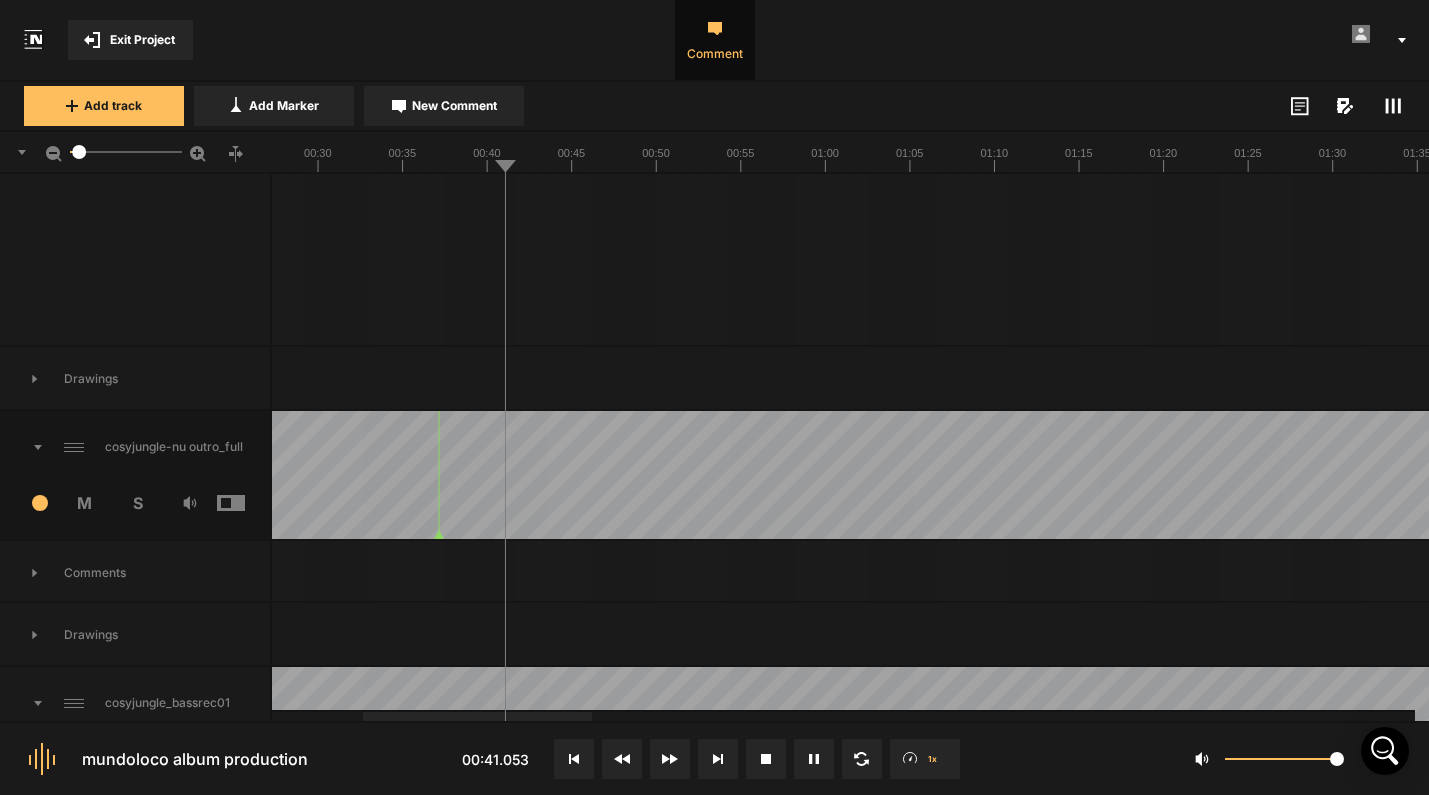 scroll, scrollTop: 150, scrollLeft: 0, axis: vertical 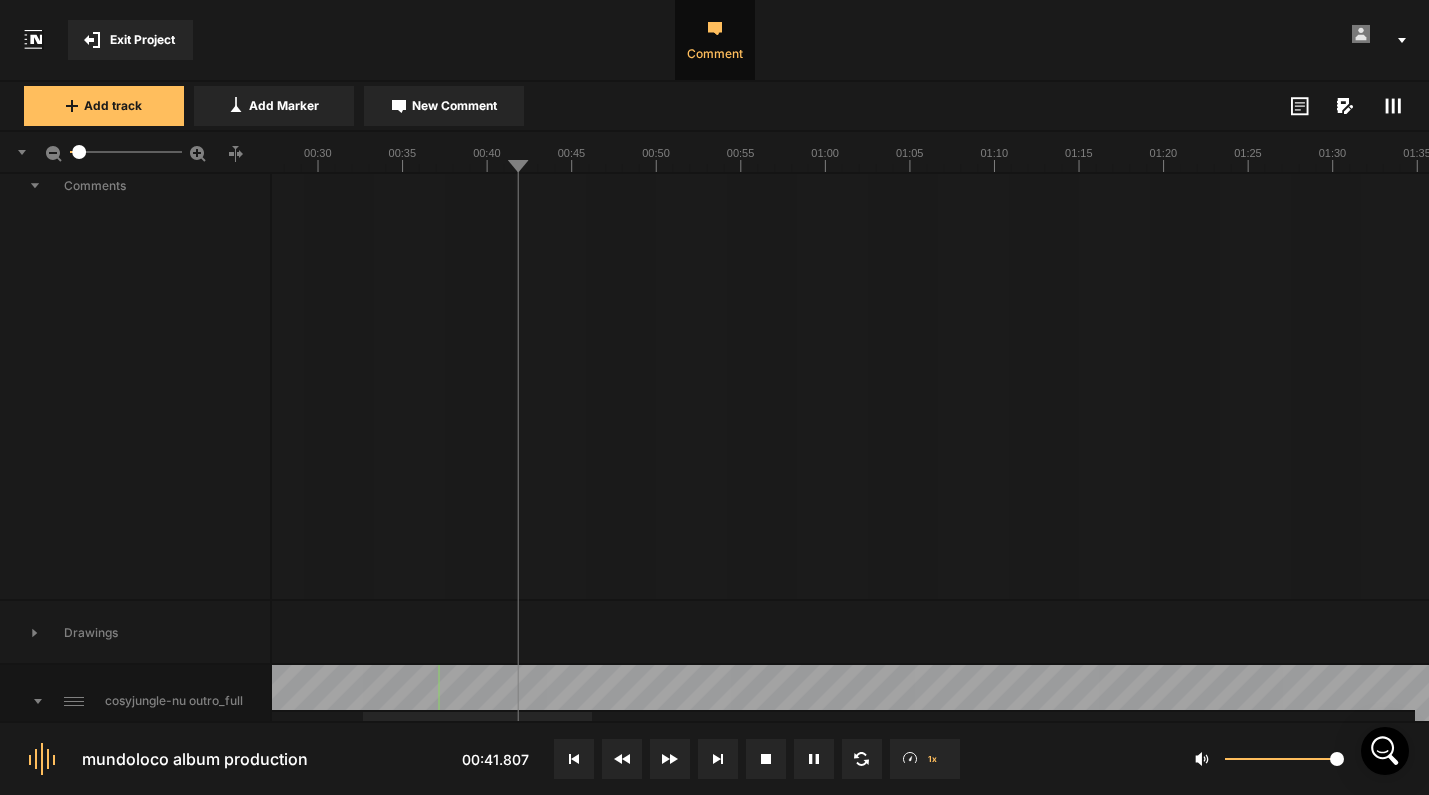 click on "Comments" at bounding box center (135, 186) 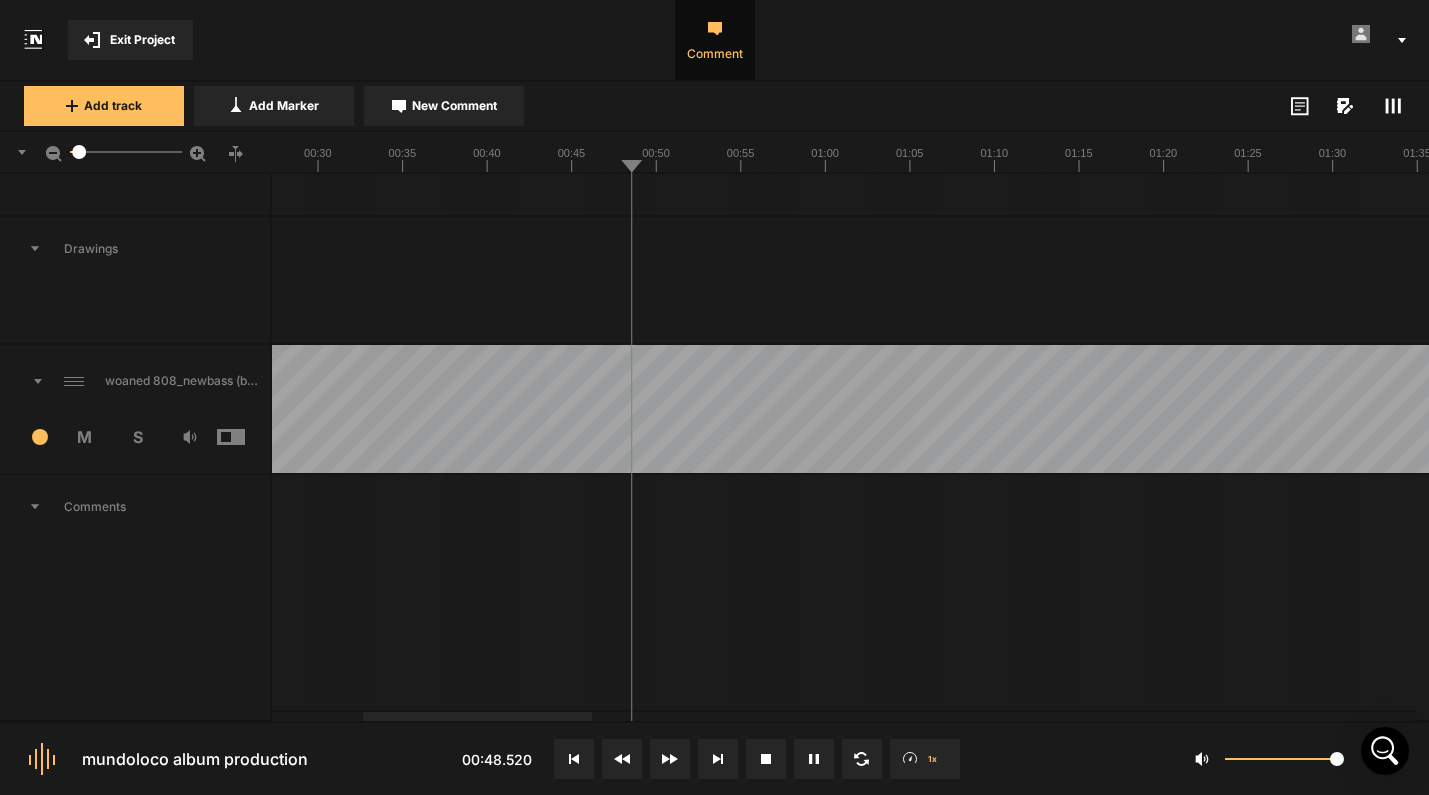 scroll, scrollTop: 2966, scrollLeft: 0, axis: vertical 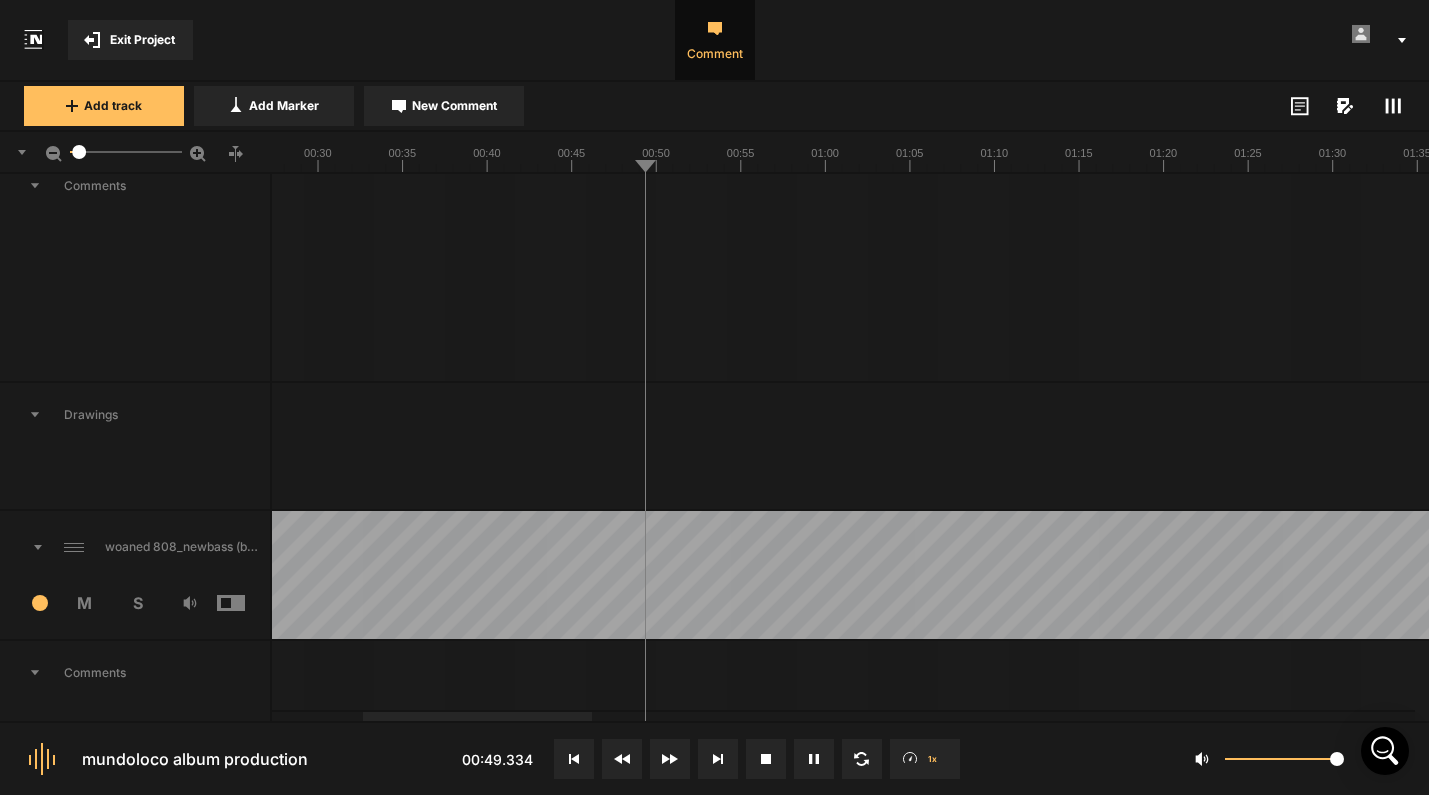 click on "Drawings" at bounding box center [135, 415] 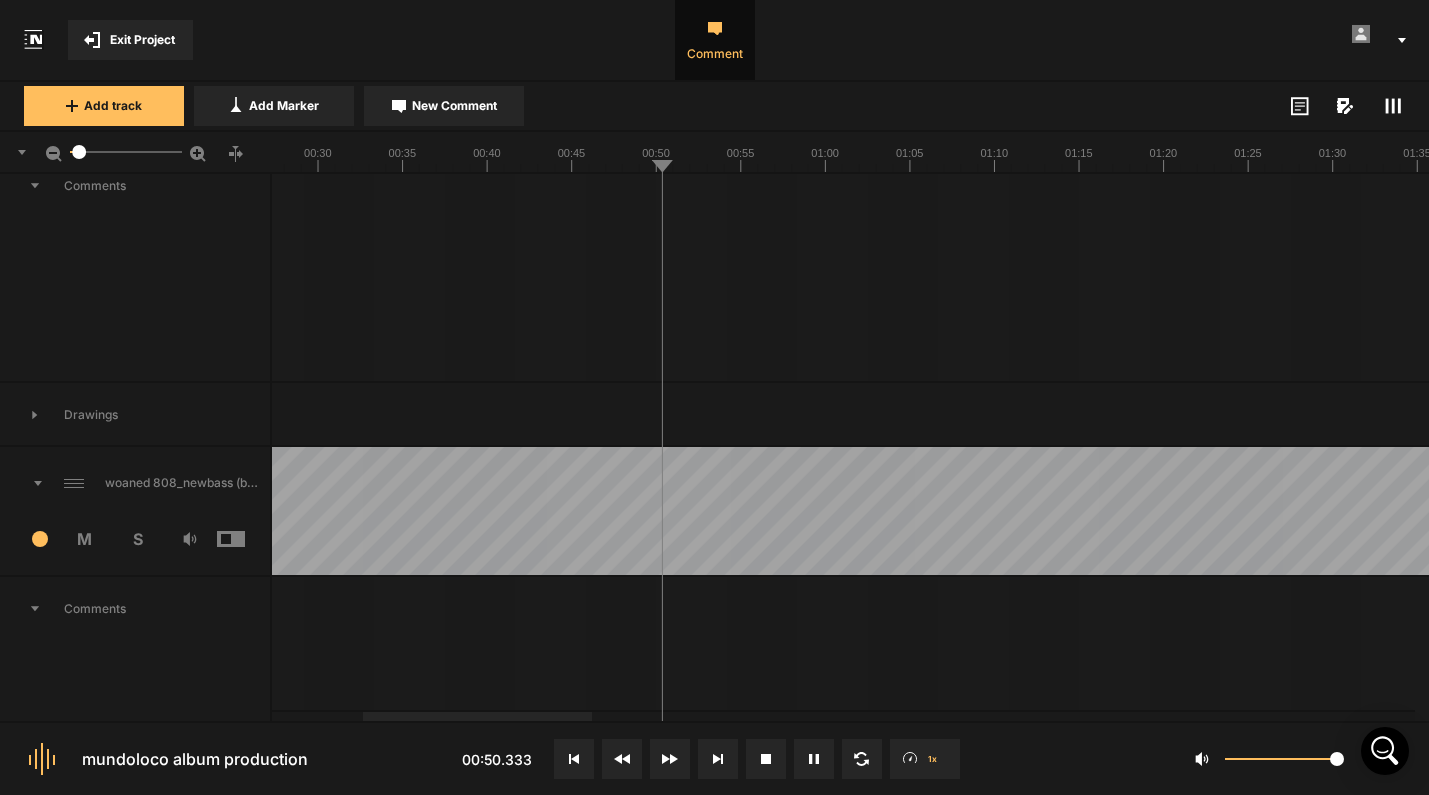 click 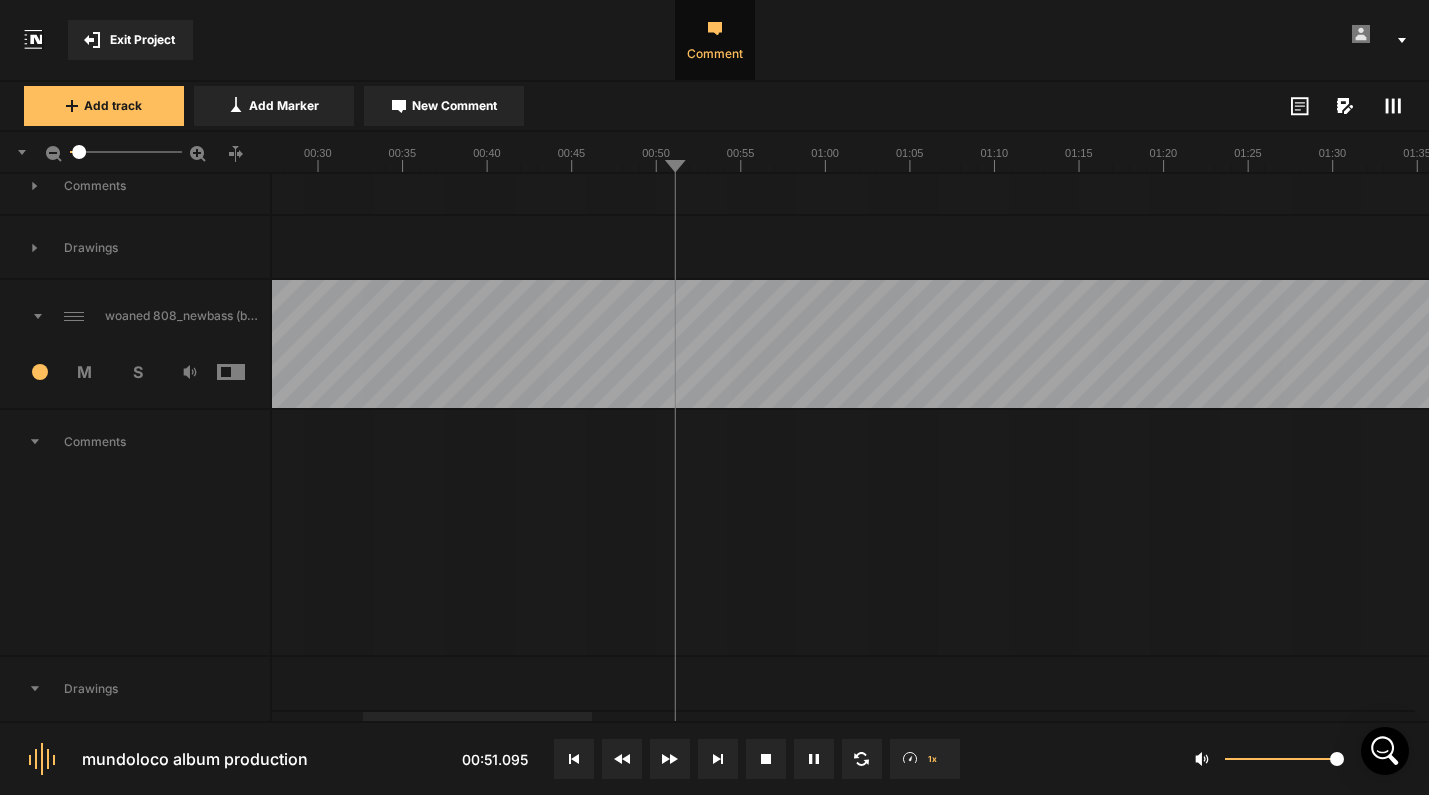 scroll, scrollTop: 3003, scrollLeft: 0, axis: vertical 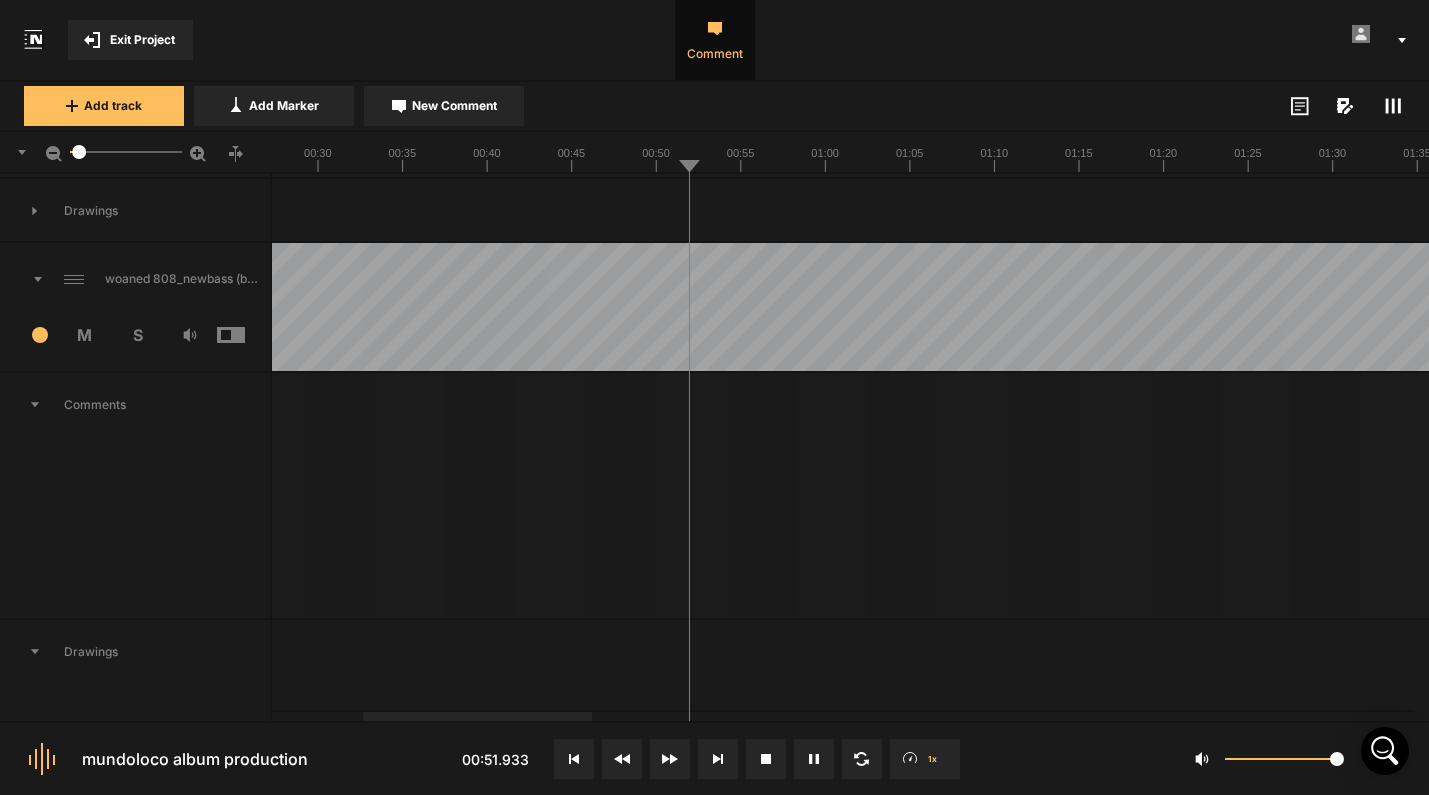 click 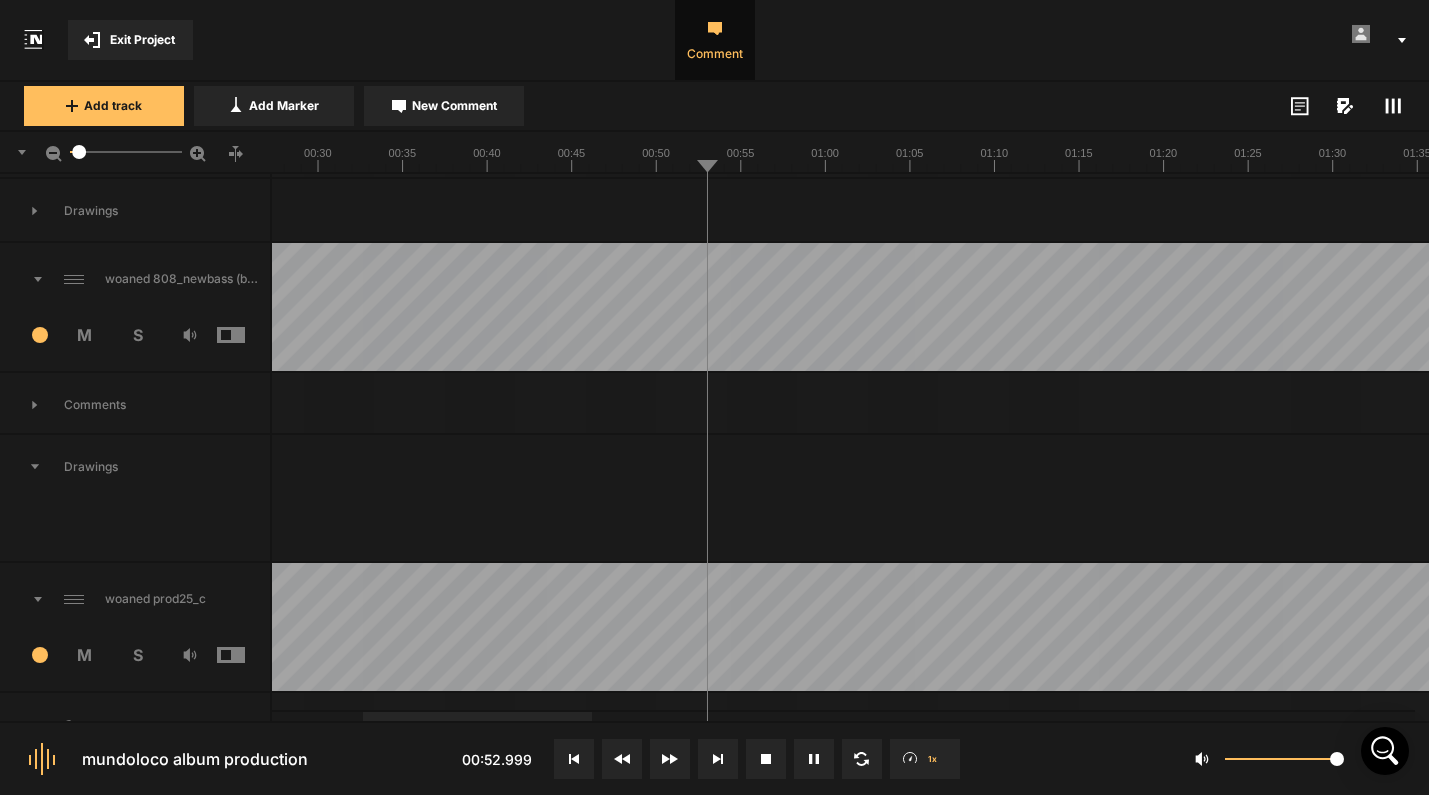 click on "Drawings" at bounding box center [135, 467] 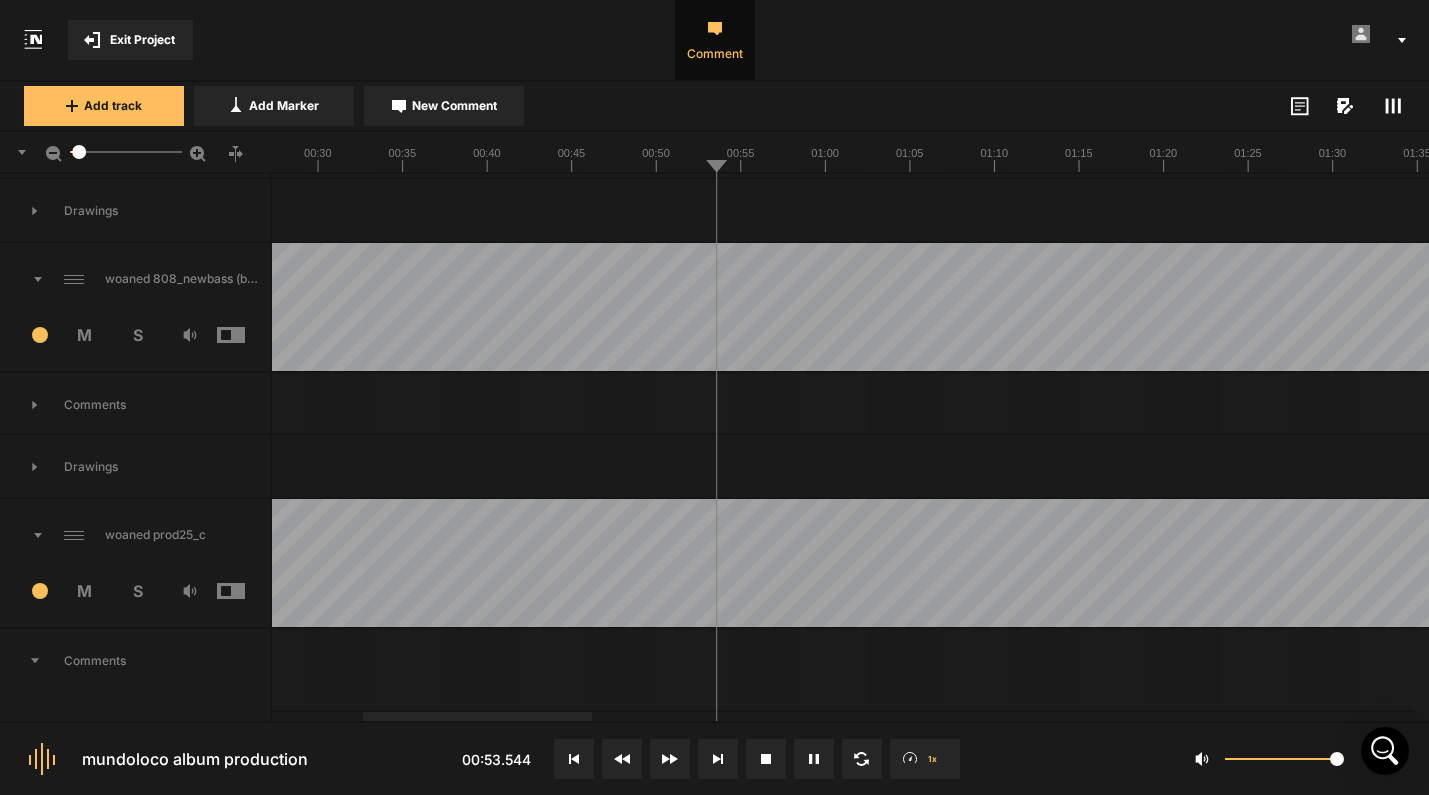 scroll, scrollTop: 3408, scrollLeft: 0, axis: vertical 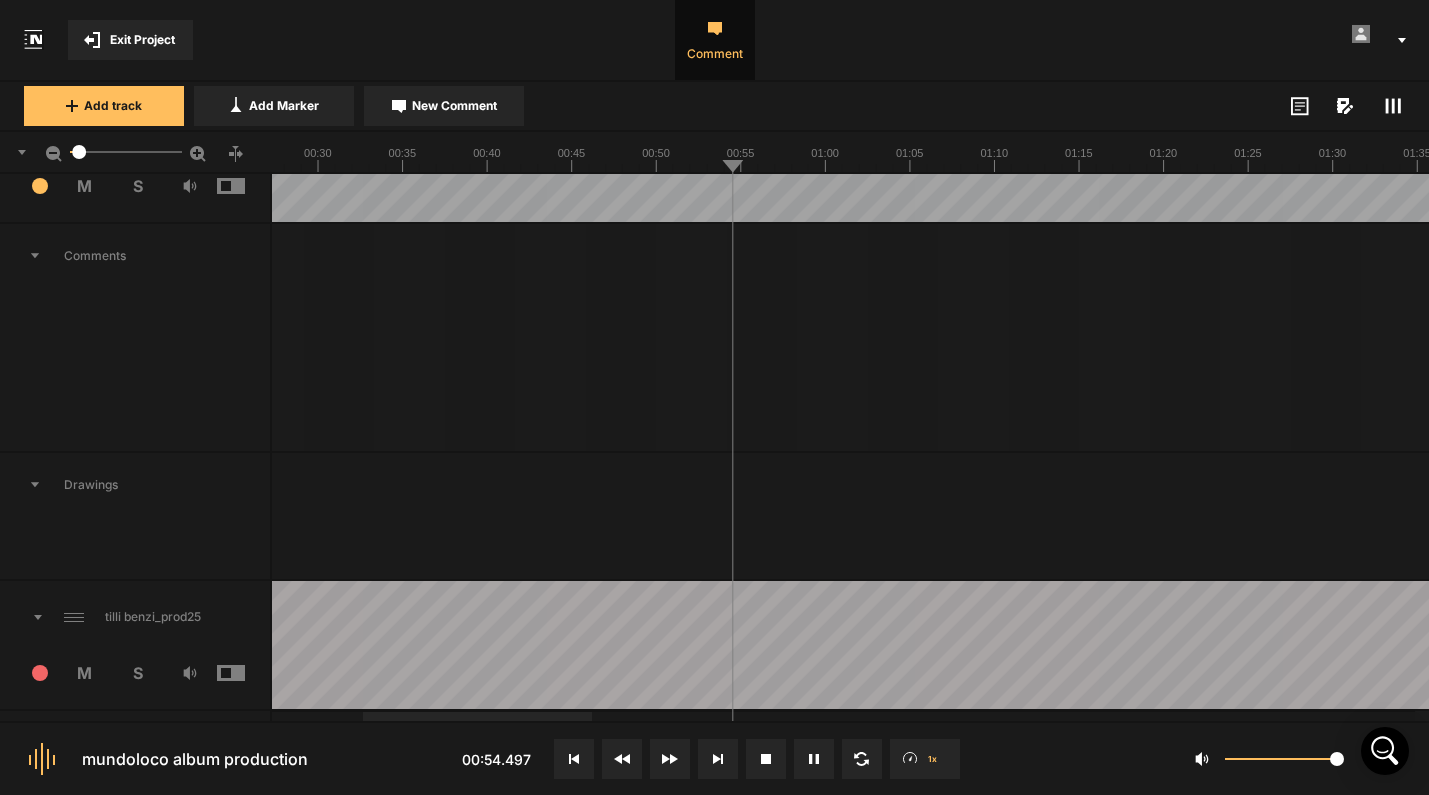 click 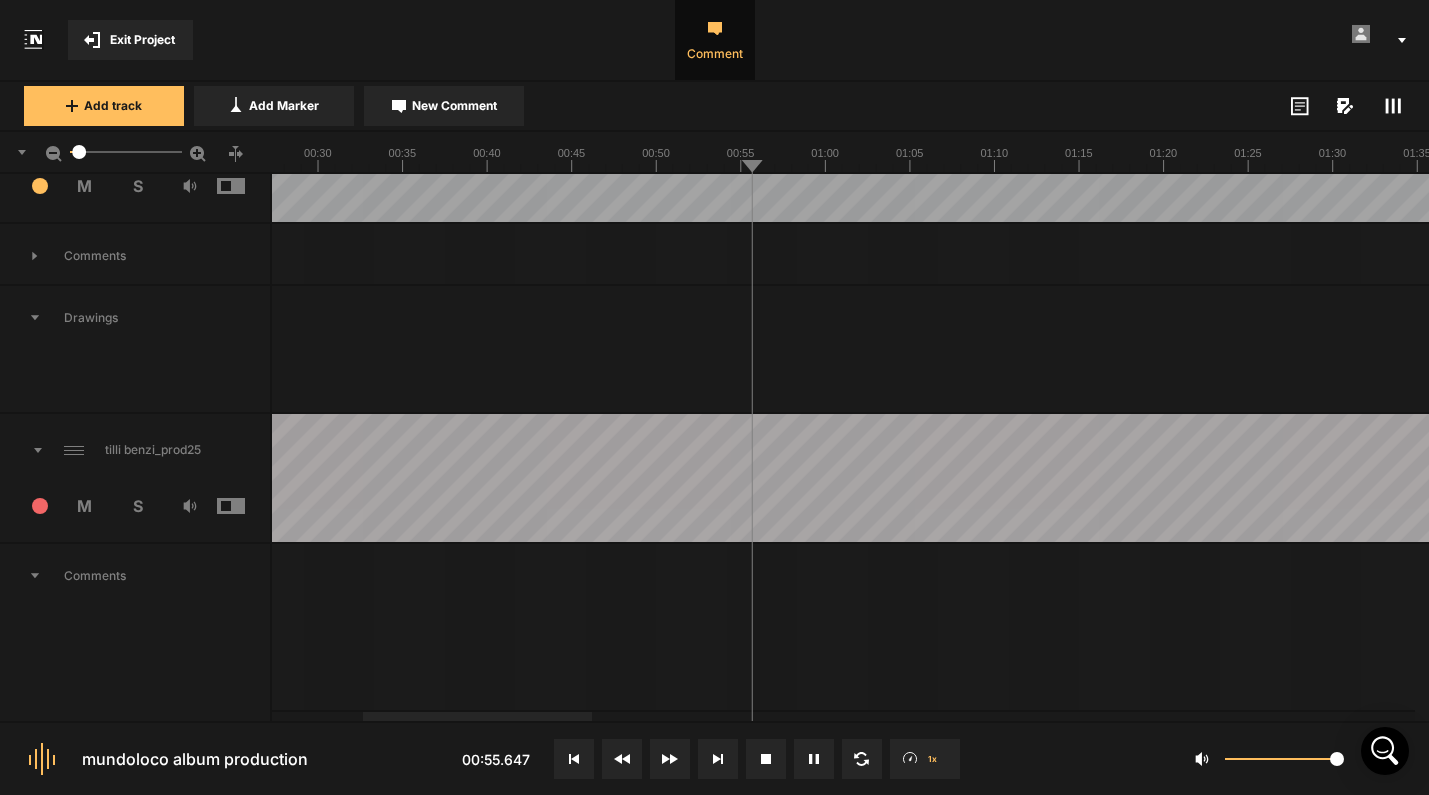 click on "Drawings" at bounding box center (135, 318) 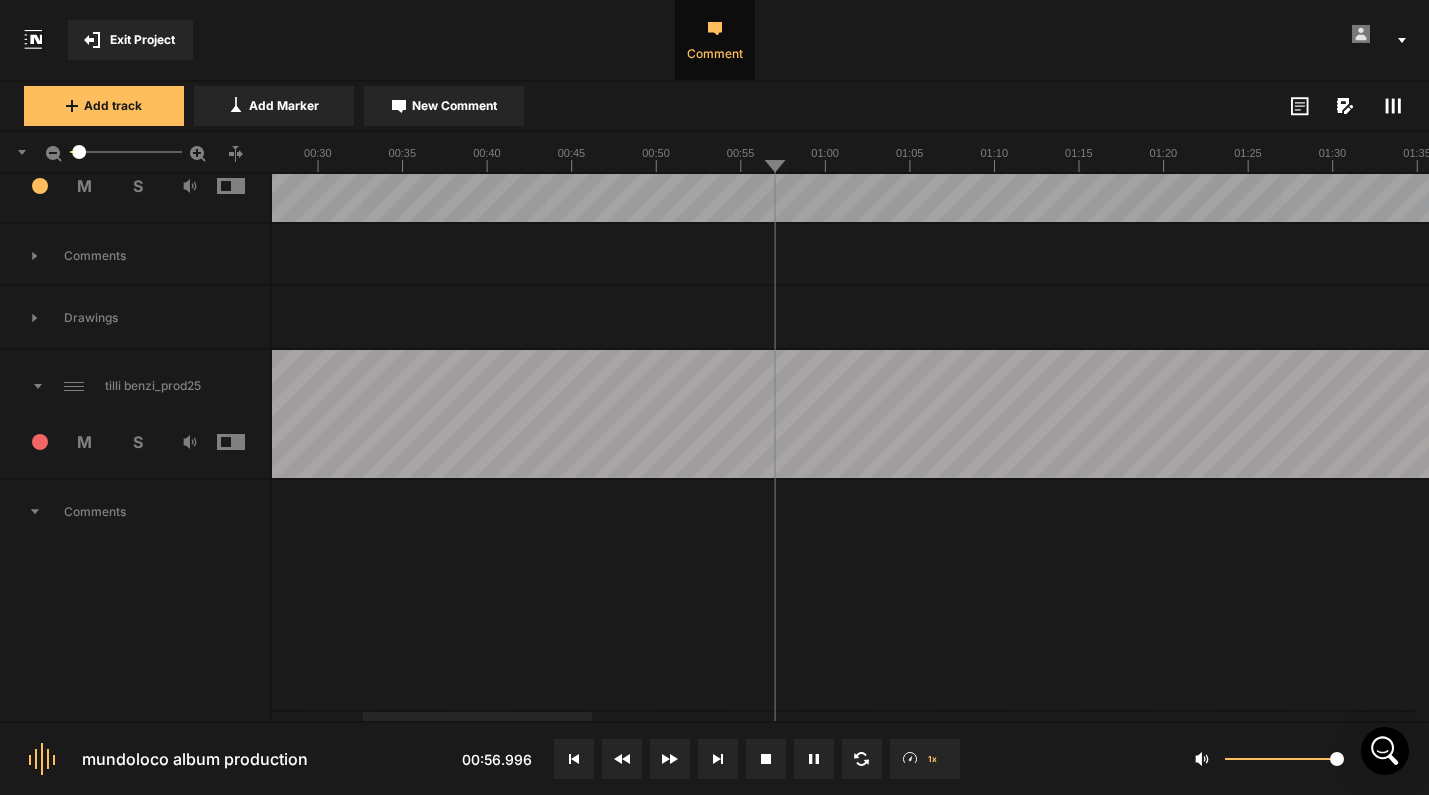 click on "Comments" at bounding box center [135, 512] 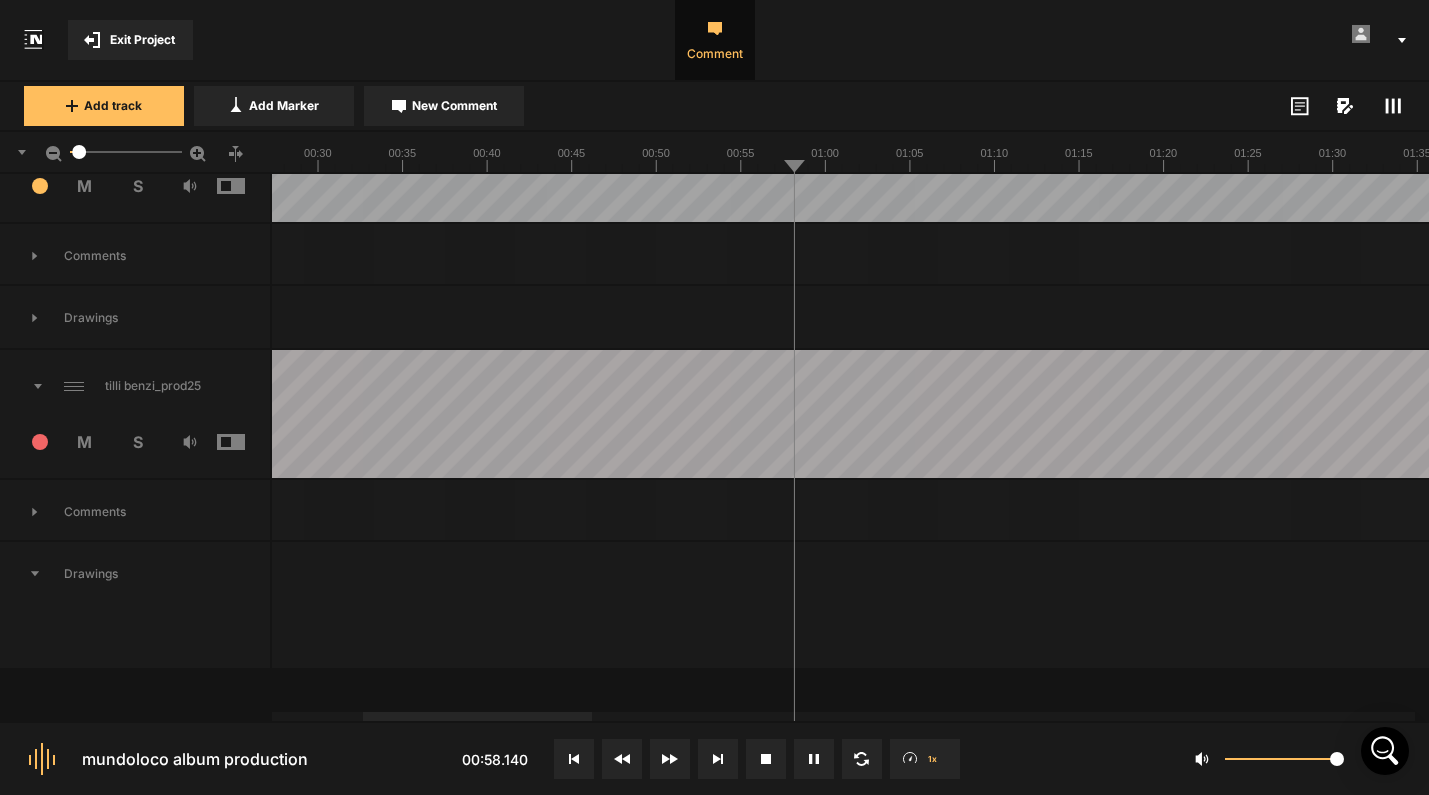 scroll, scrollTop: 3612, scrollLeft: 0, axis: vertical 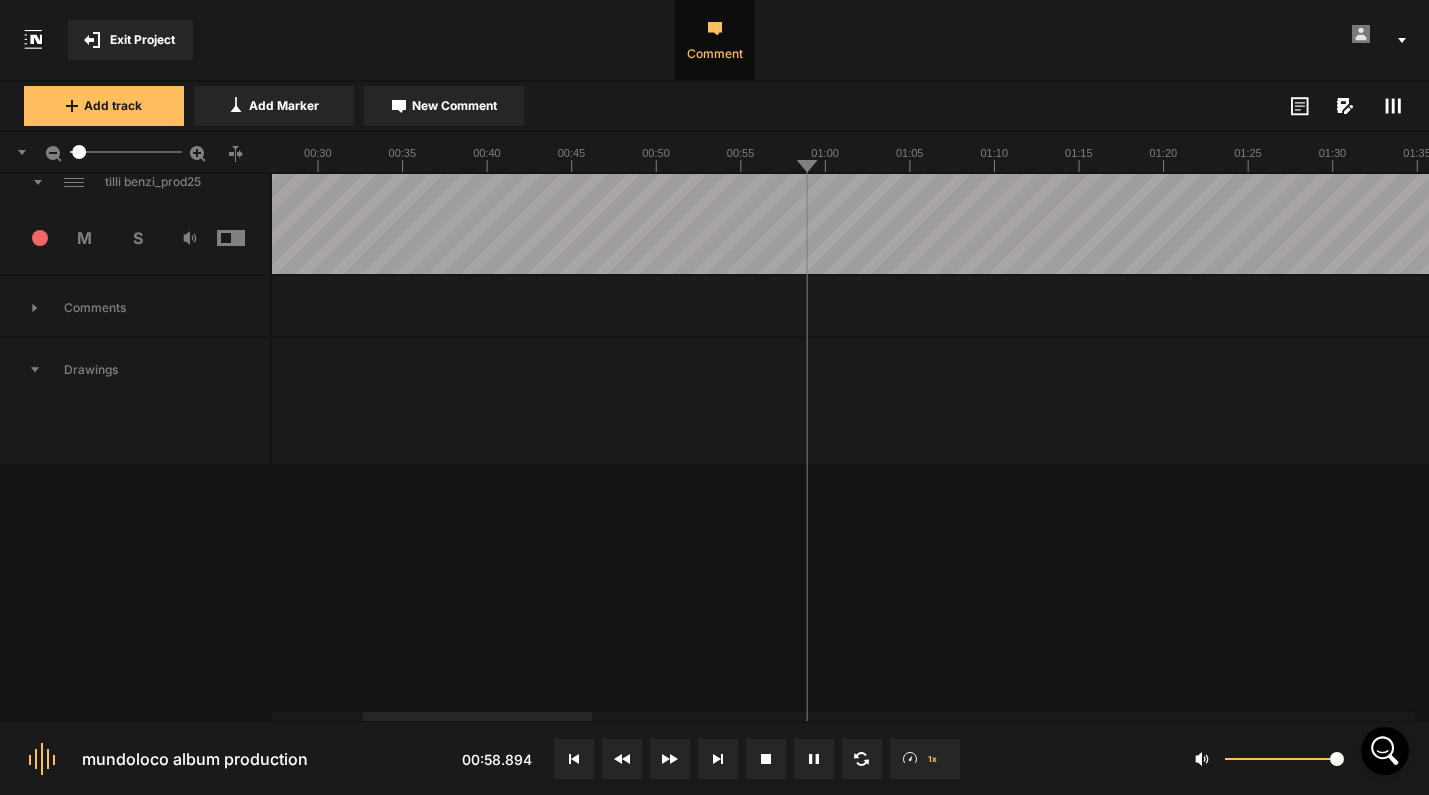 click on "Drawings" at bounding box center [135, 370] 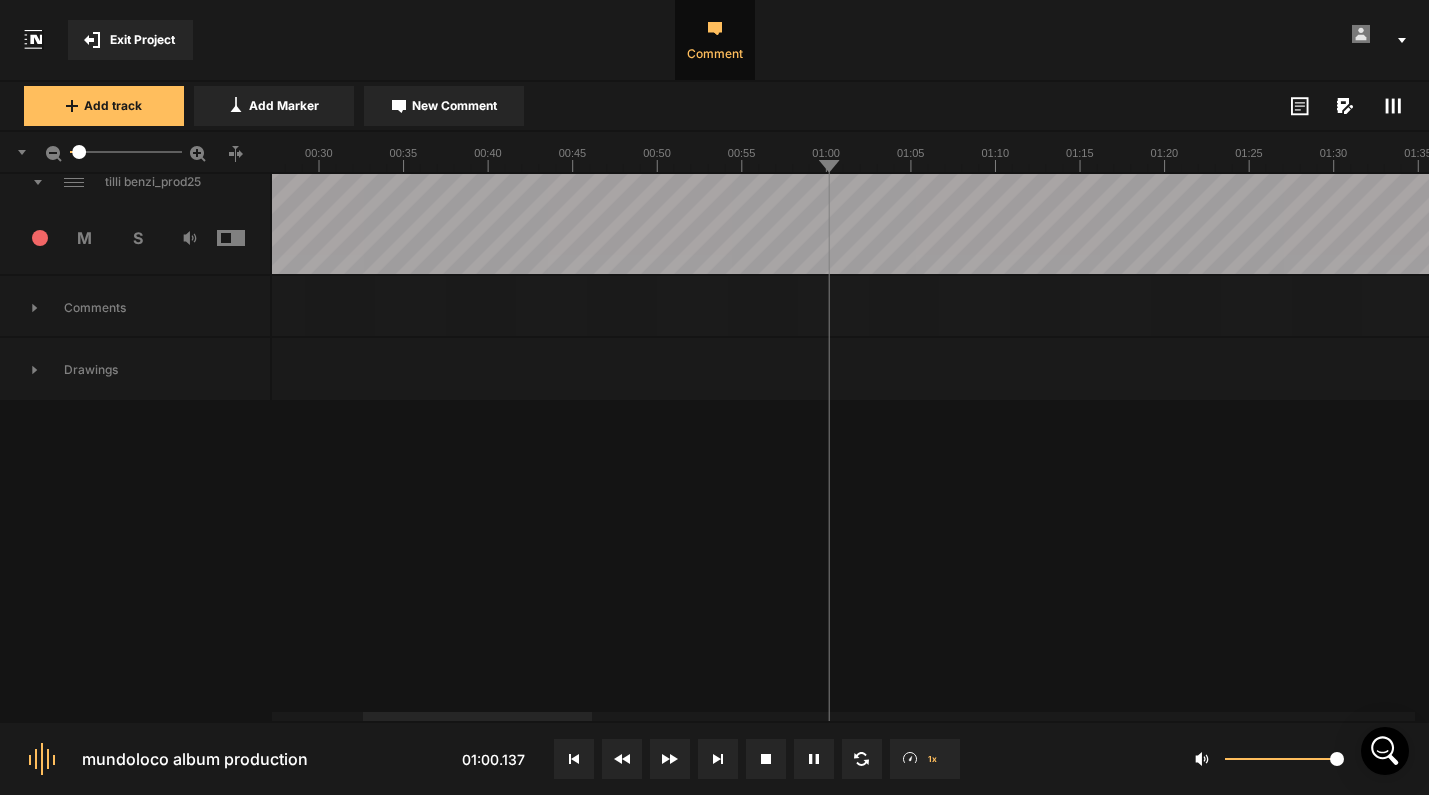 scroll, scrollTop: 3500, scrollLeft: 0, axis: vertical 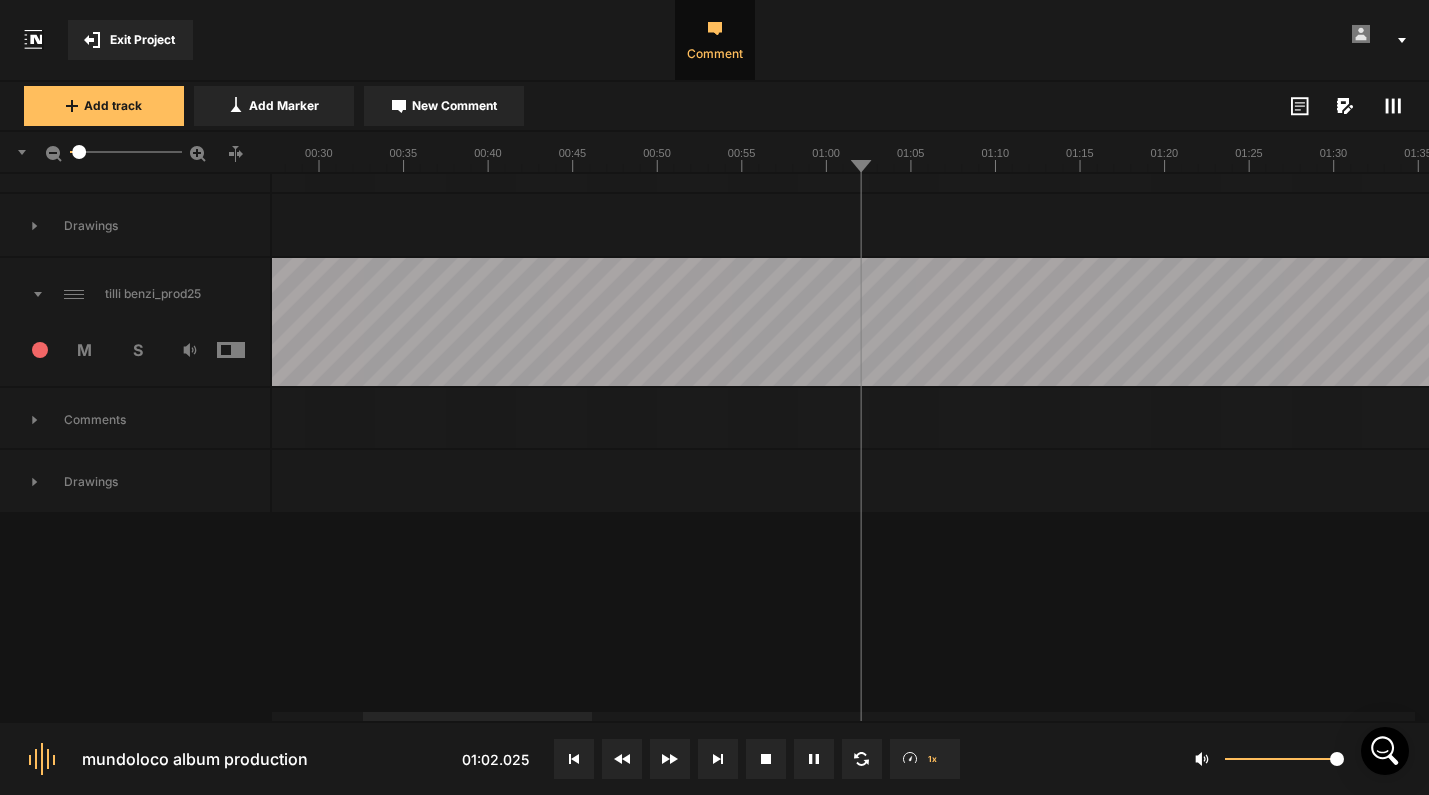 click on "S" at bounding box center [137, 350] 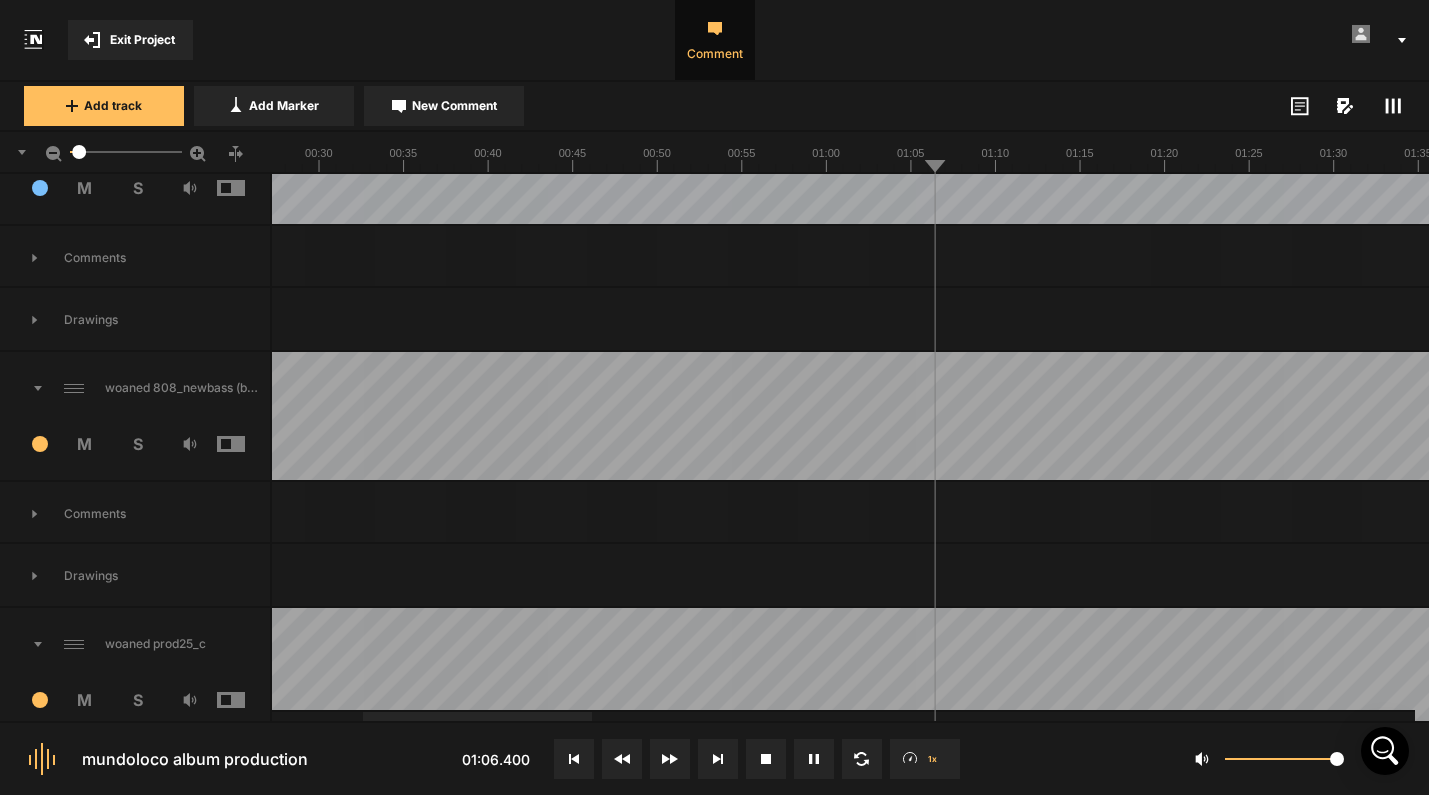 scroll, scrollTop: 2497, scrollLeft: 0, axis: vertical 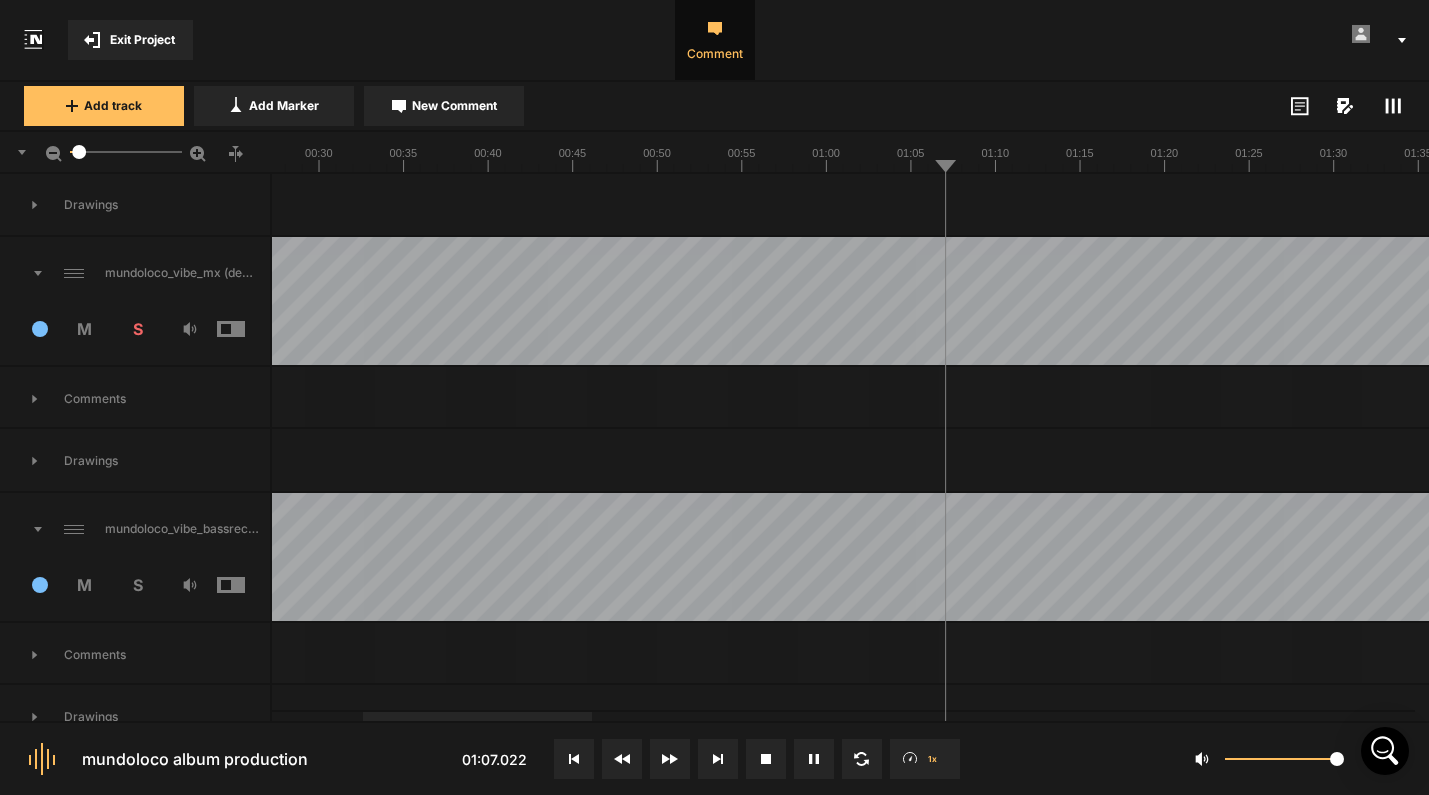 click on "S" at bounding box center [137, 329] 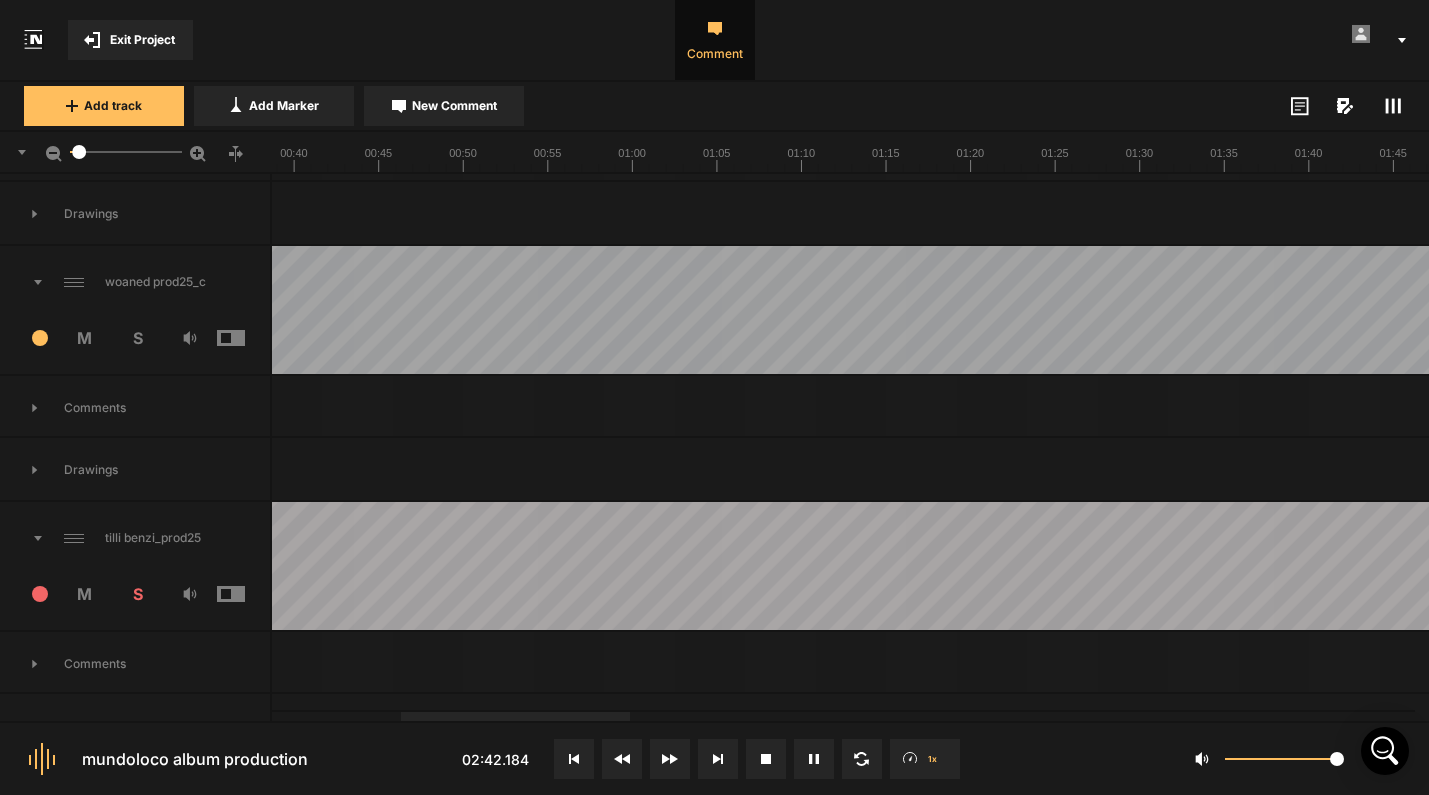 scroll, scrollTop: 3238, scrollLeft: 0, axis: vertical 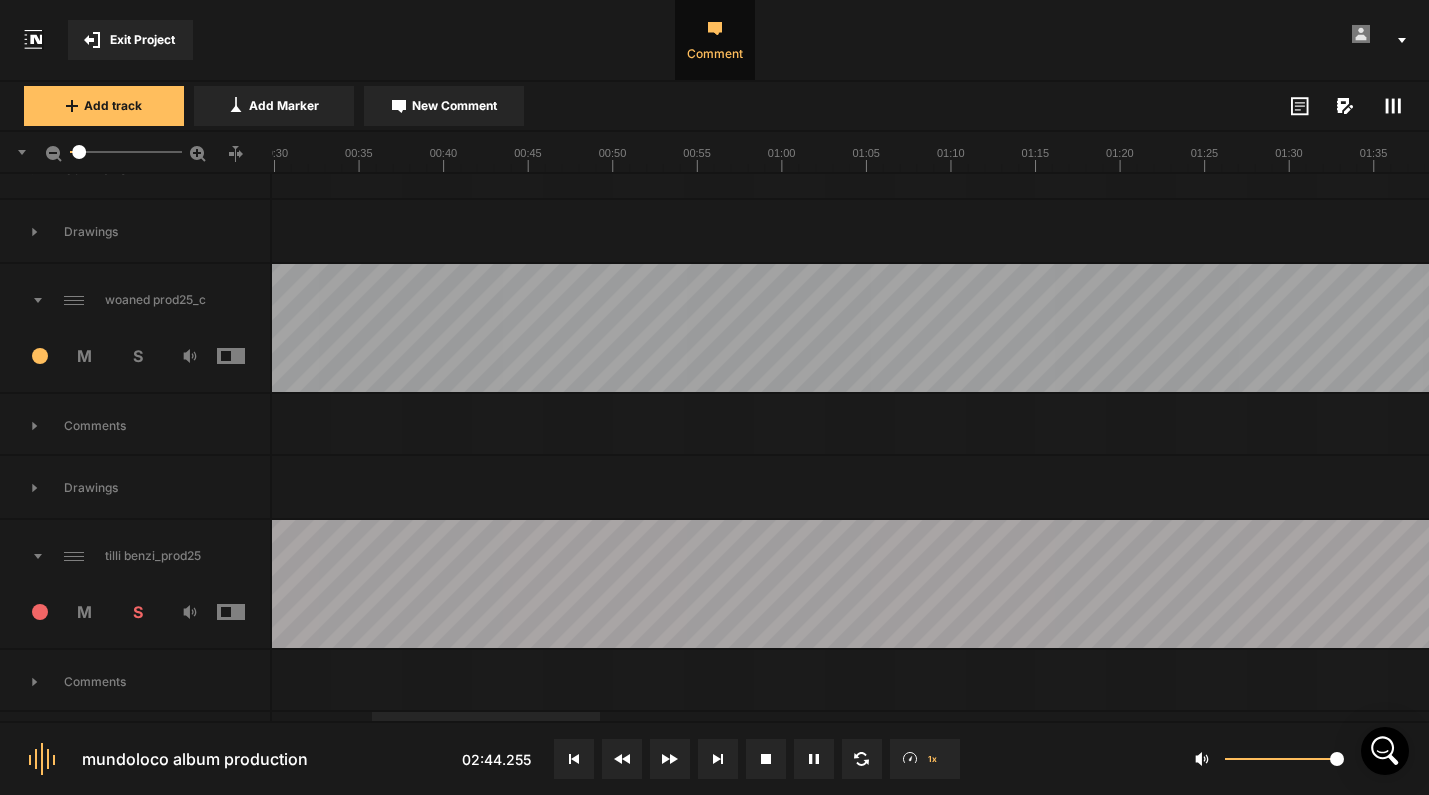 click 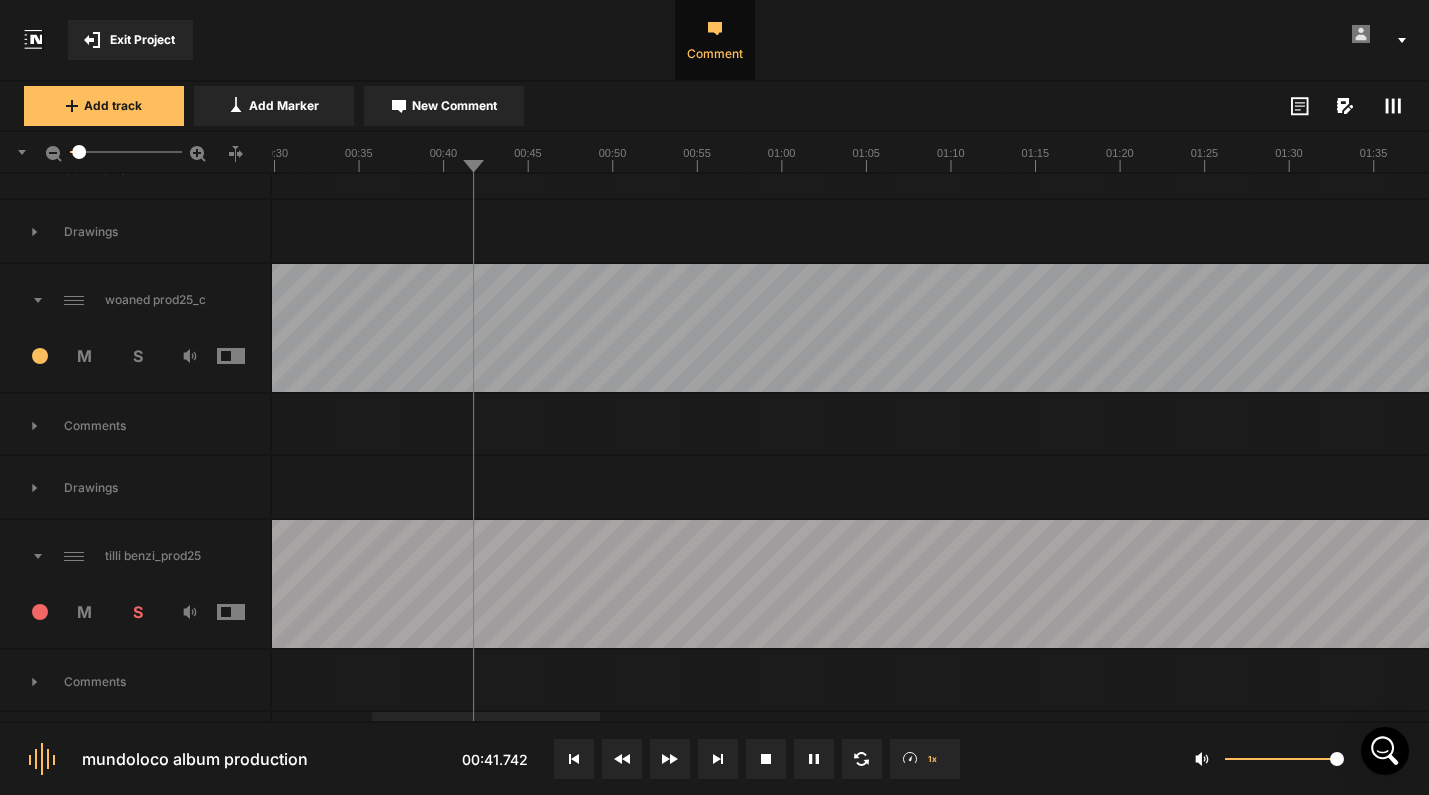 click 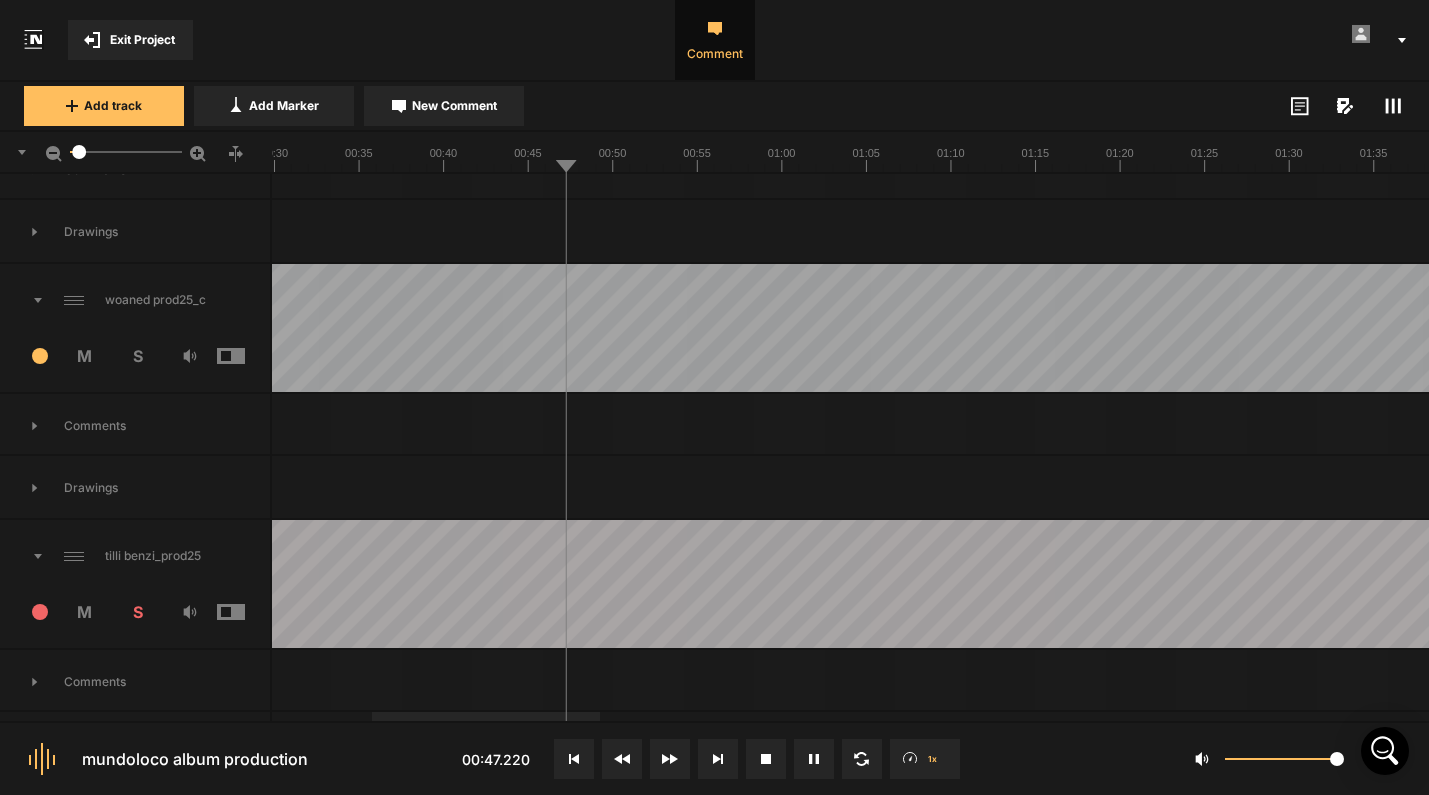 click 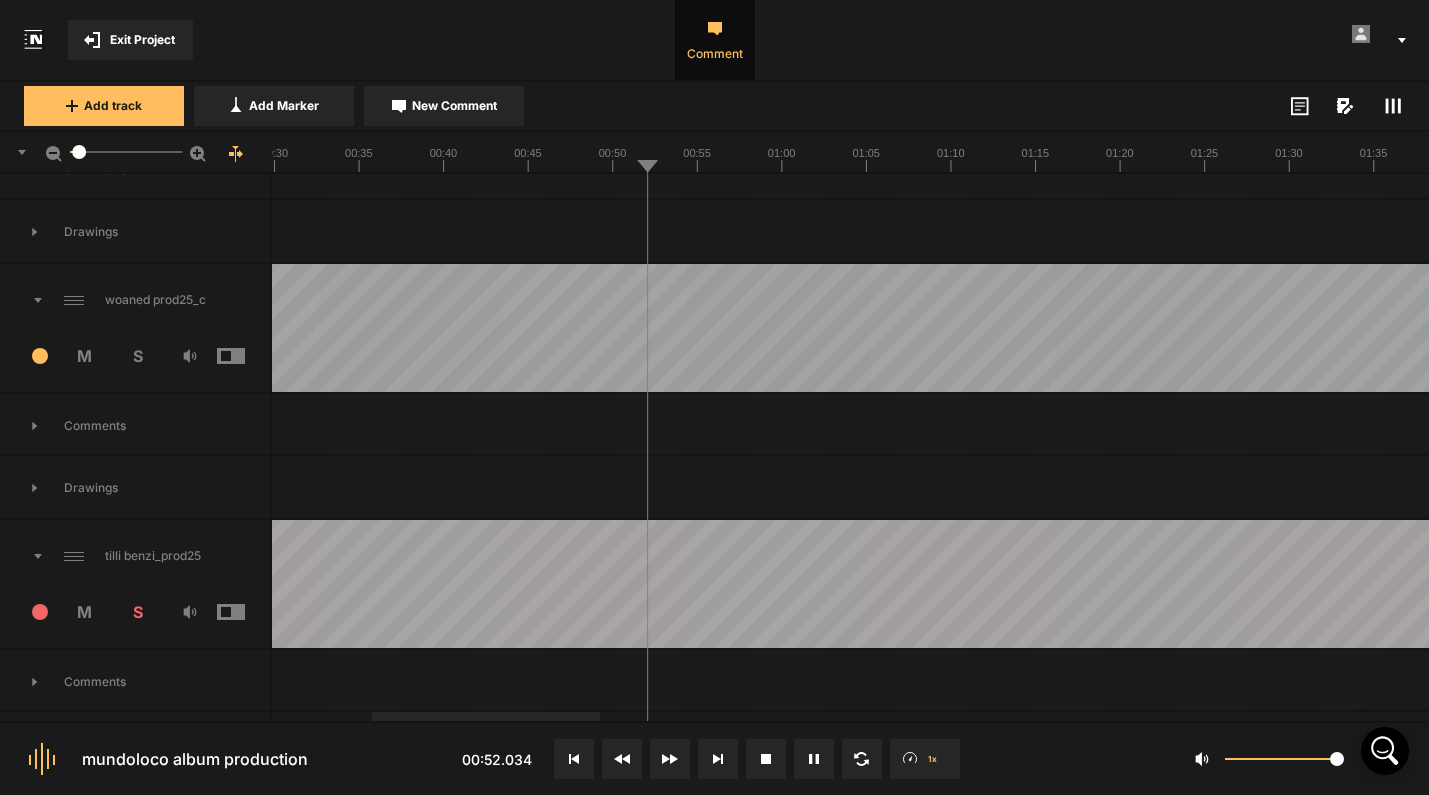 click on "S" at bounding box center [137, 612] 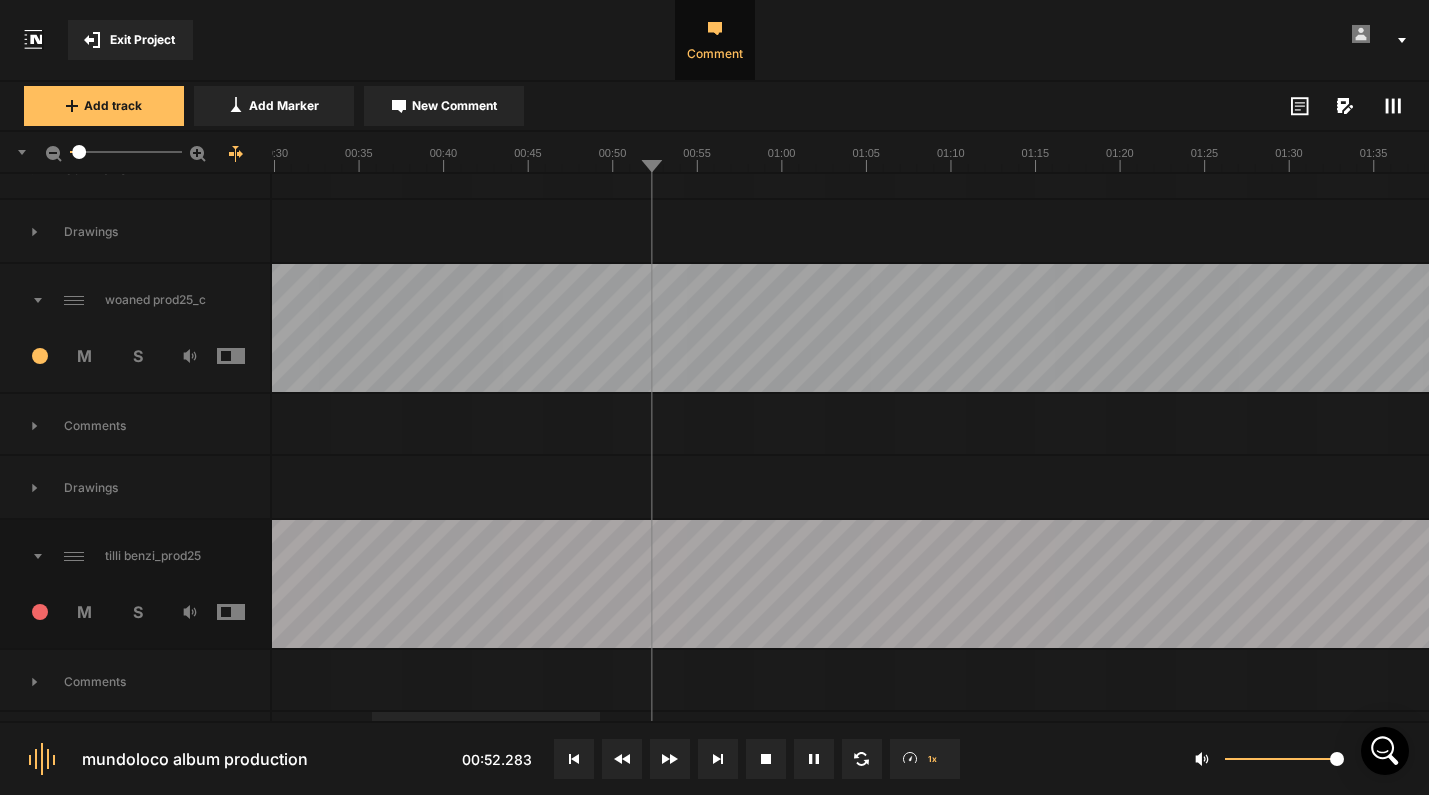 click on "S" at bounding box center (137, 612) 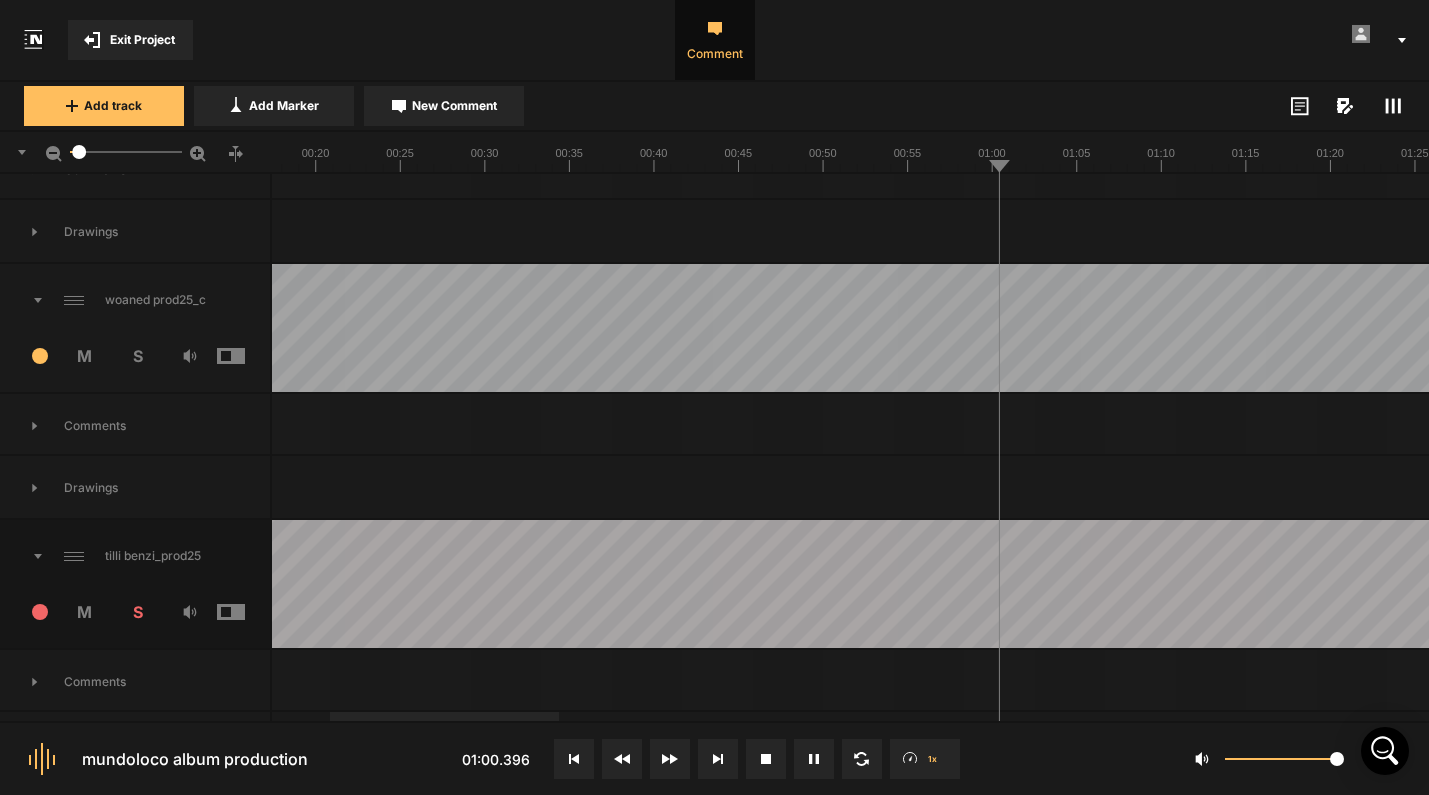 click 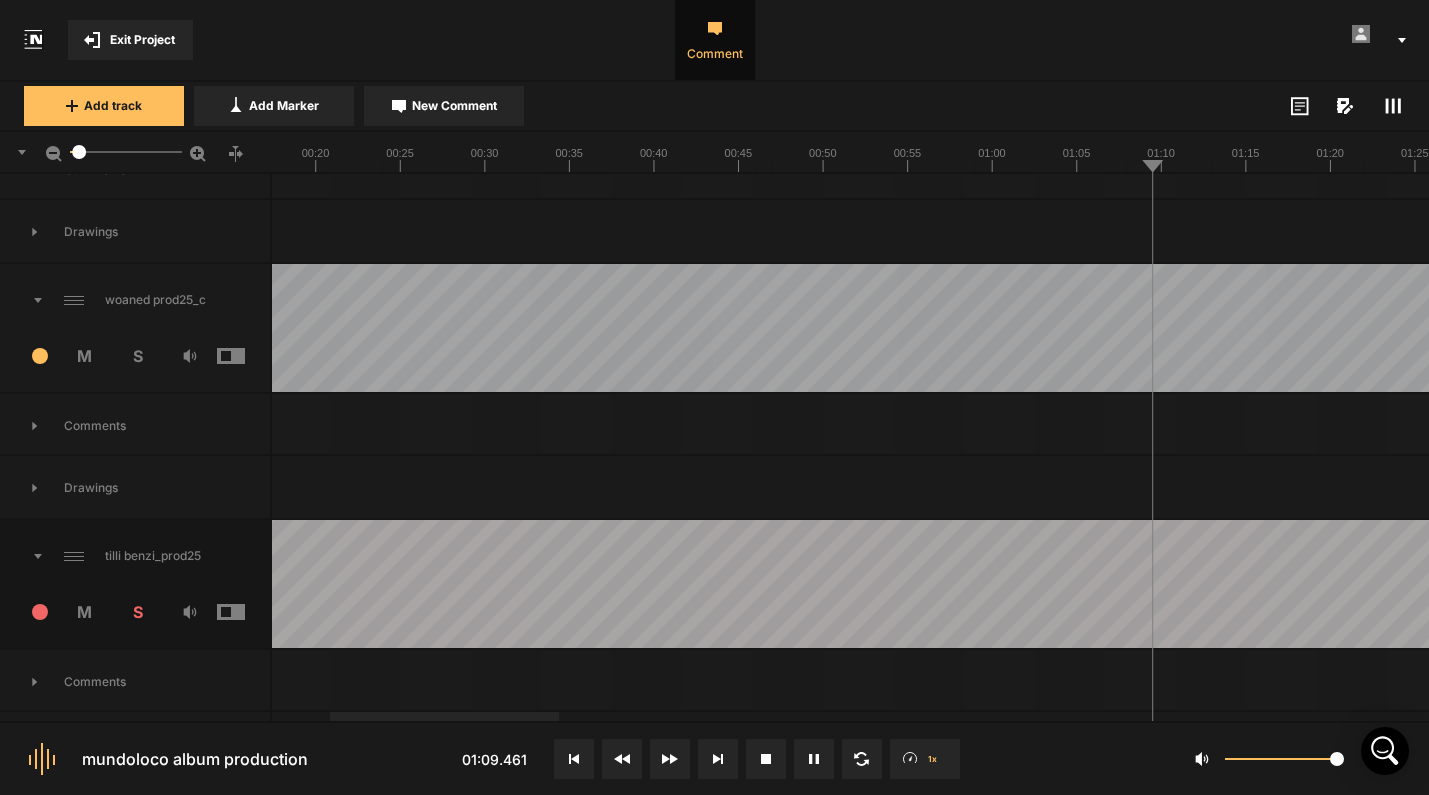 click 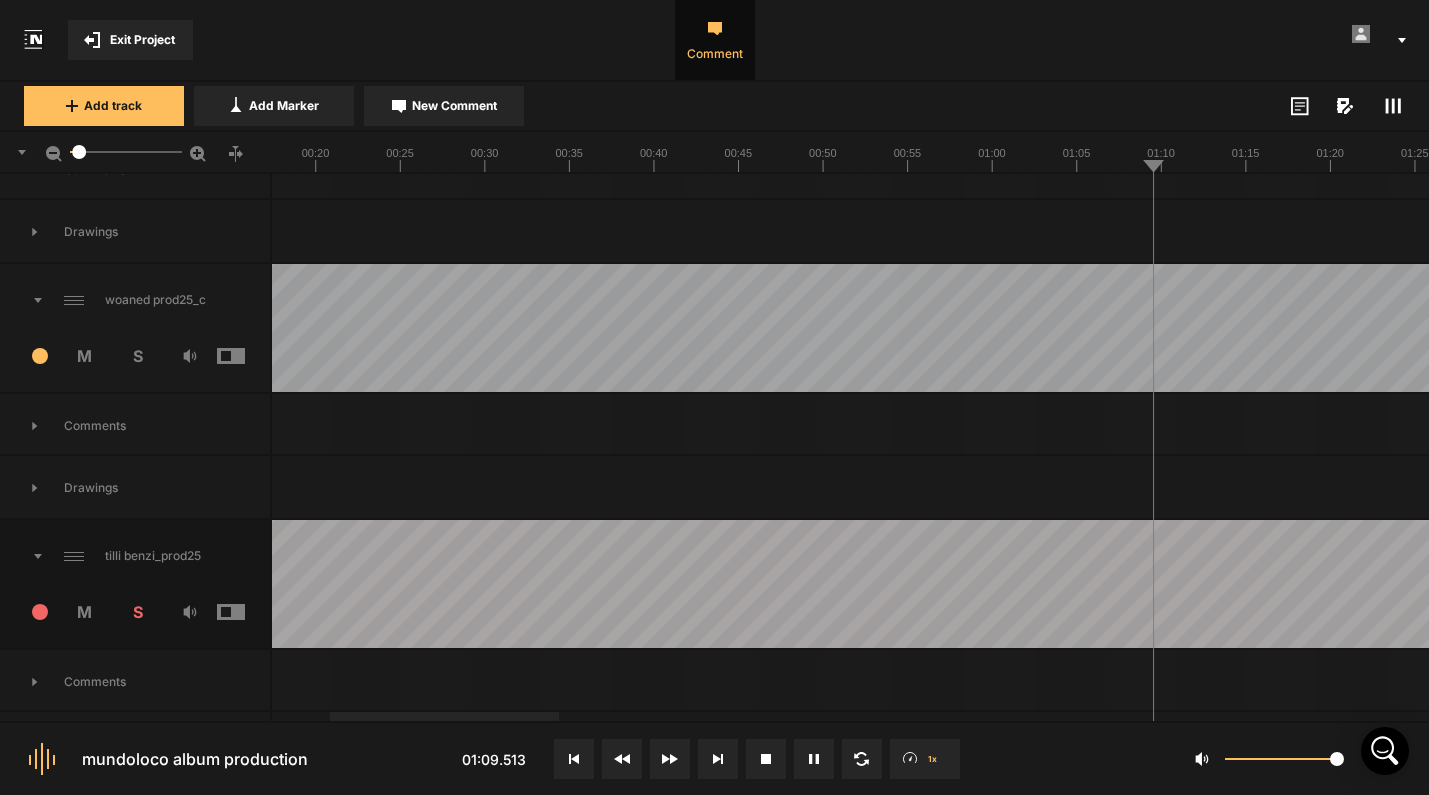 click on "S" at bounding box center (137, 612) 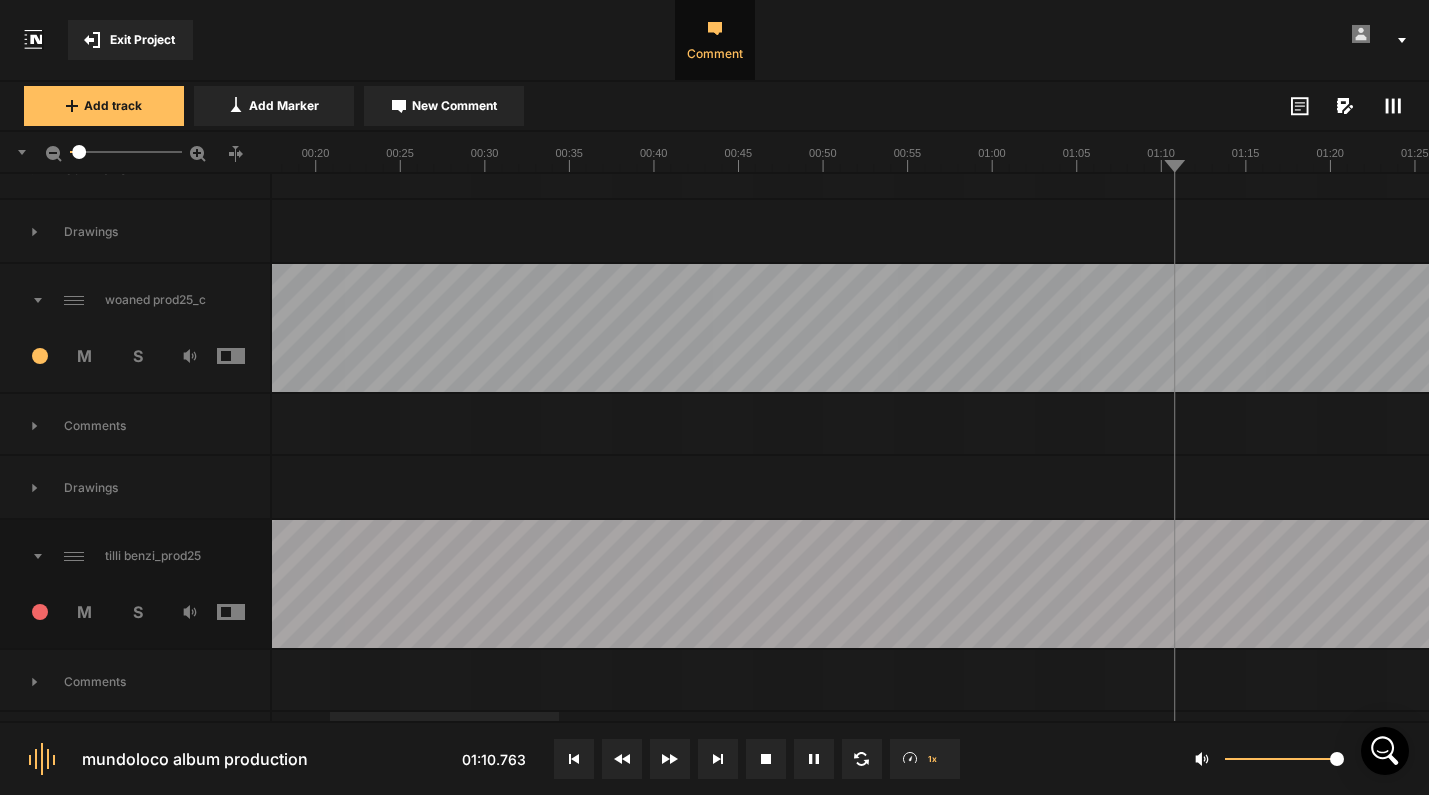 click on "[NUMBER] M S" at bounding box center (135, 618) 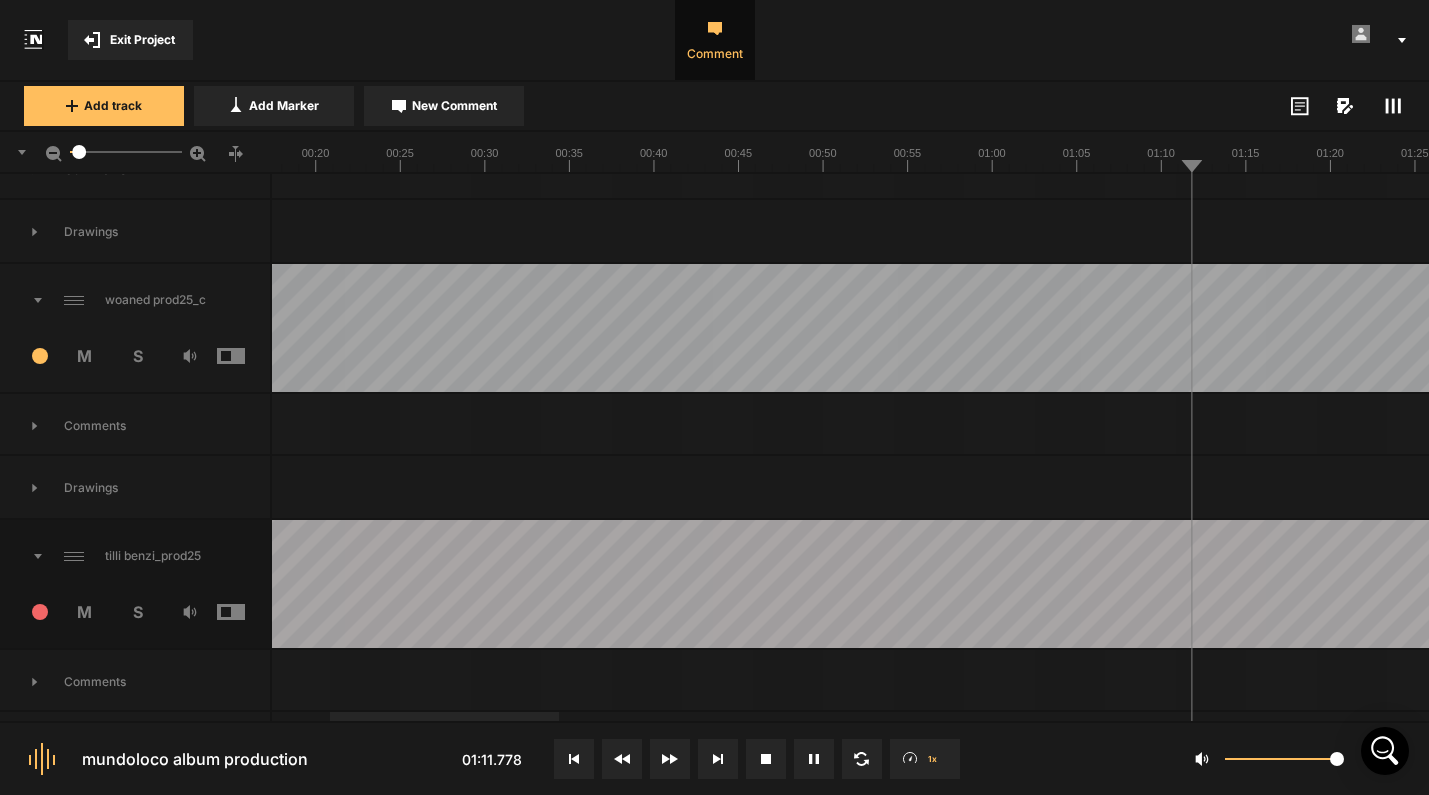 click on "[NUMBER] M S" at bounding box center [135, 618] 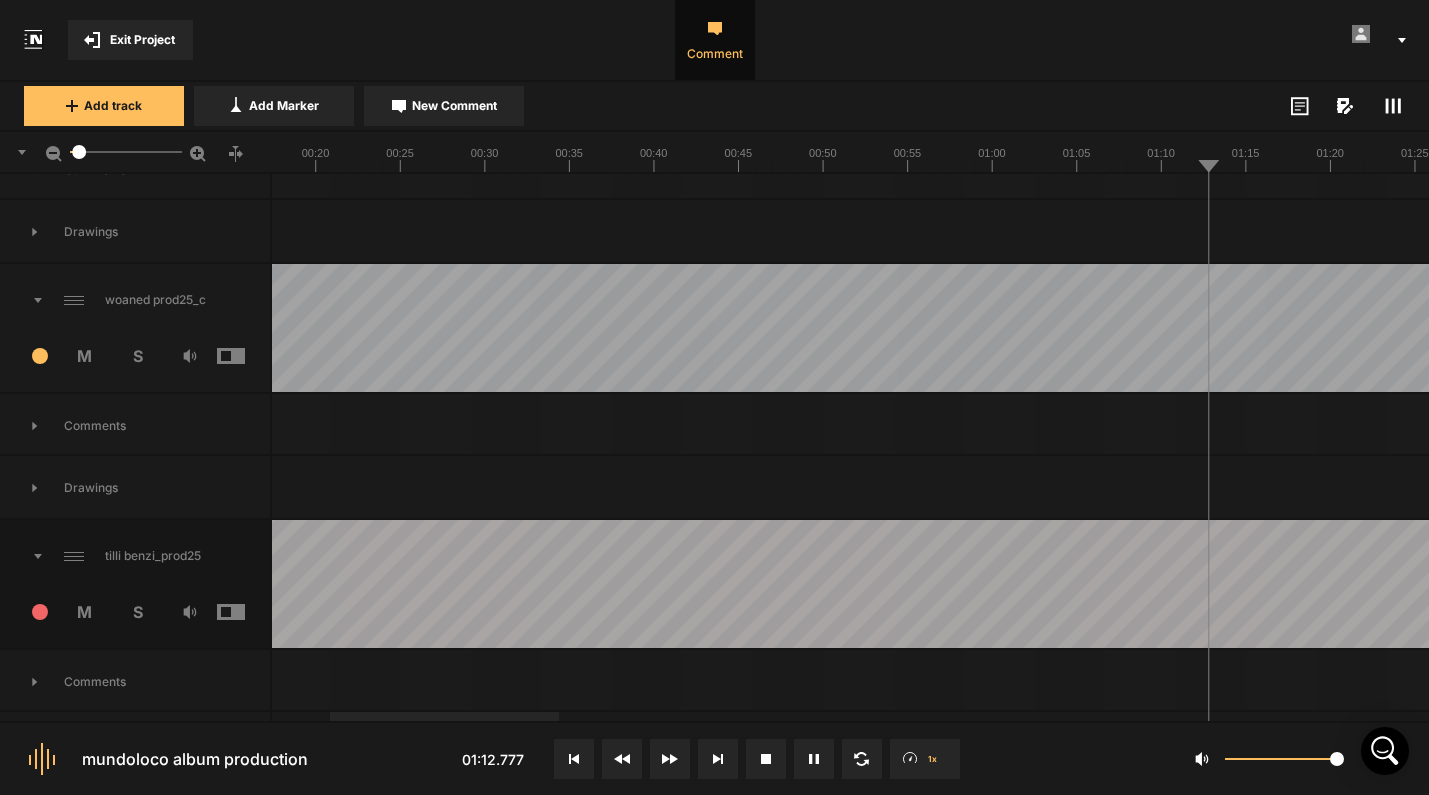 click on "S" at bounding box center (137, 612) 